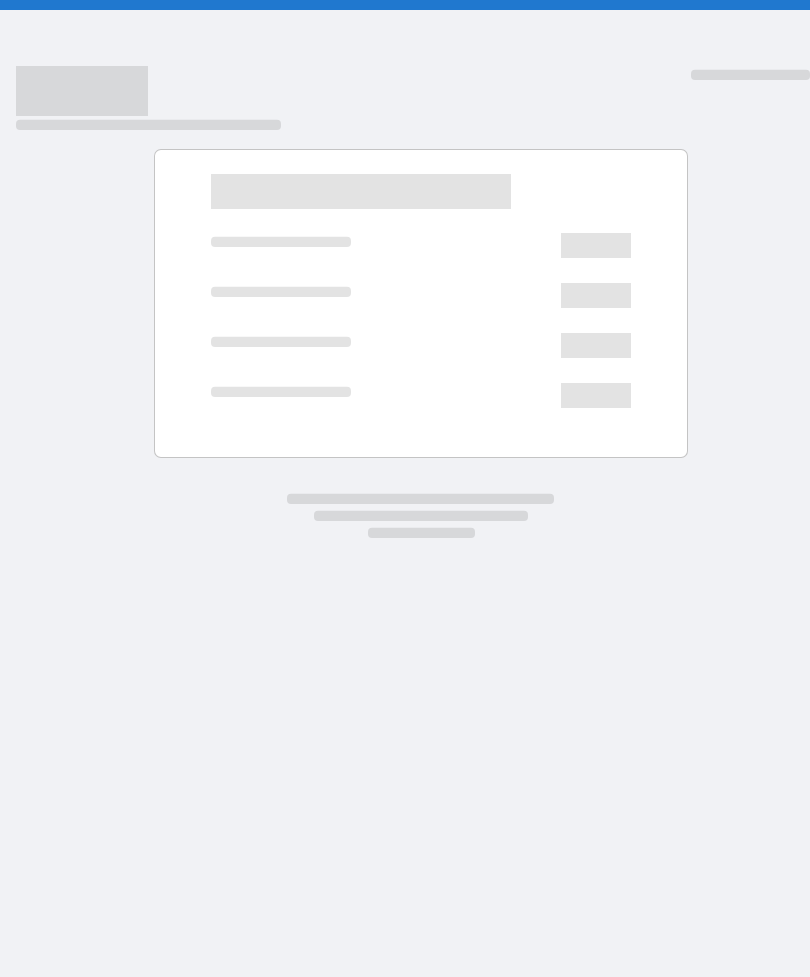 scroll, scrollTop: 0, scrollLeft: 0, axis: both 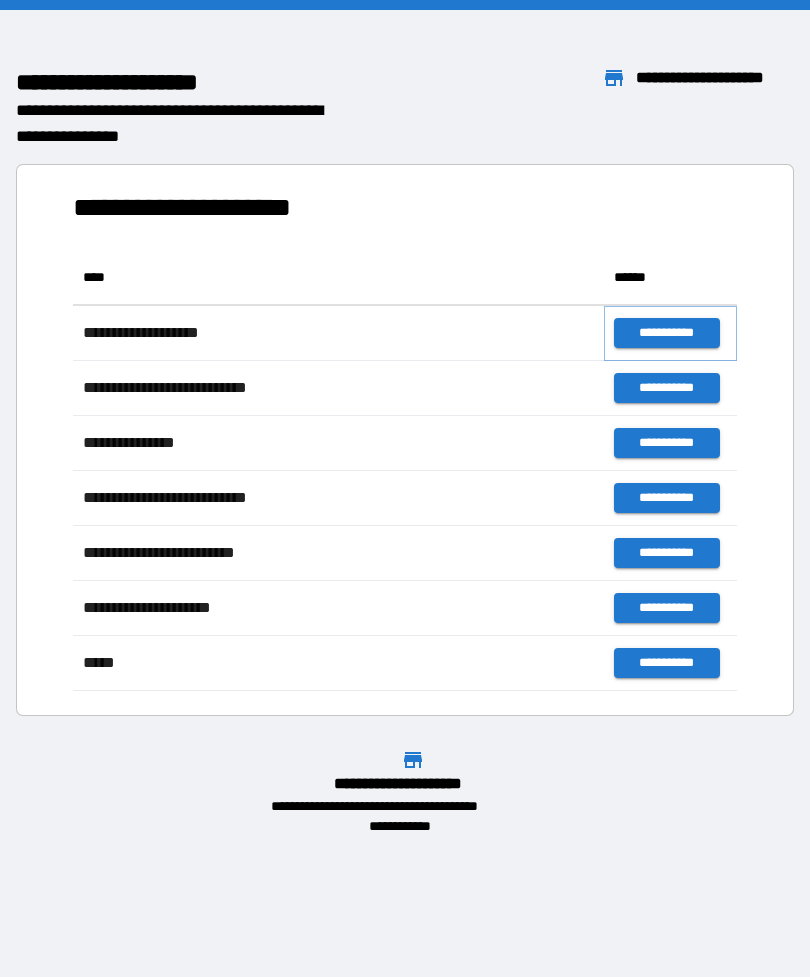 click on "**********" at bounding box center (666, 333) 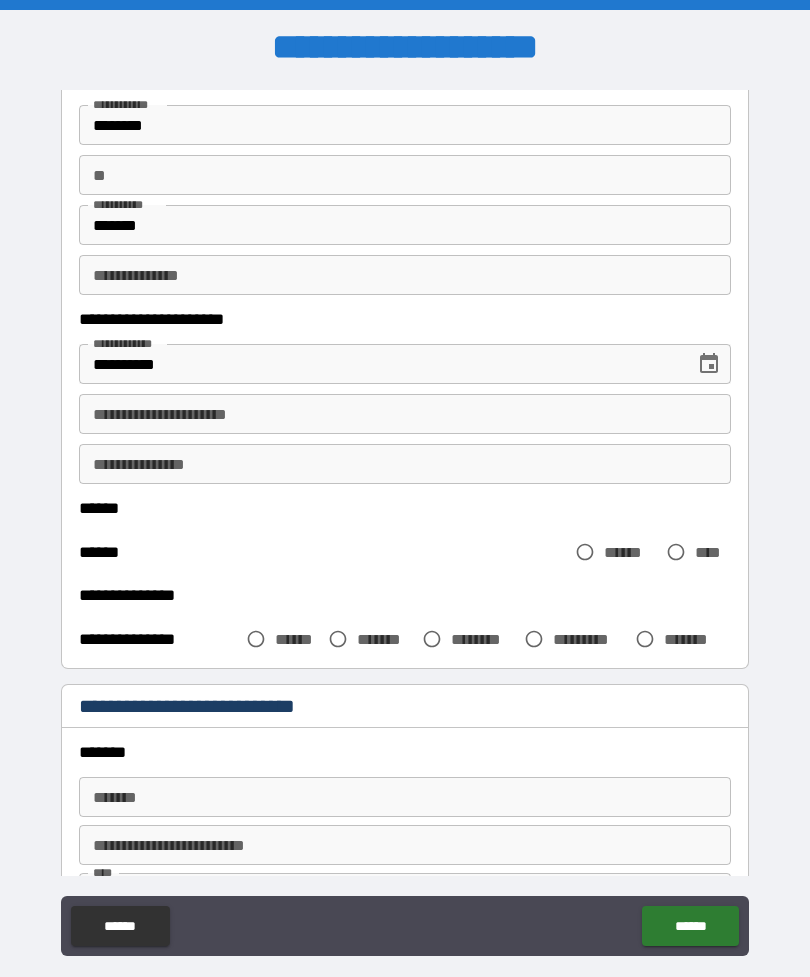 scroll, scrollTop: 146, scrollLeft: 0, axis: vertical 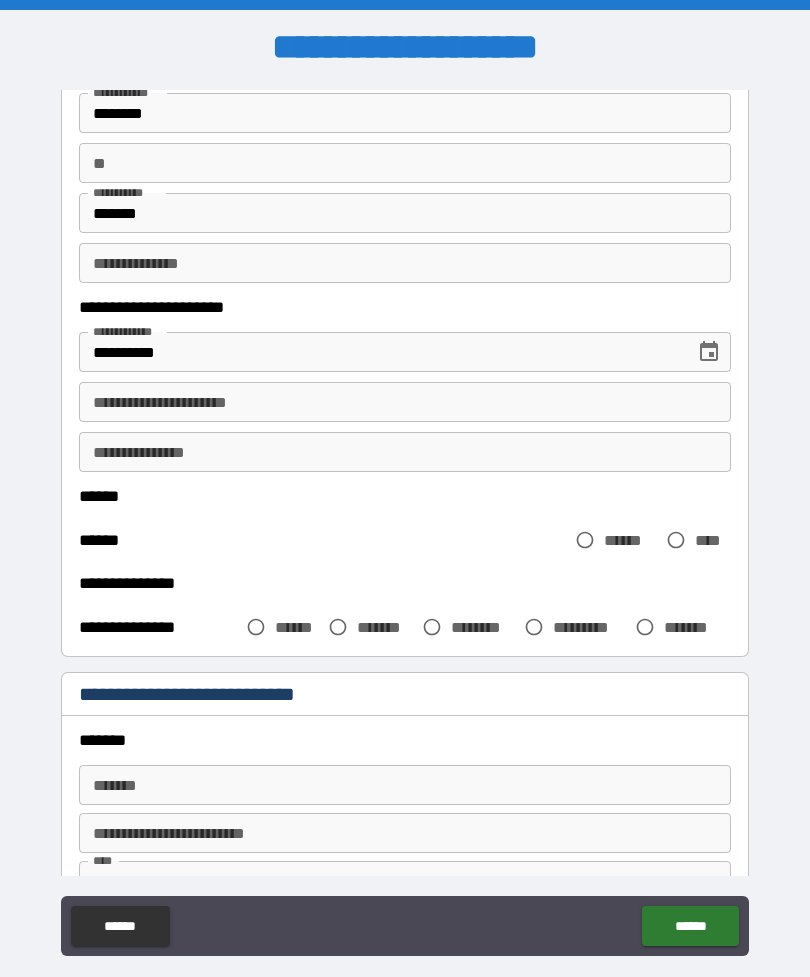click on "**********" at bounding box center [405, 402] 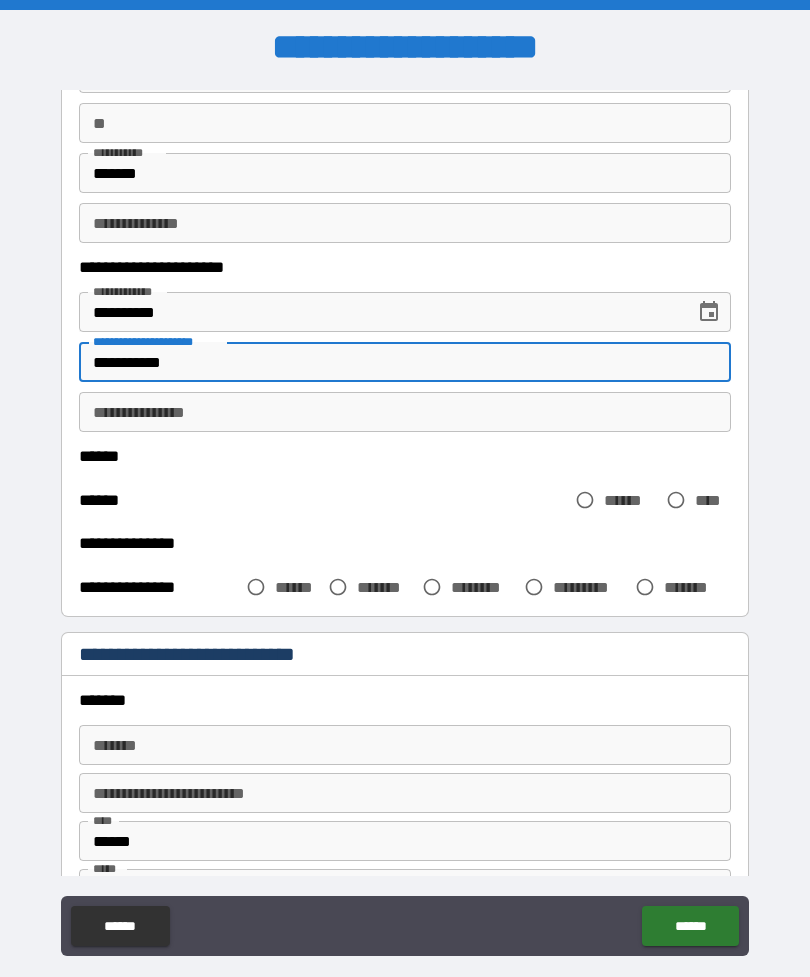 scroll, scrollTop: 209, scrollLeft: 0, axis: vertical 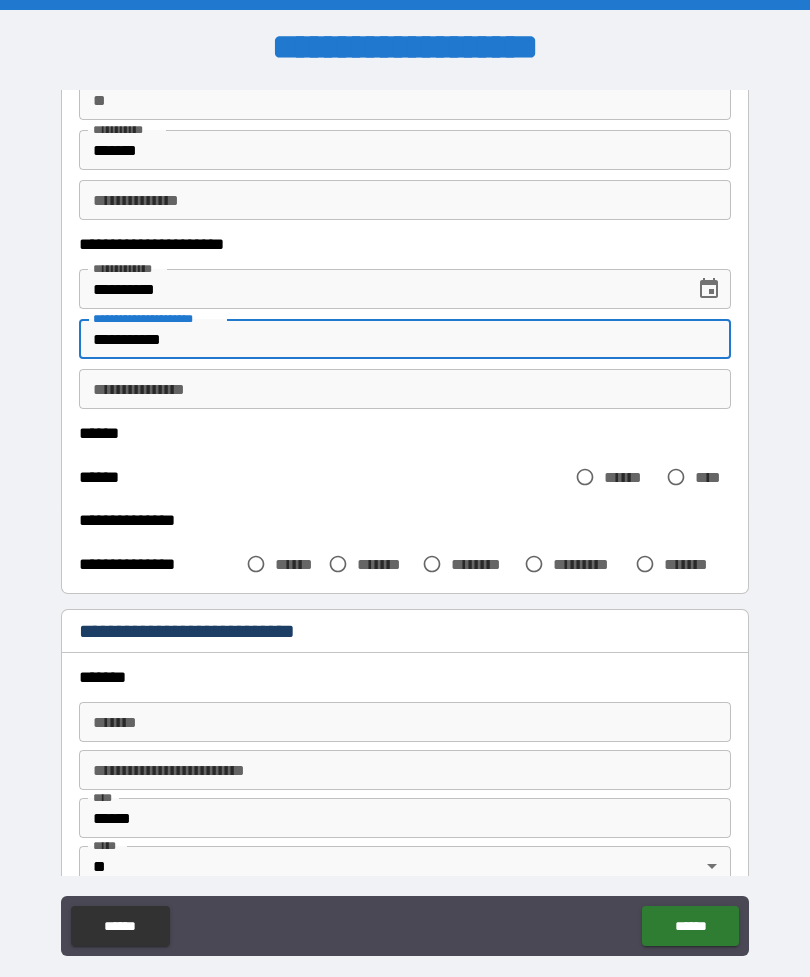 type on "**********" 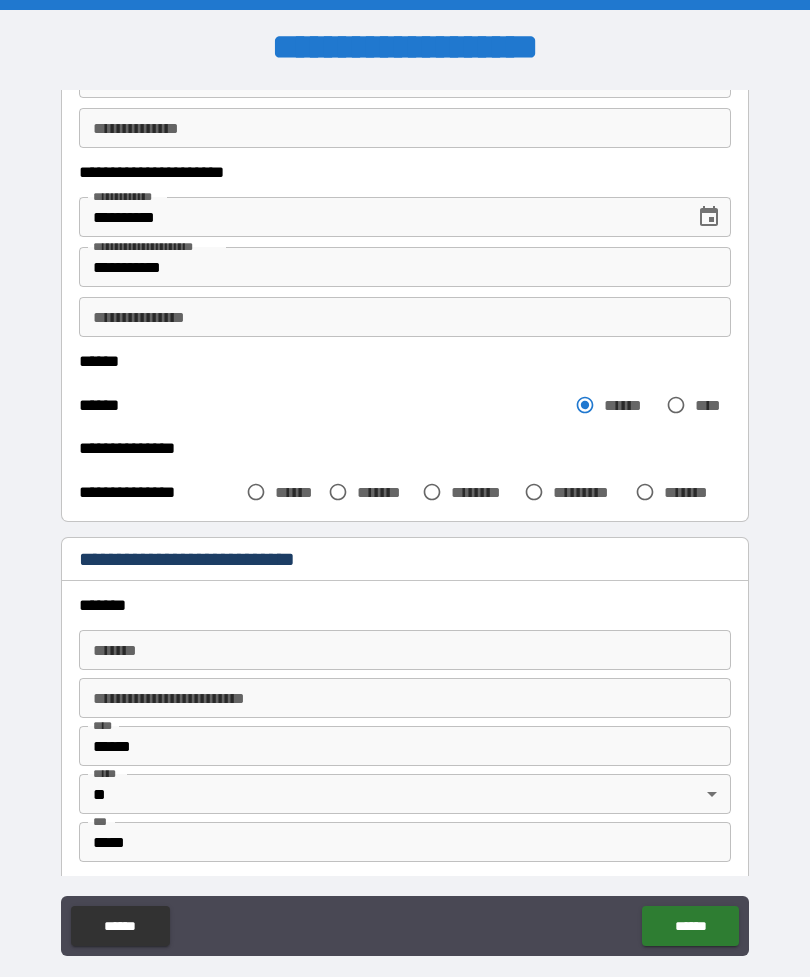 scroll, scrollTop: 304, scrollLeft: 0, axis: vertical 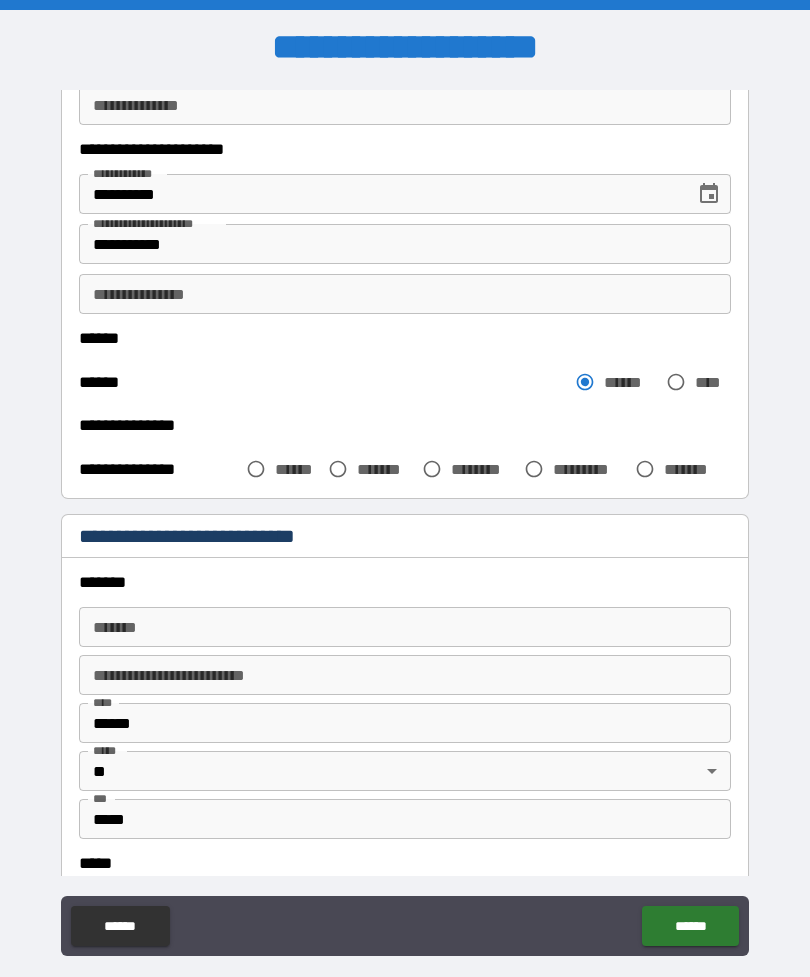 click on "******" at bounding box center (297, 469) 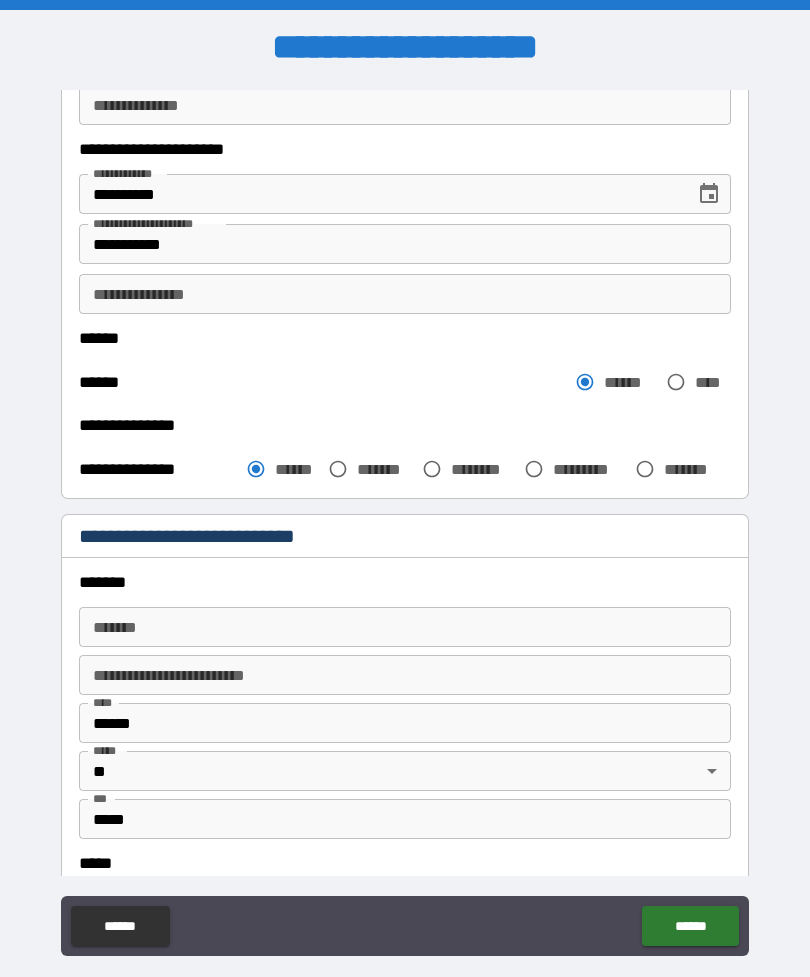 scroll, scrollTop: 395, scrollLeft: 0, axis: vertical 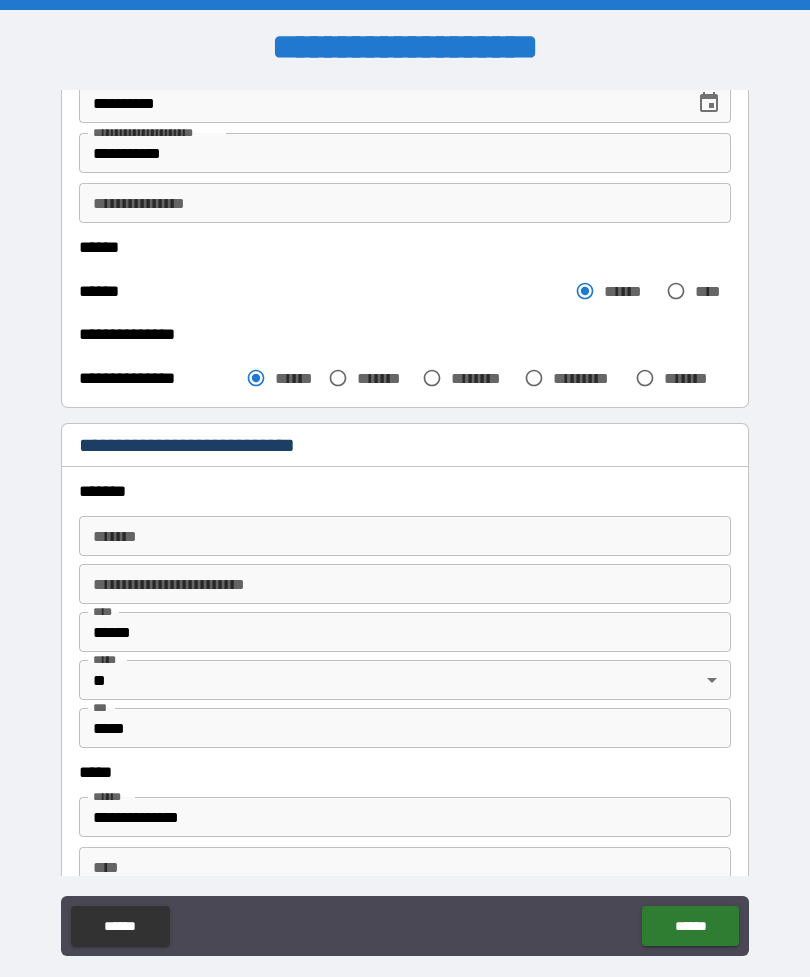 click on "*******" at bounding box center (405, 536) 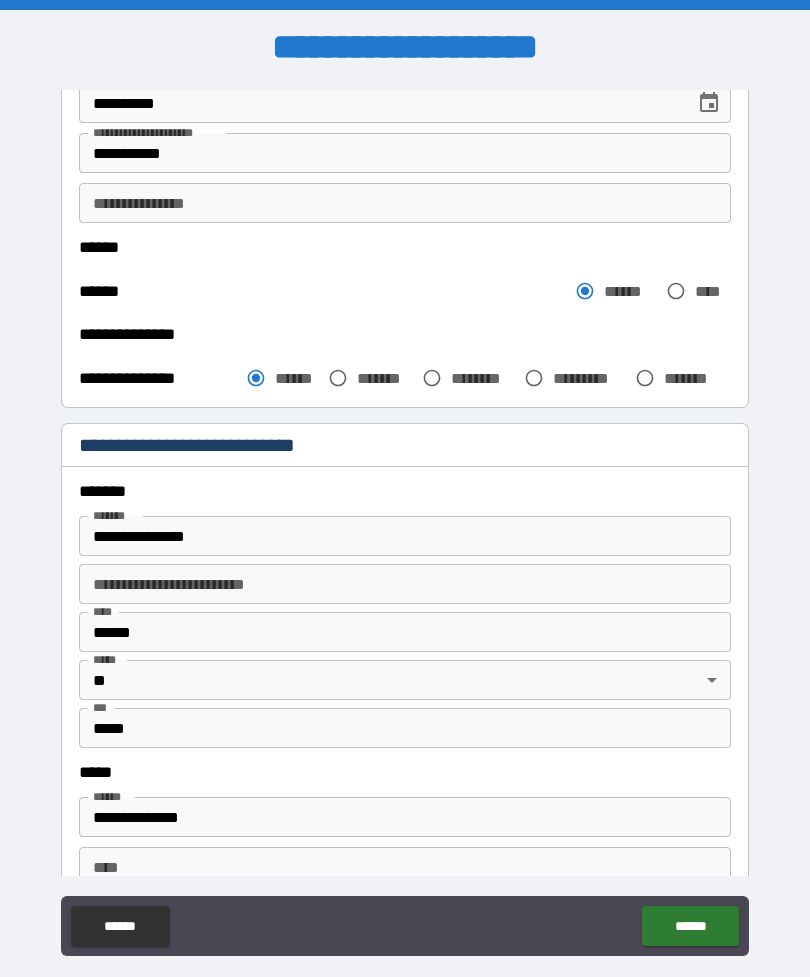 type on "**********" 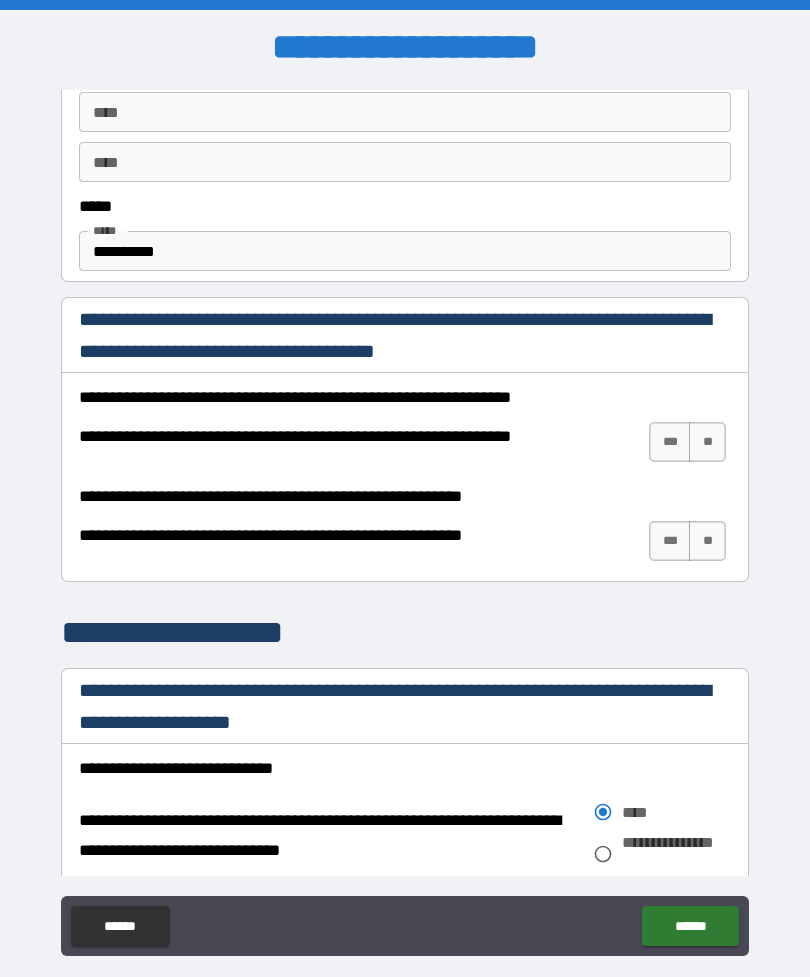 scroll, scrollTop: 1165, scrollLeft: 0, axis: vertical 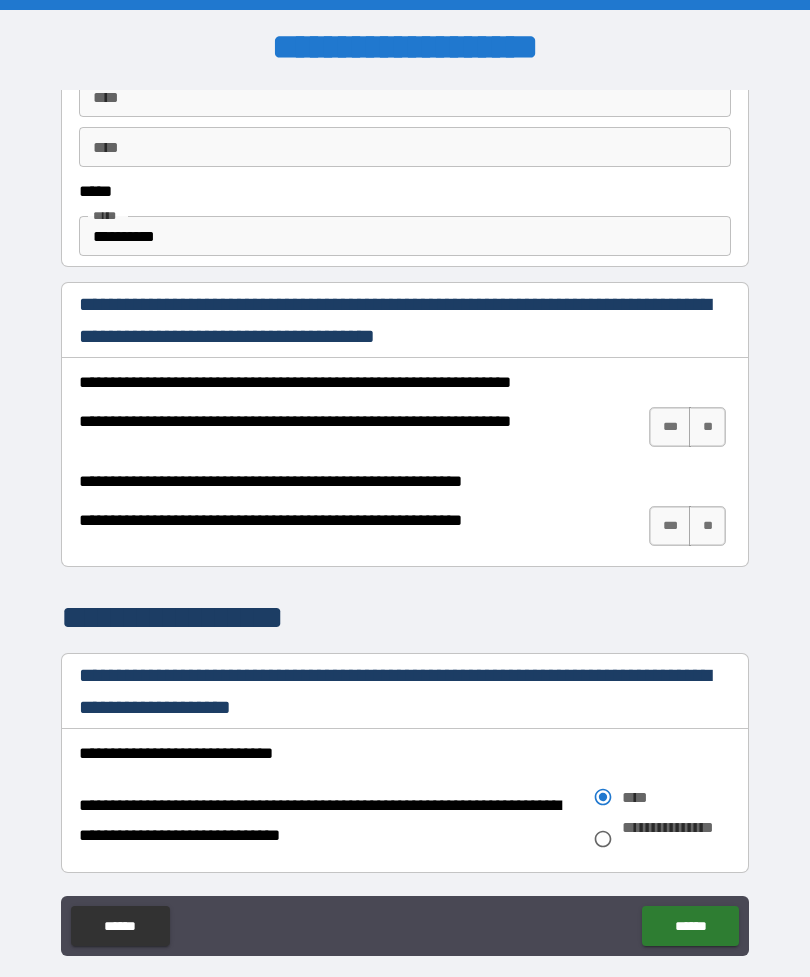 click on "**" at bounding box center (707, 427) 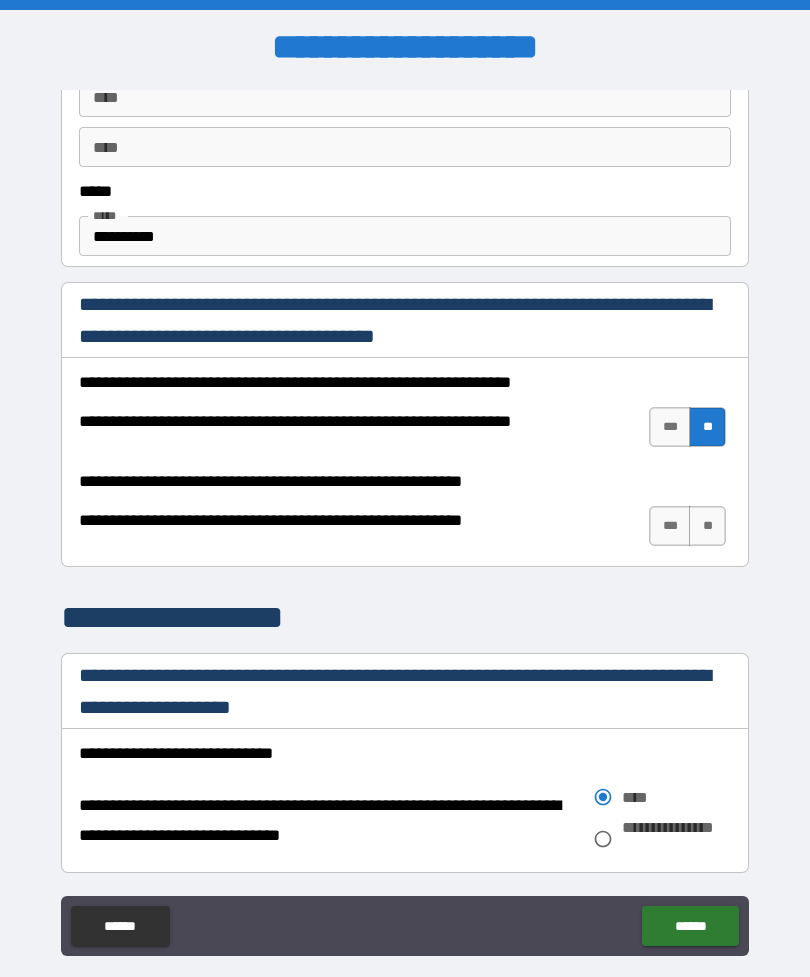click on "**" at bounding box center (707, 526) 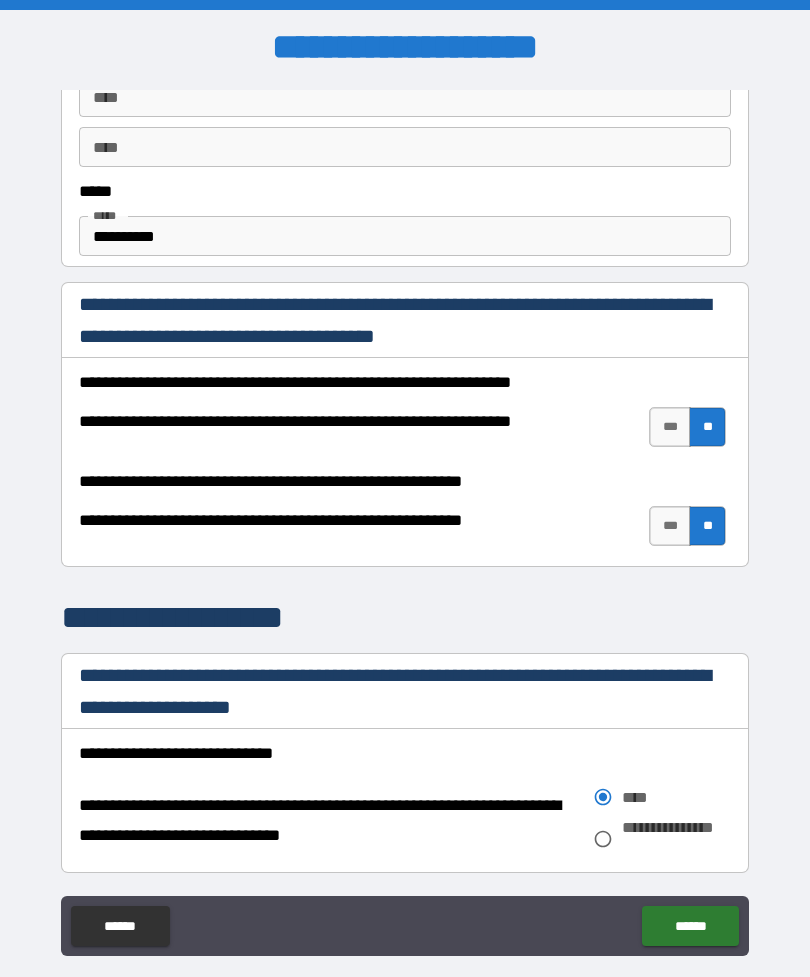 click on "**" at bounding box center (707, 526) 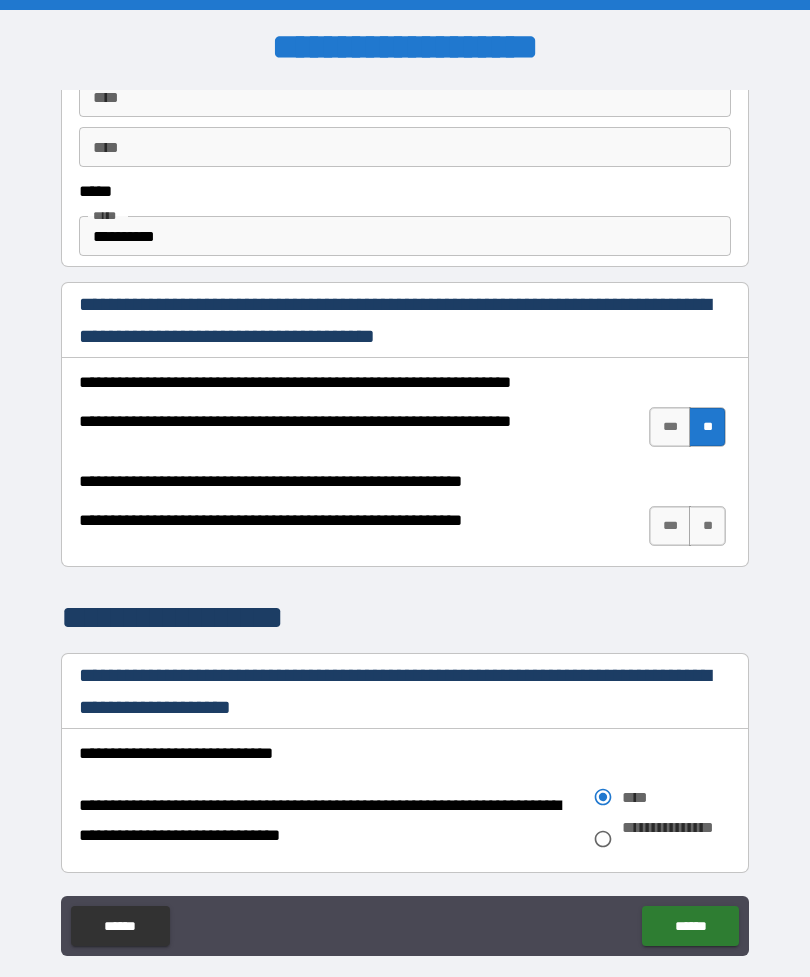 click on "**" at bounding box center [707, 526] 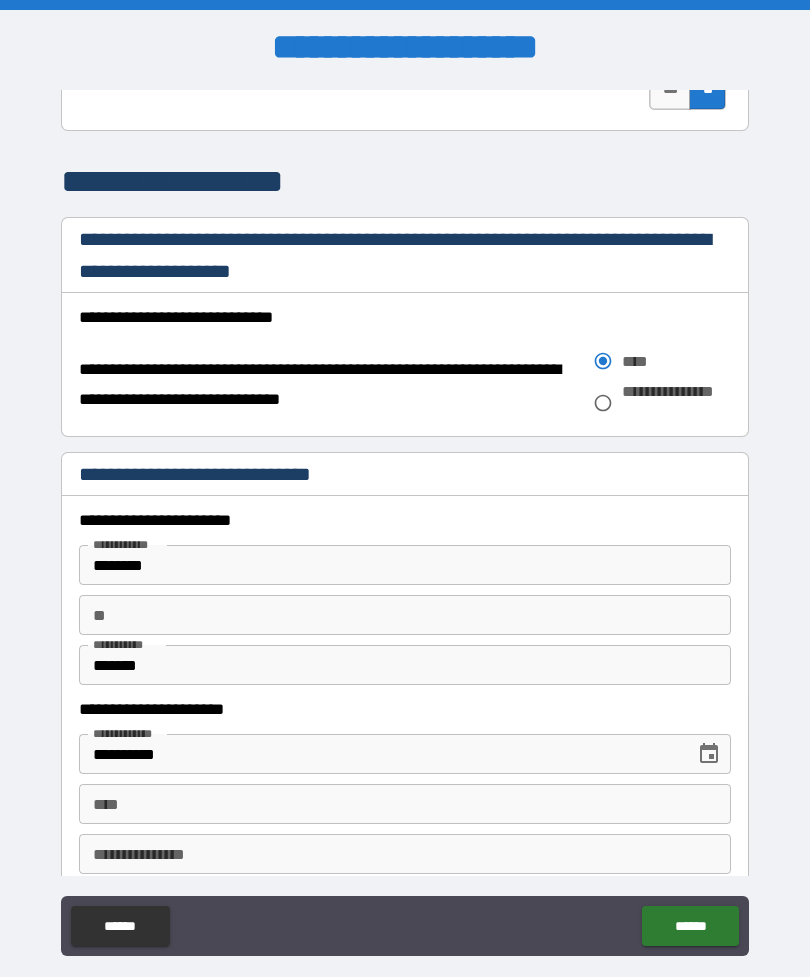 scroll, scrollTop: 1601, scrollLeft: 0, axis: vertical 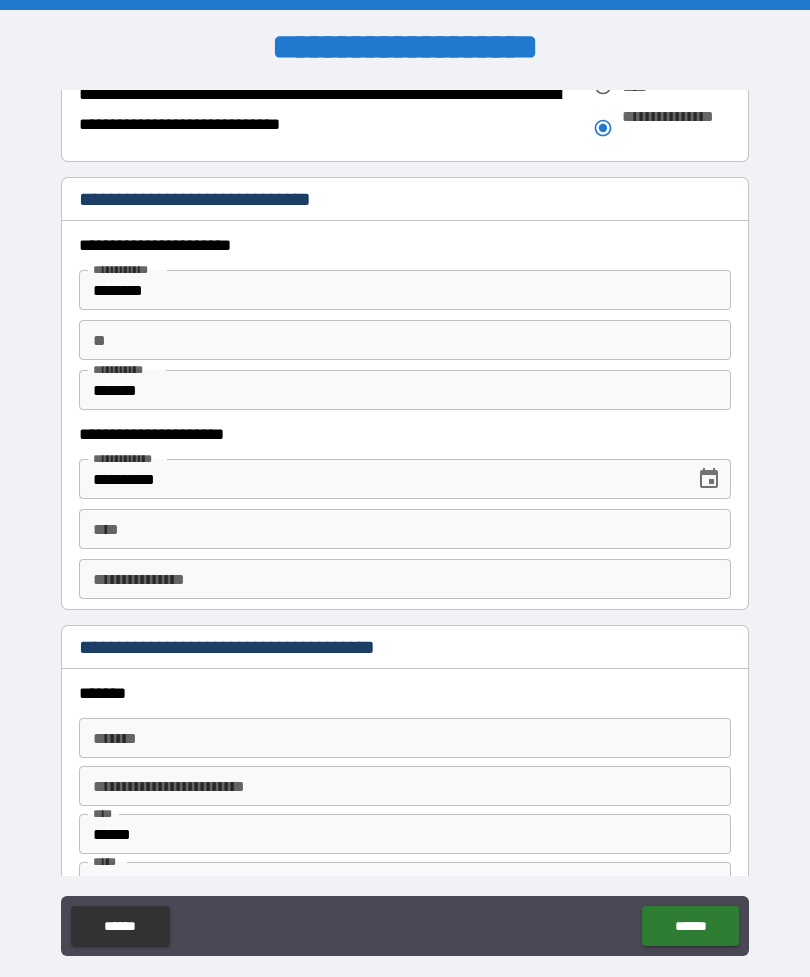 click on "********" at bounding box center [405, 290] 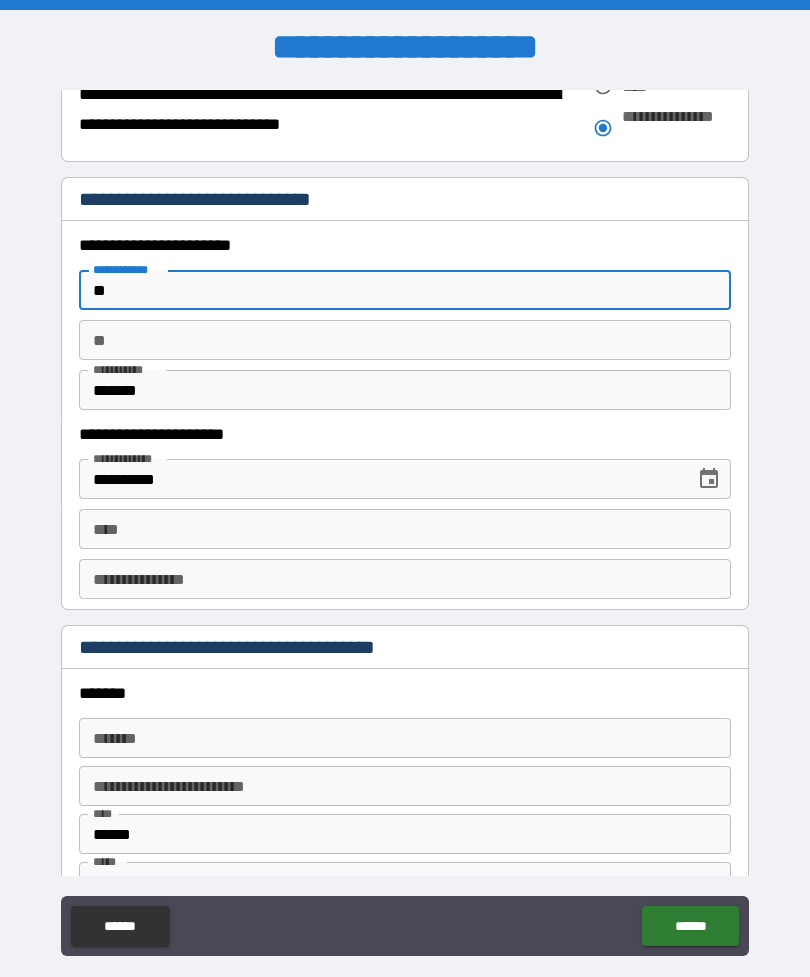 type on "*" 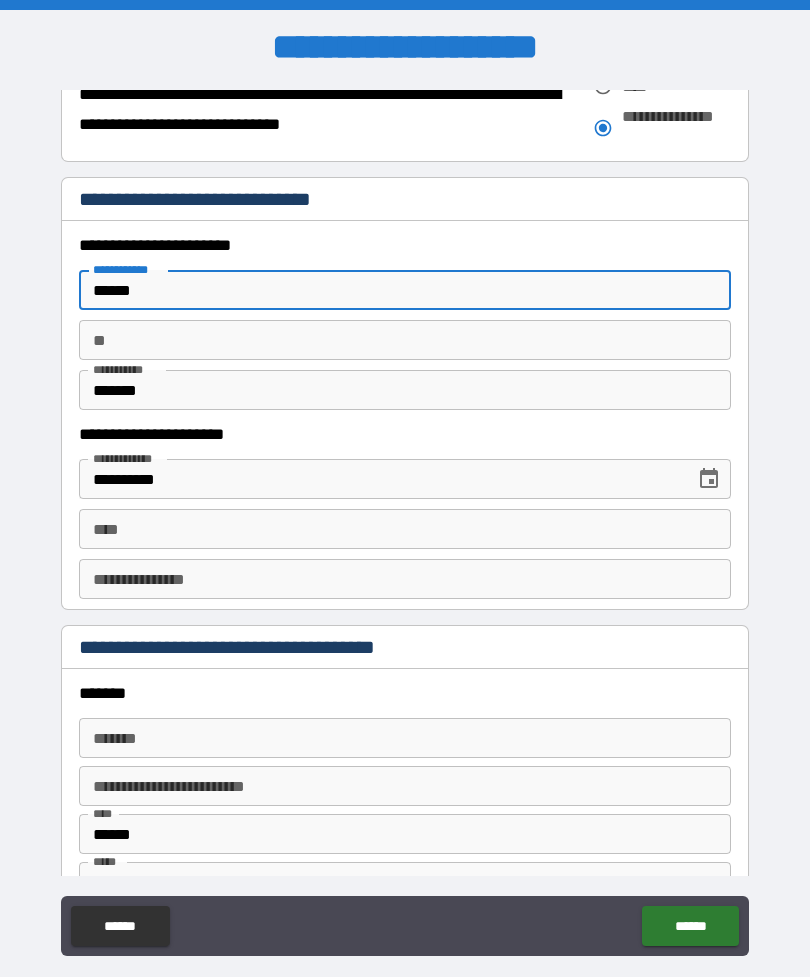 type on "******" 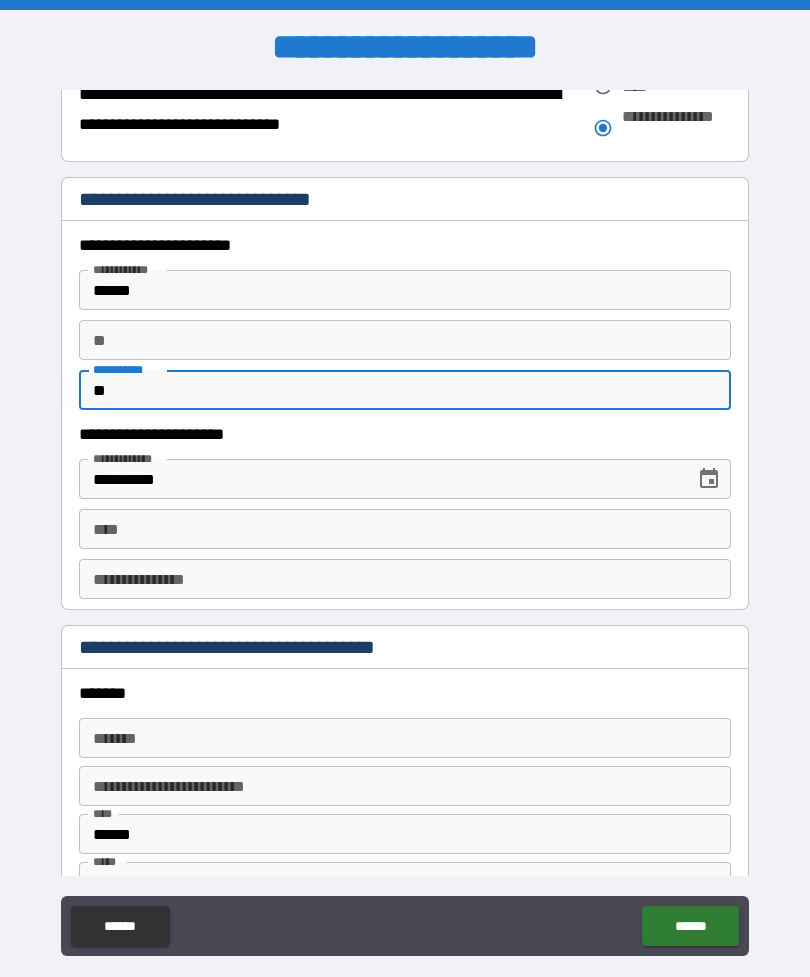 type on "*" 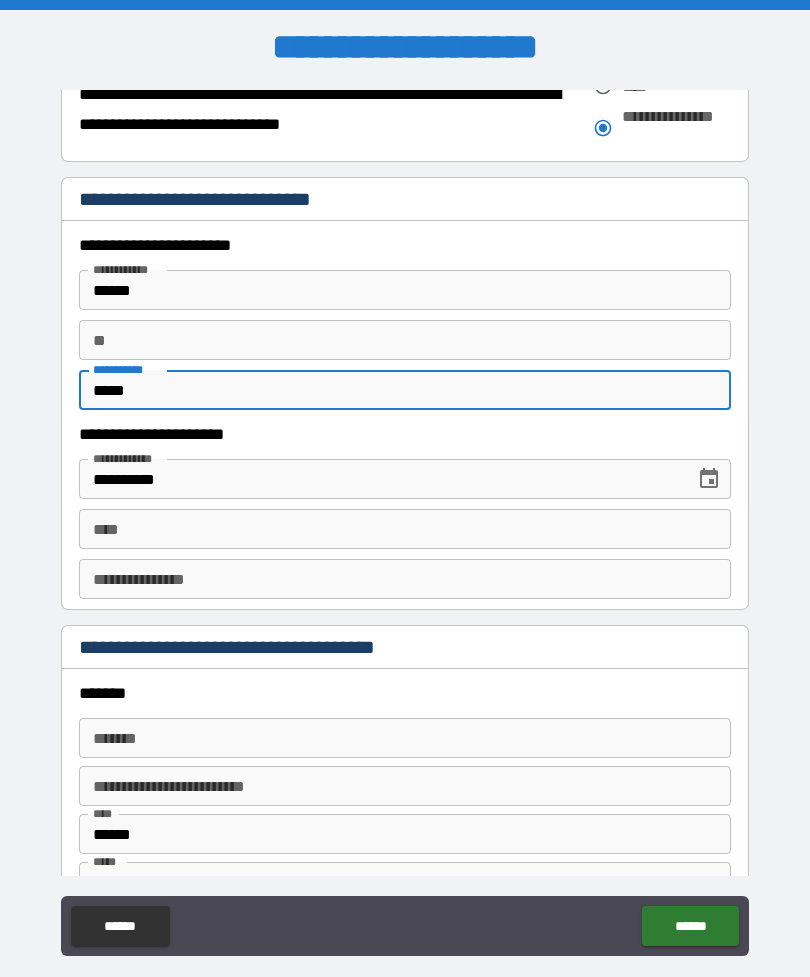 type on "*****" 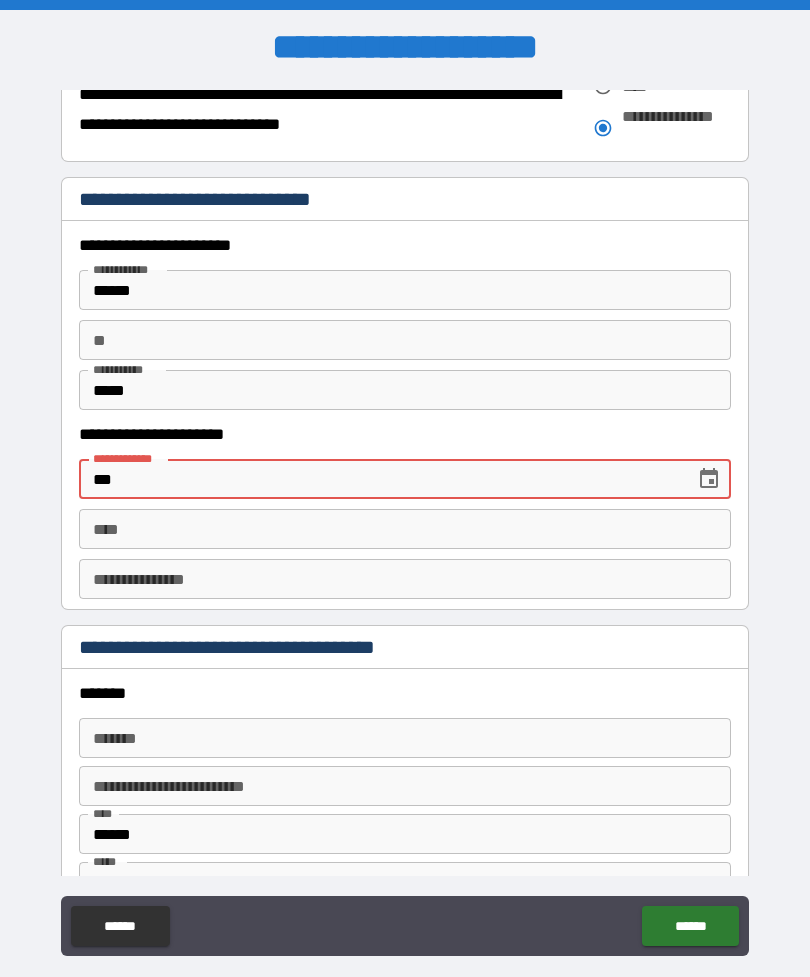 type on "*" 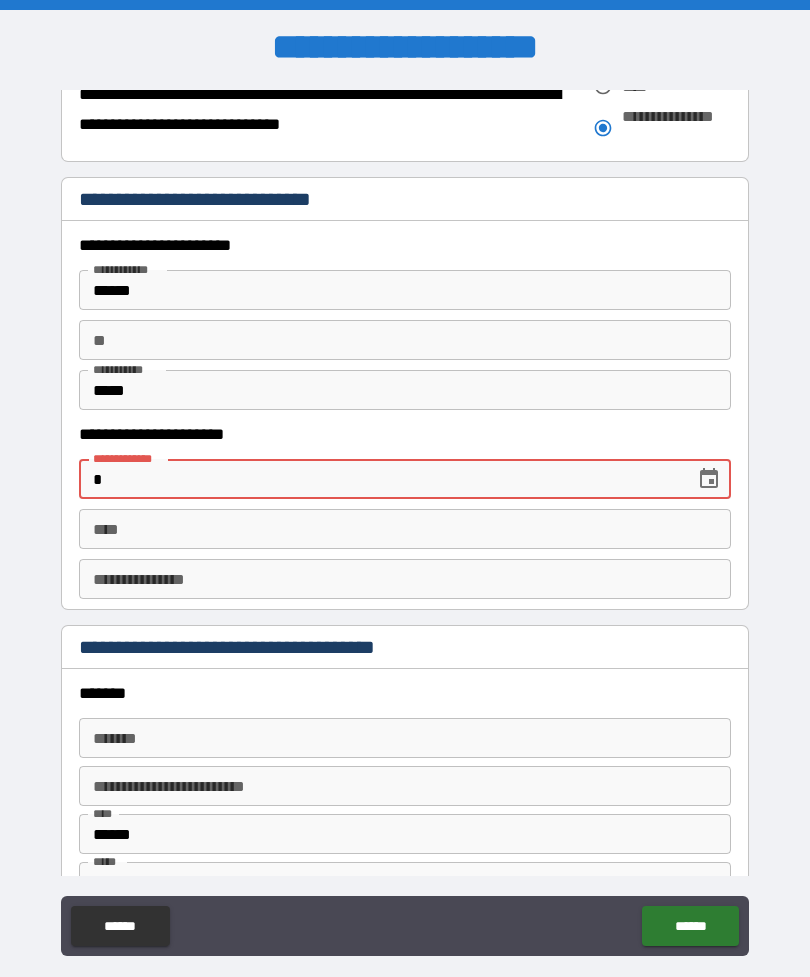 type on "*" 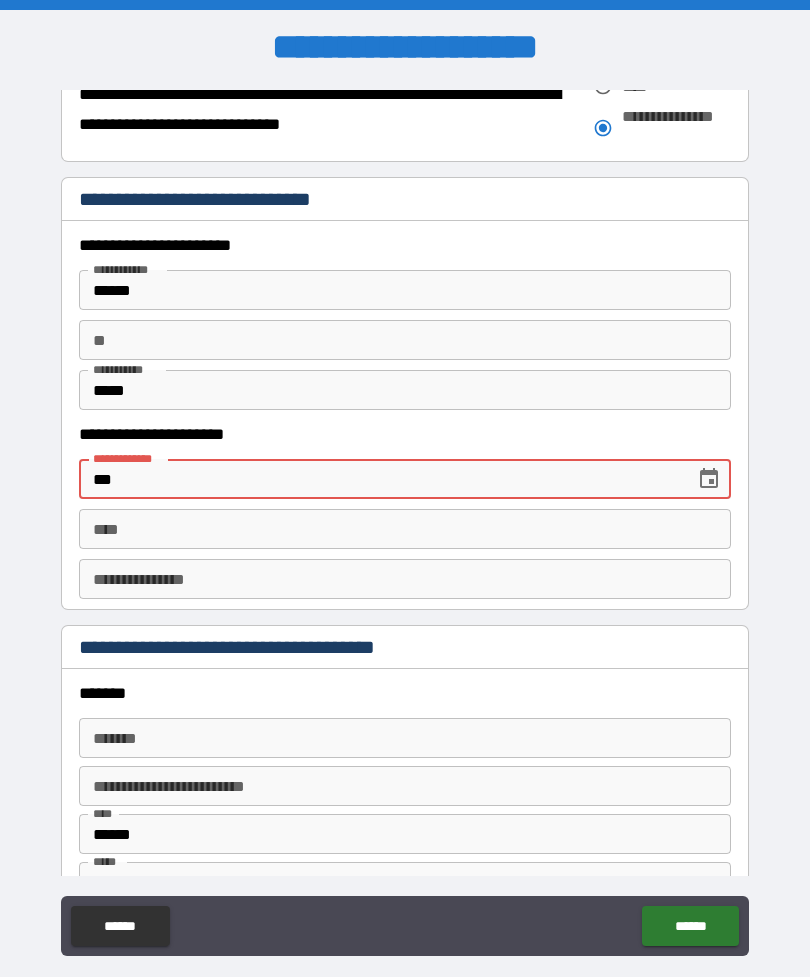 click on "***" at bounding box center (380, 479) 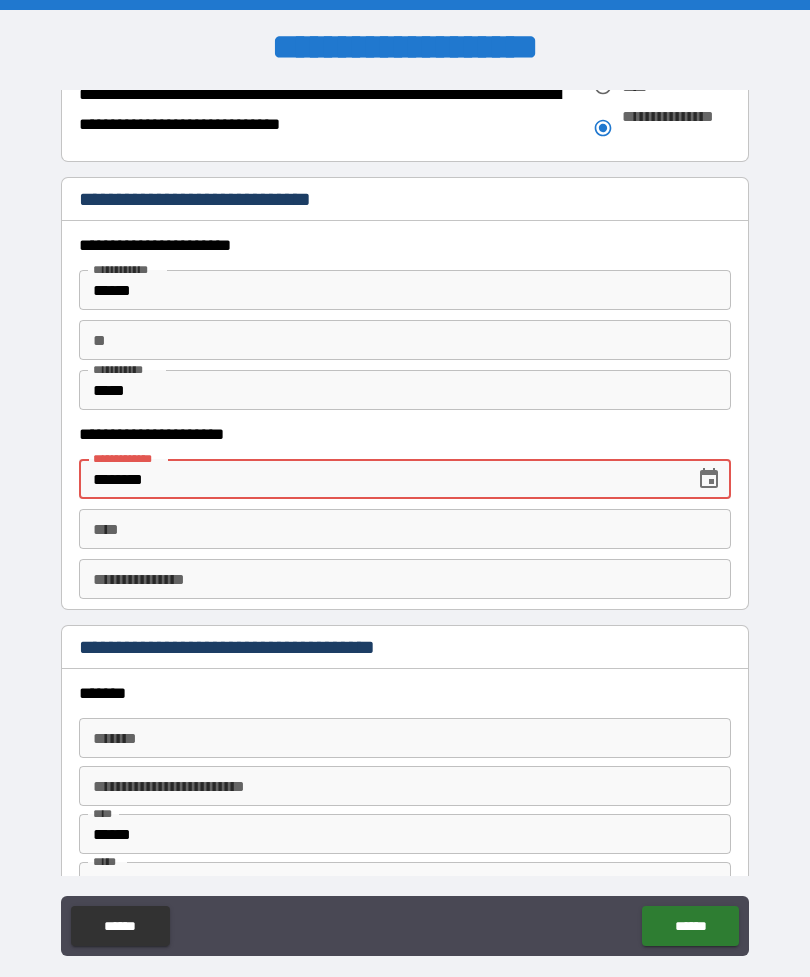click on "****" at bounding box center (405, 529) 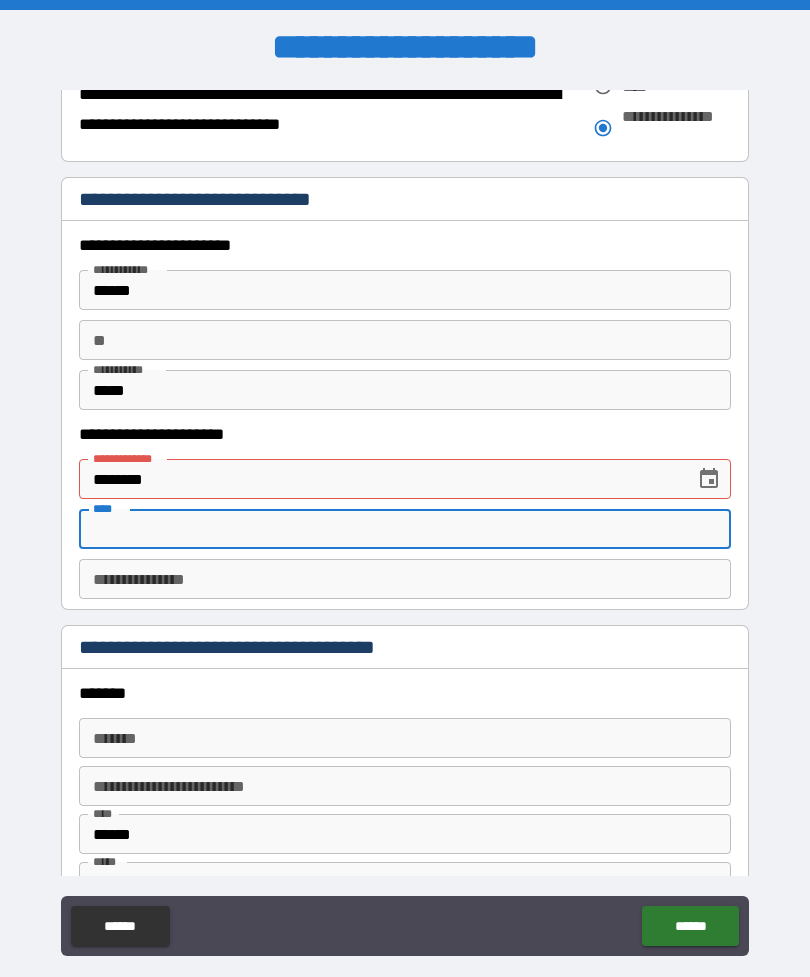 click 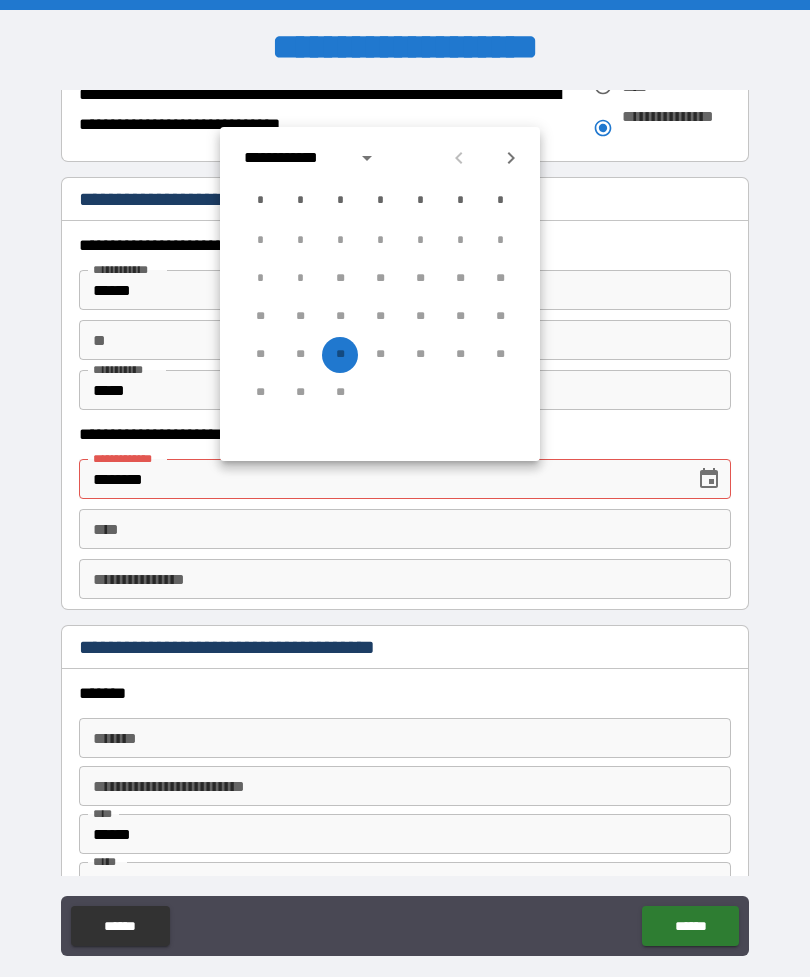 click 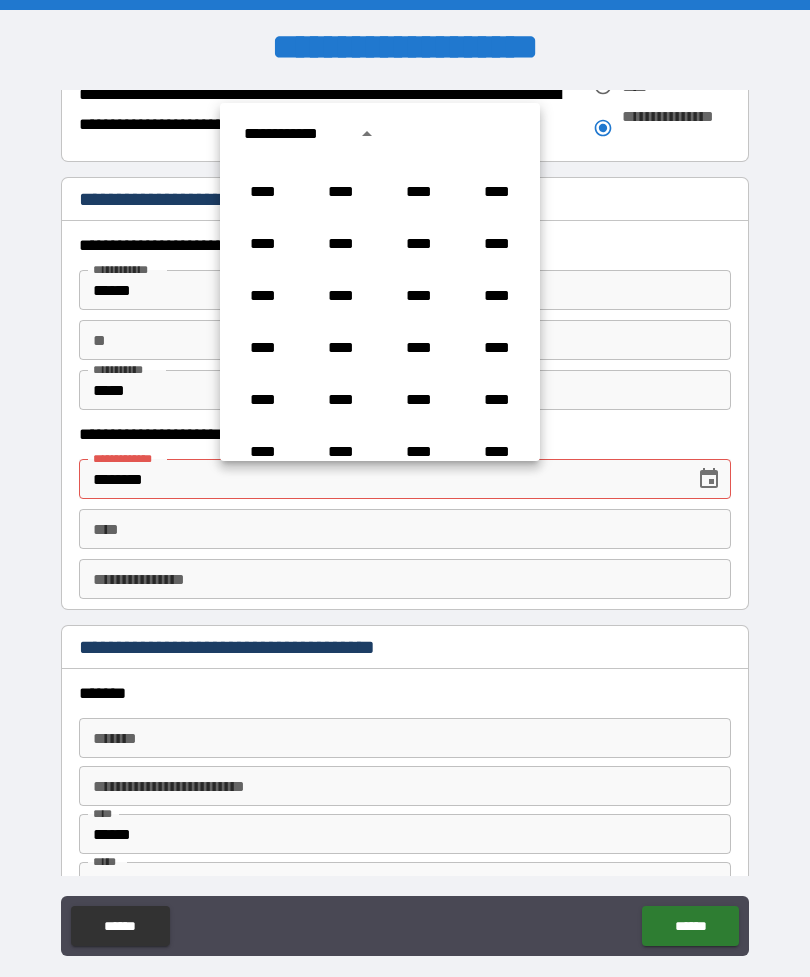 scroll, scrollTop: 955, scrollLeft: 0, axis: vertical 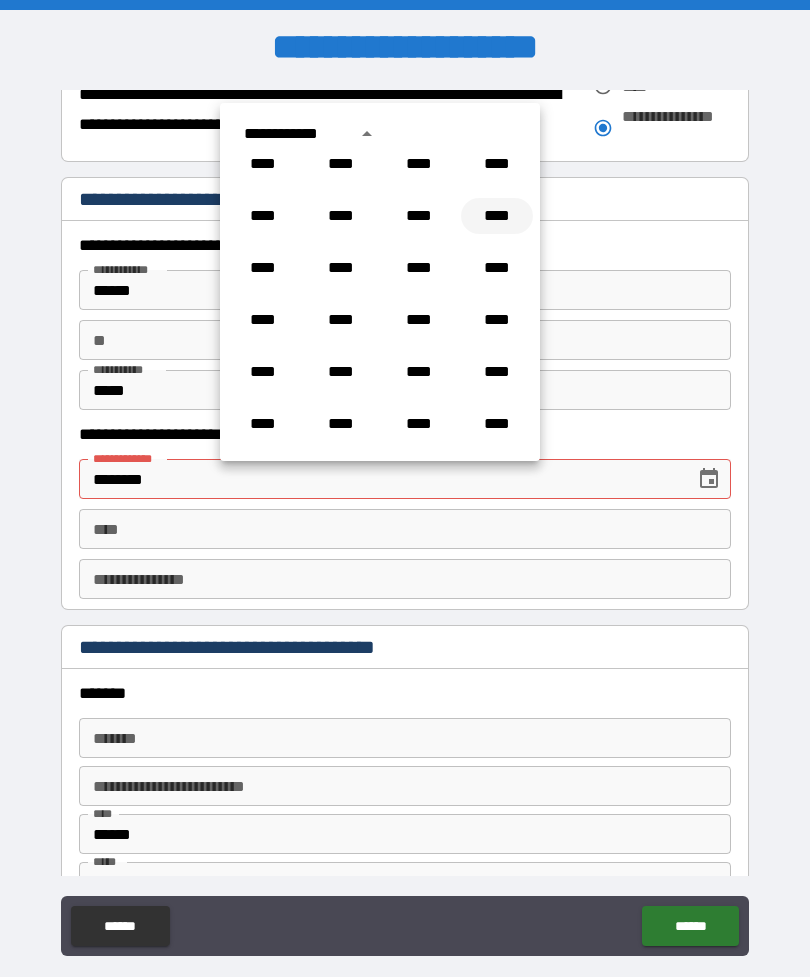 click on "****" at bounding box center (497, 216) 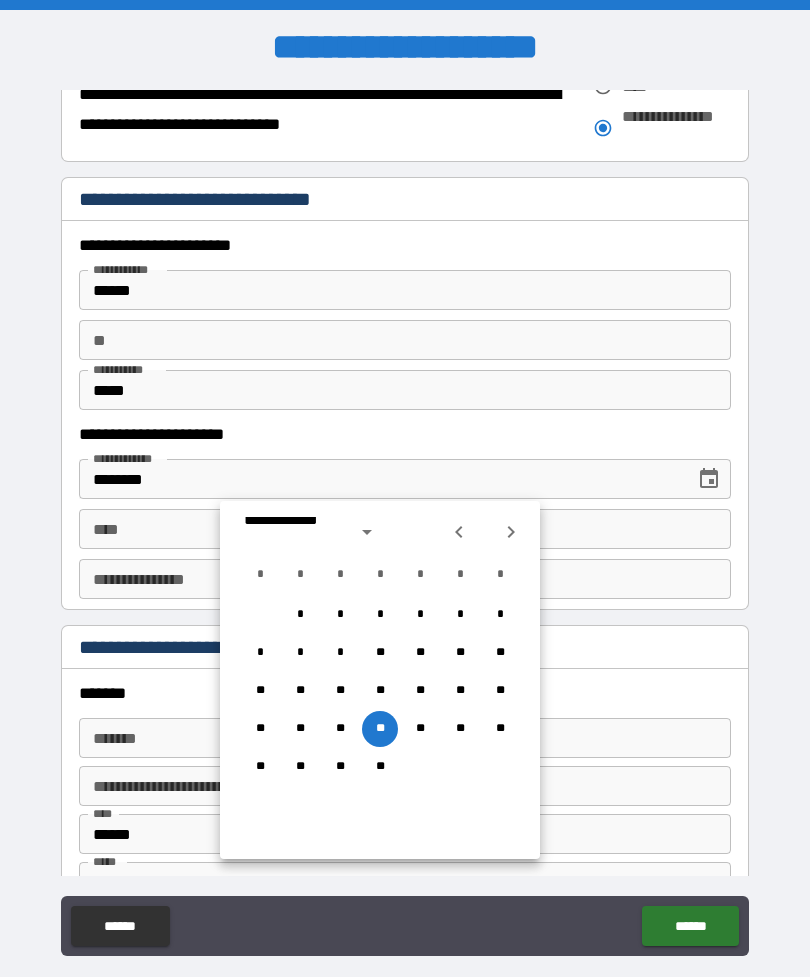 type on "**********" 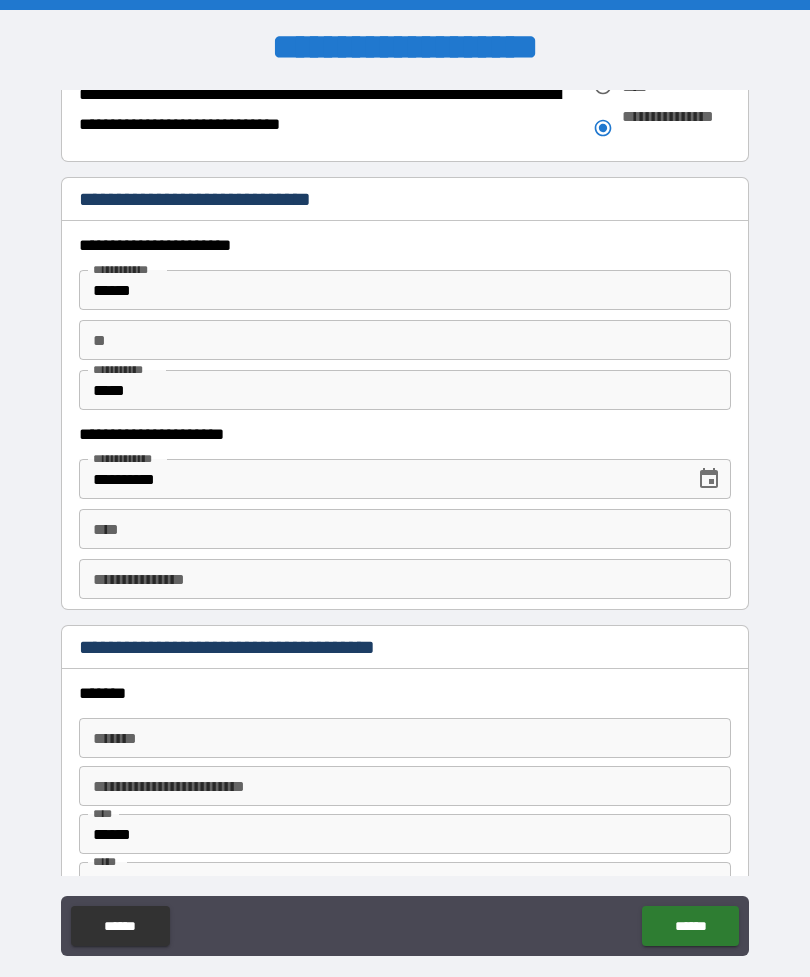 click on "**********" at bounding box center [405, 523] 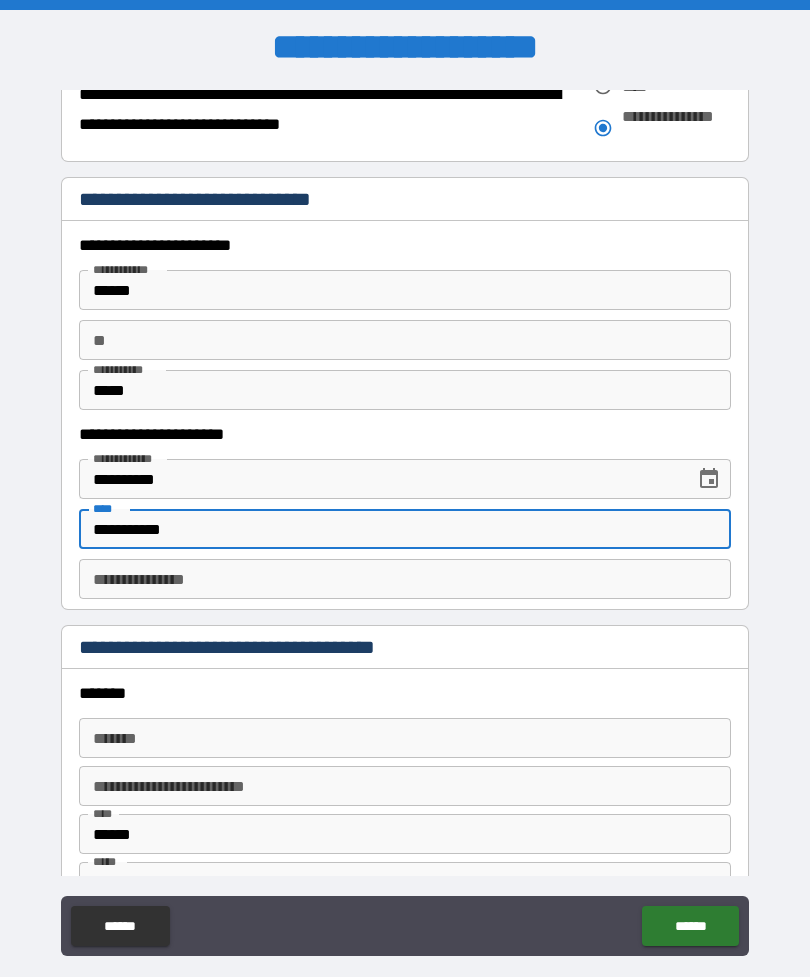 type on "**********" 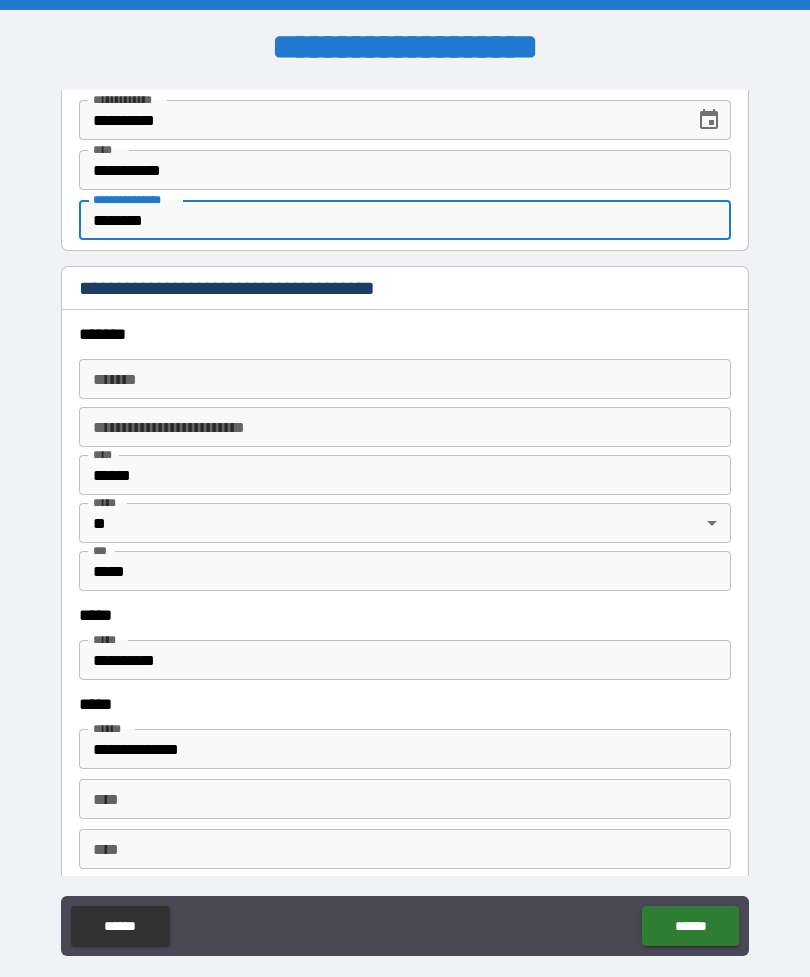 scroll, scrollTop: 2237, scrollLeft: 0, axis: vertical 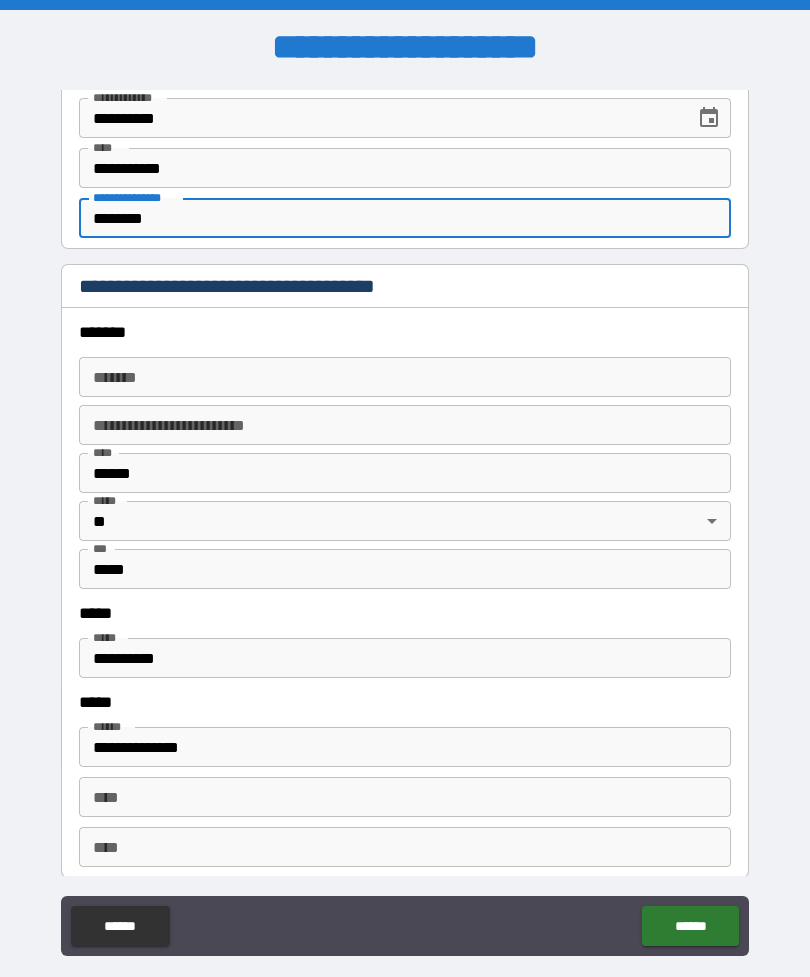 type on "********" 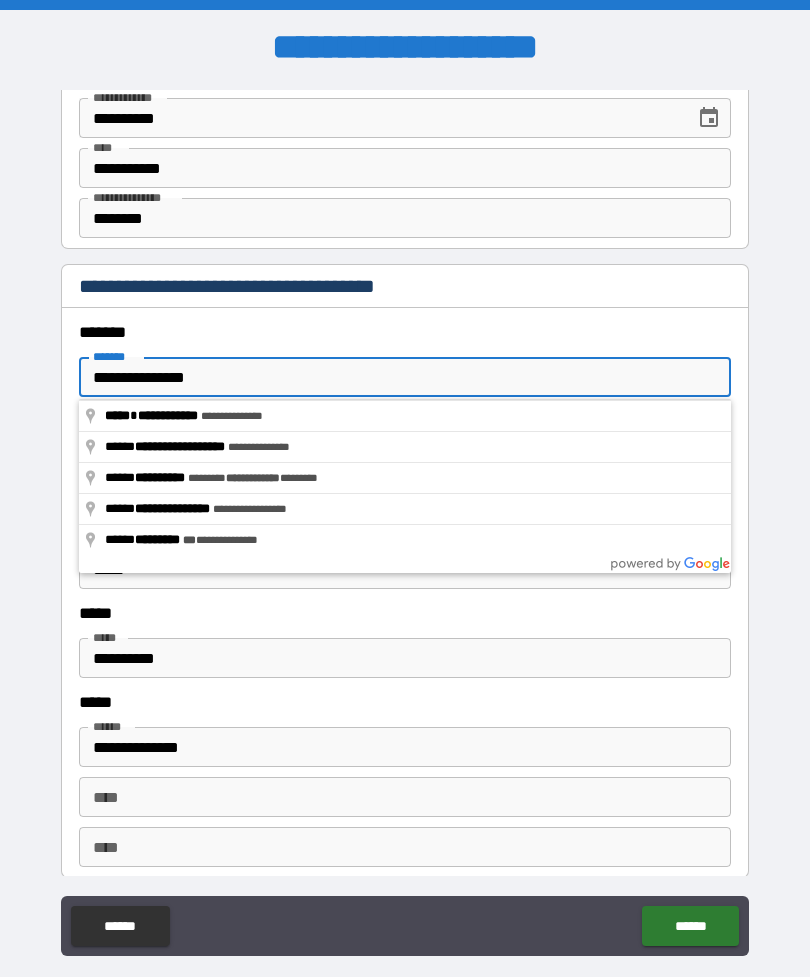 type on "**********" 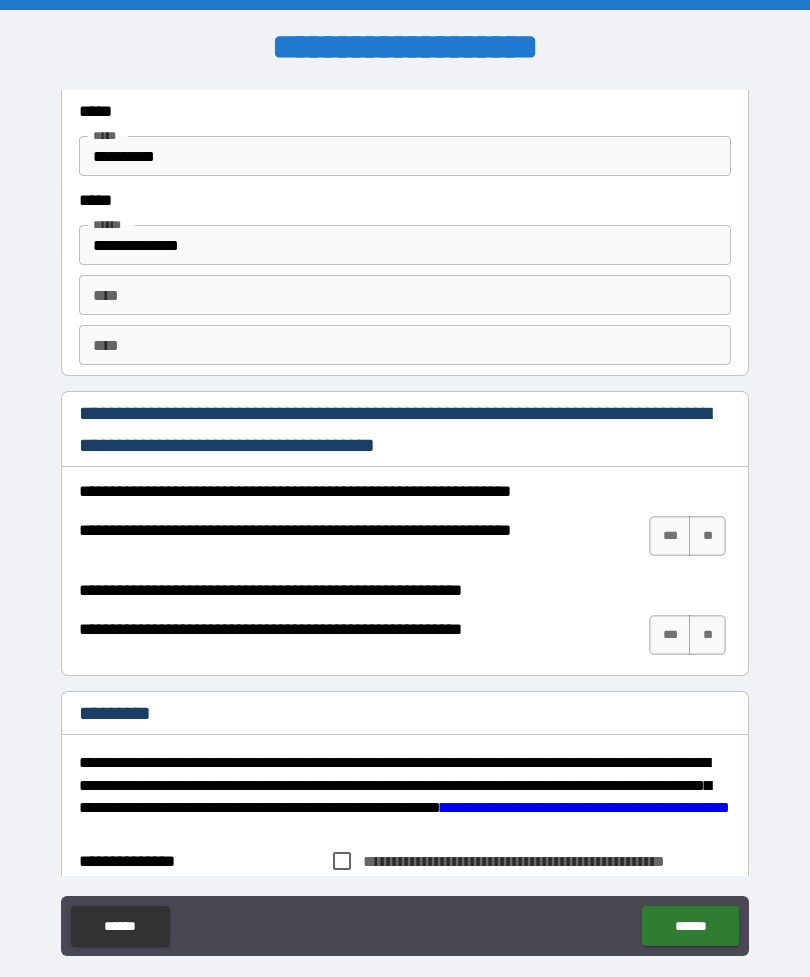 scroll, scrollTop: 2742, scrollLeft: 0, axis: vertical 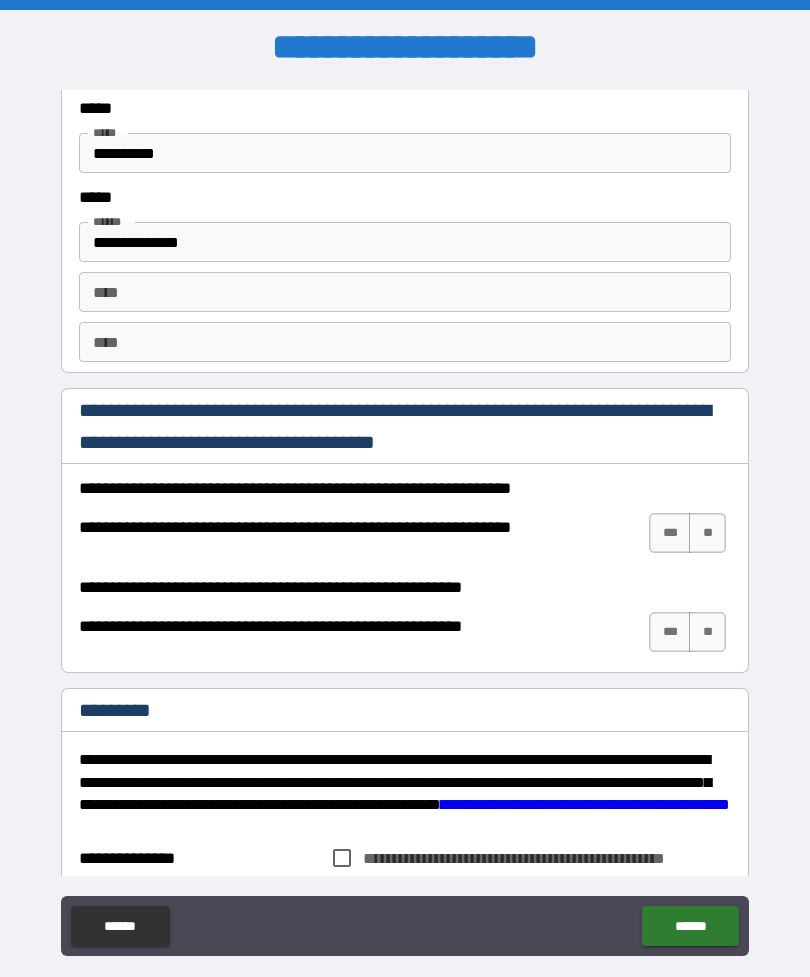 click on "**" at bounding box center (707, 533) 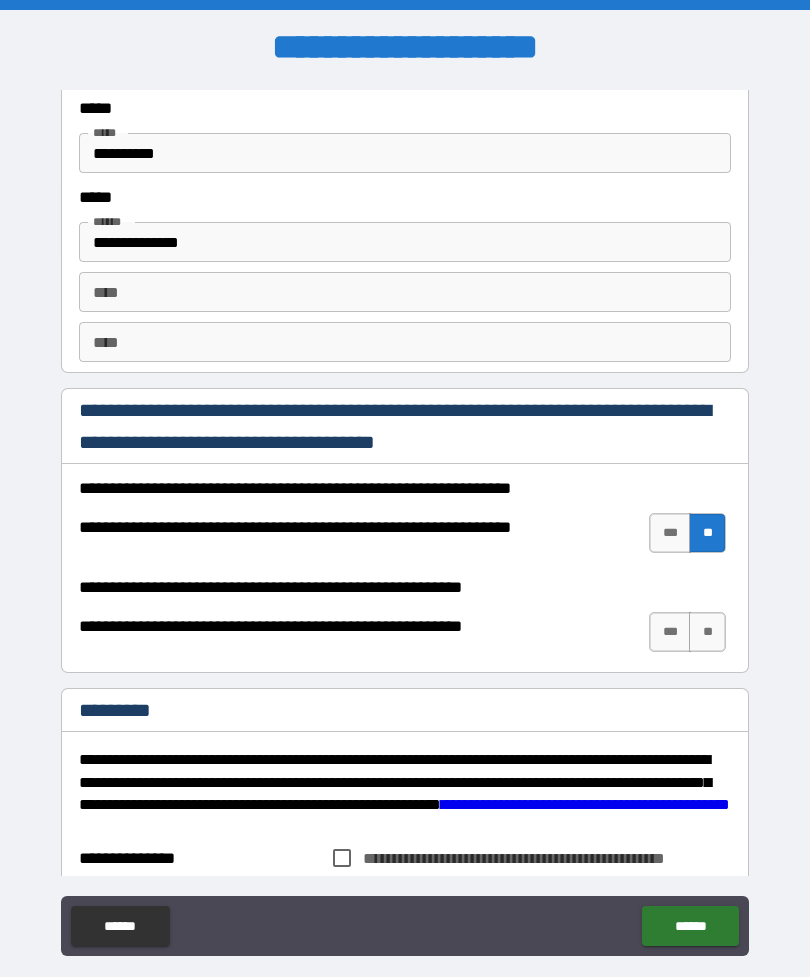 click on "**" at bounding box center (707, 632) 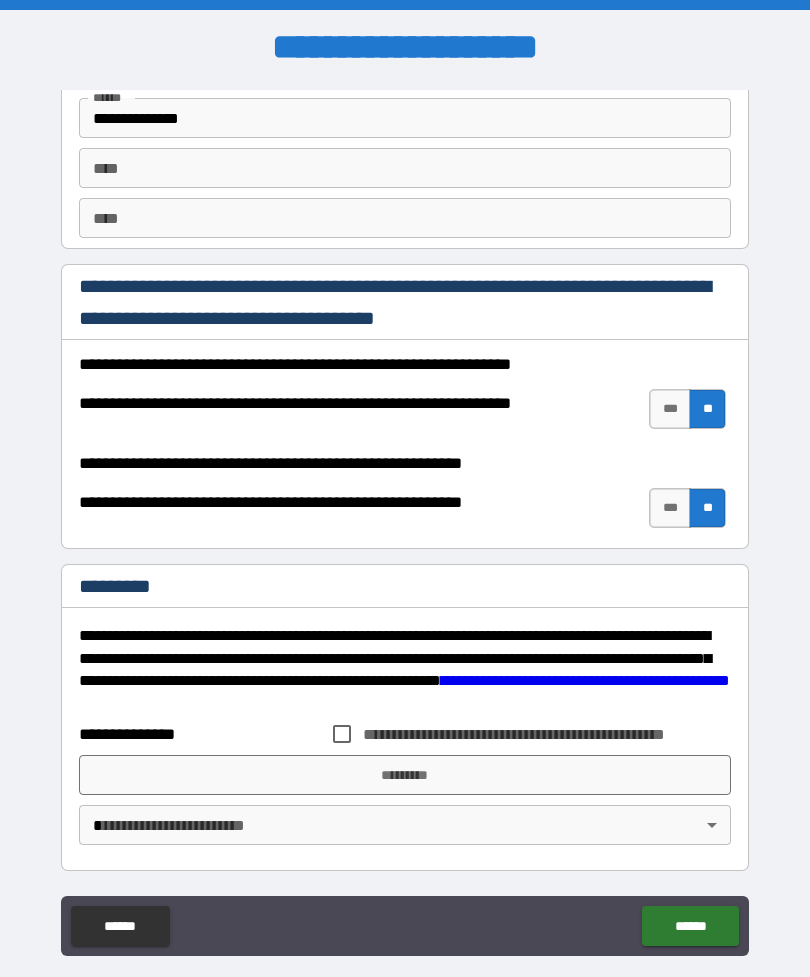 scroll, scrollTop: 2866, scrollLeft: 0, axis: vertical 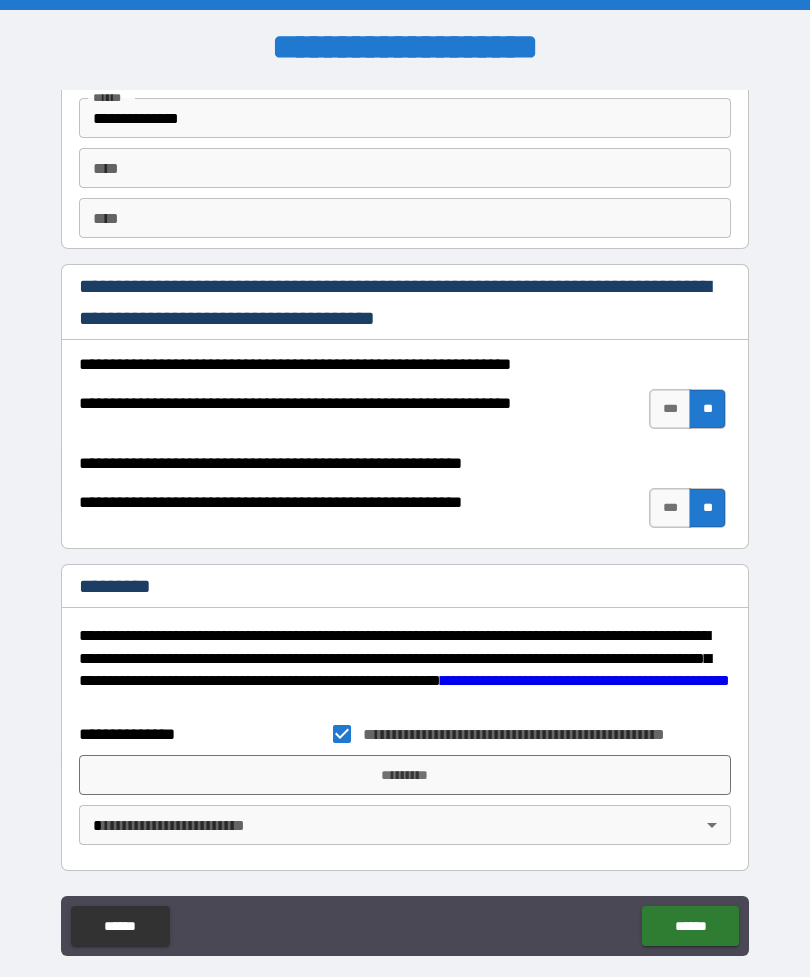 click on "*********" at bounding box center [405, 775] 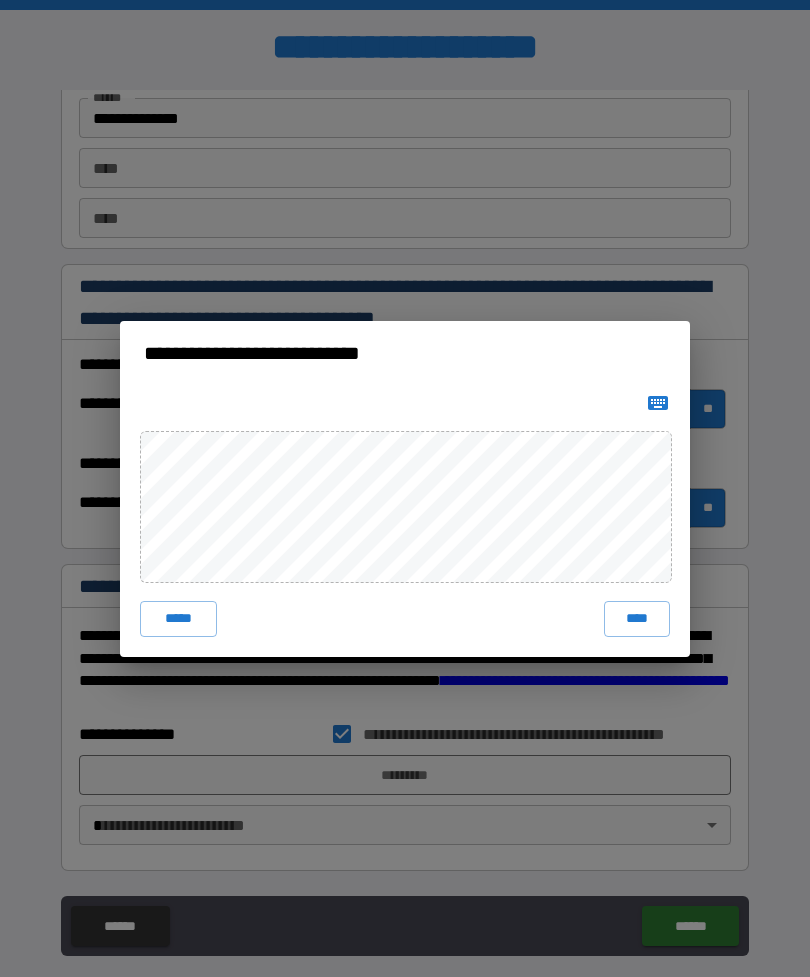 click on "****" at bounding box center (637, 619) 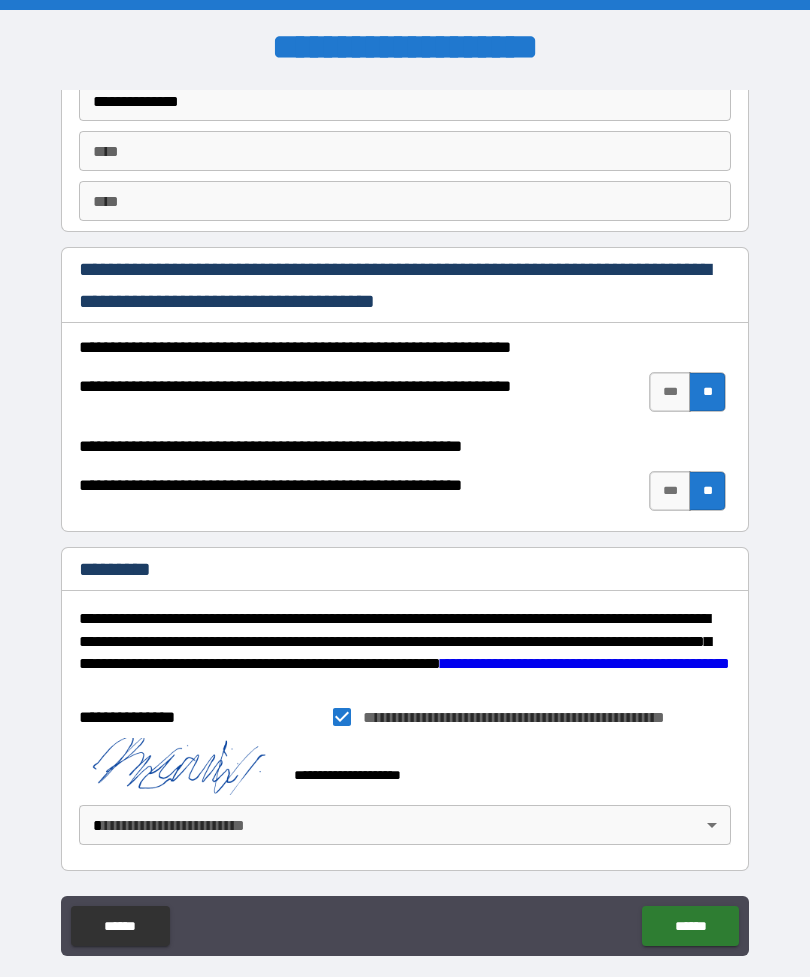 click on "**********" at bounding box center [405, 520] 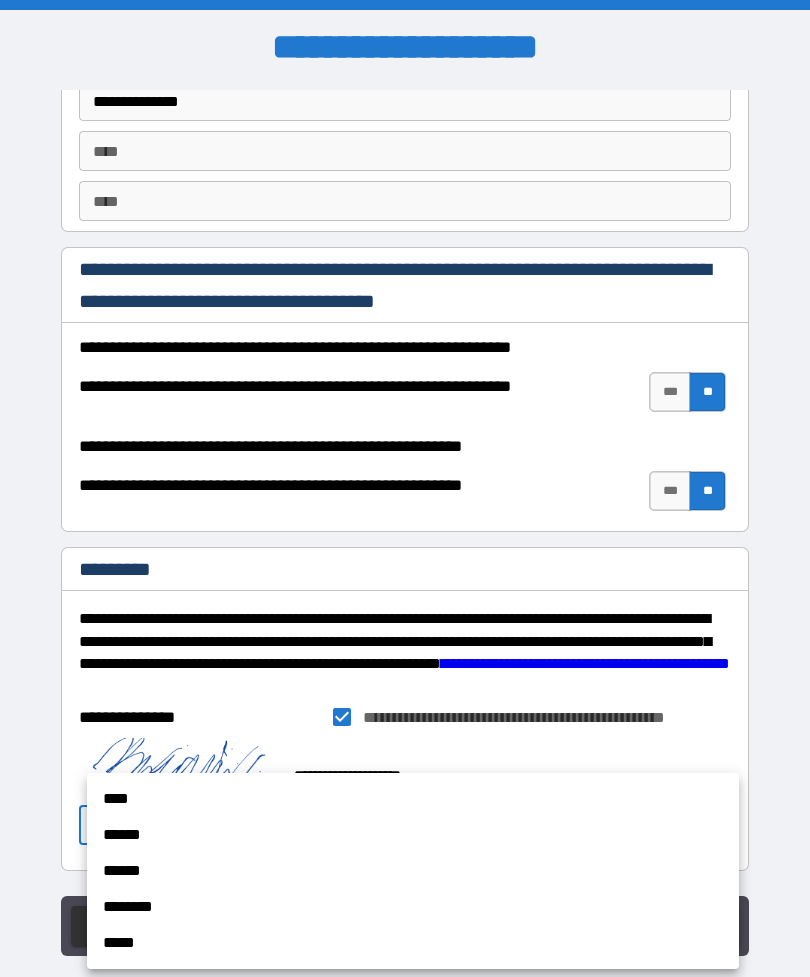 scroll, scrollTop: 2883, scrollLeft: 0, axis: vertical 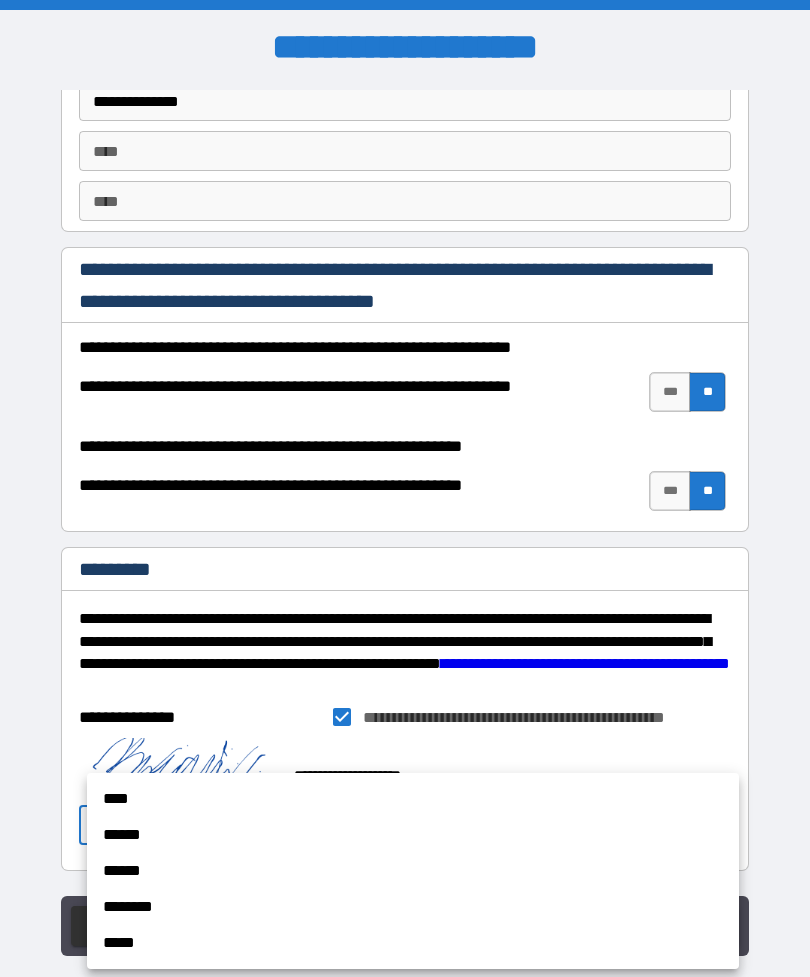 click on "******" at bounding box center [413, 835] 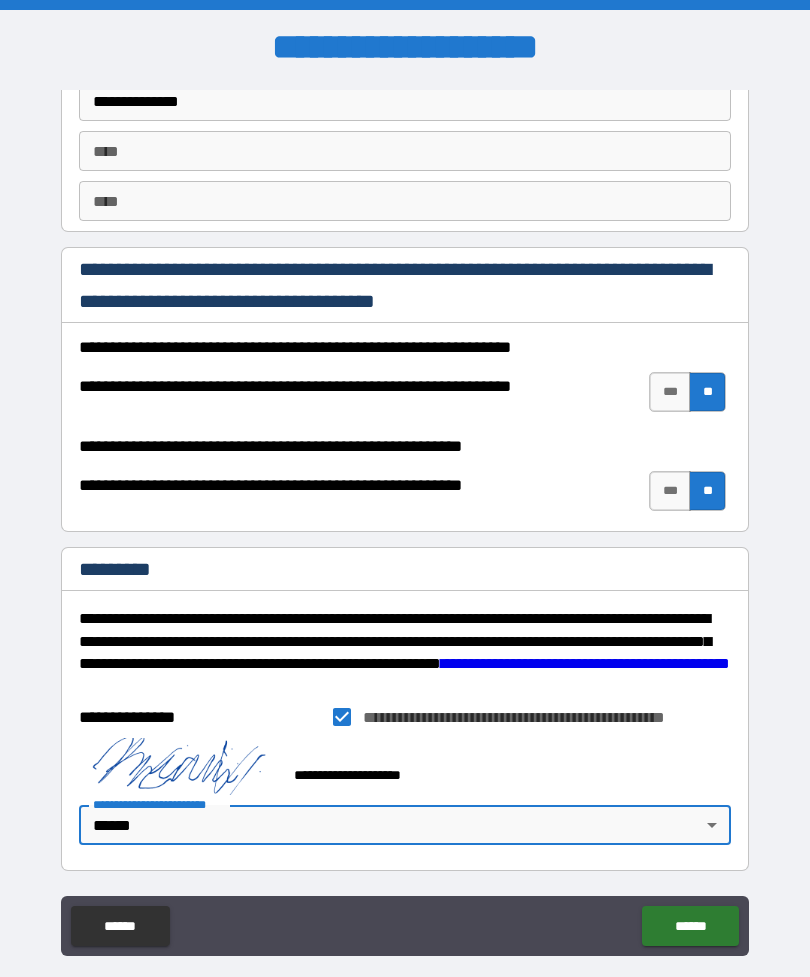 click on "******" at bounding box center (690, 926) 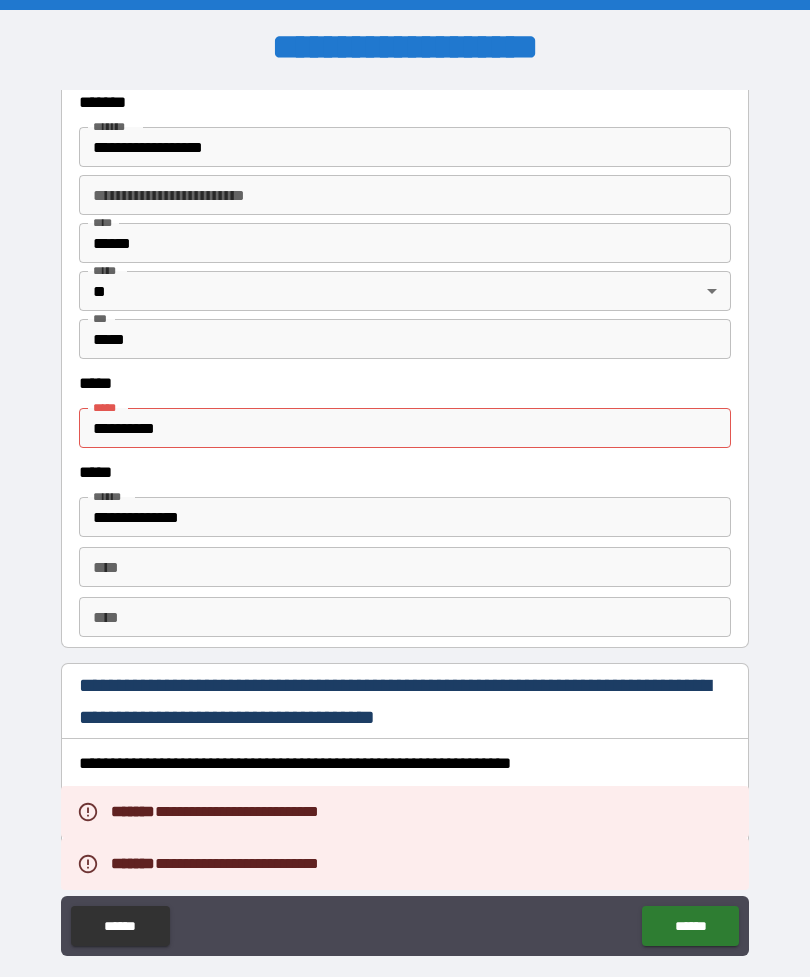 scroll, scrollTop: 2466, scrollLeft: 0, axis: vertical 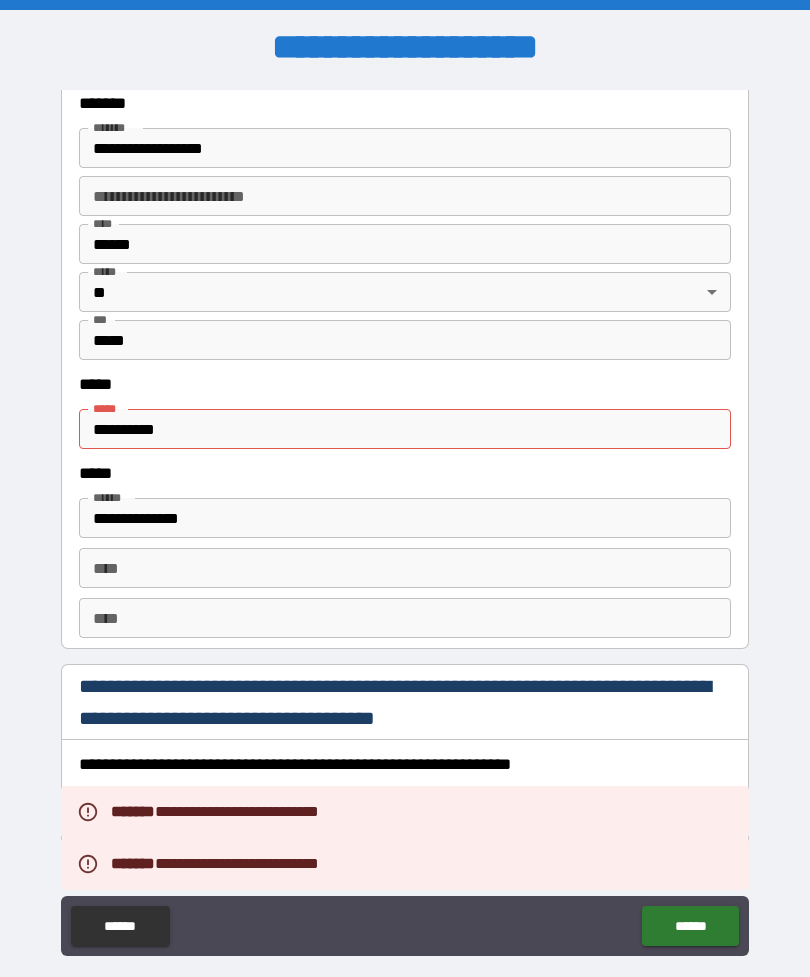 click on "**********" at bounding box center (405, 429) 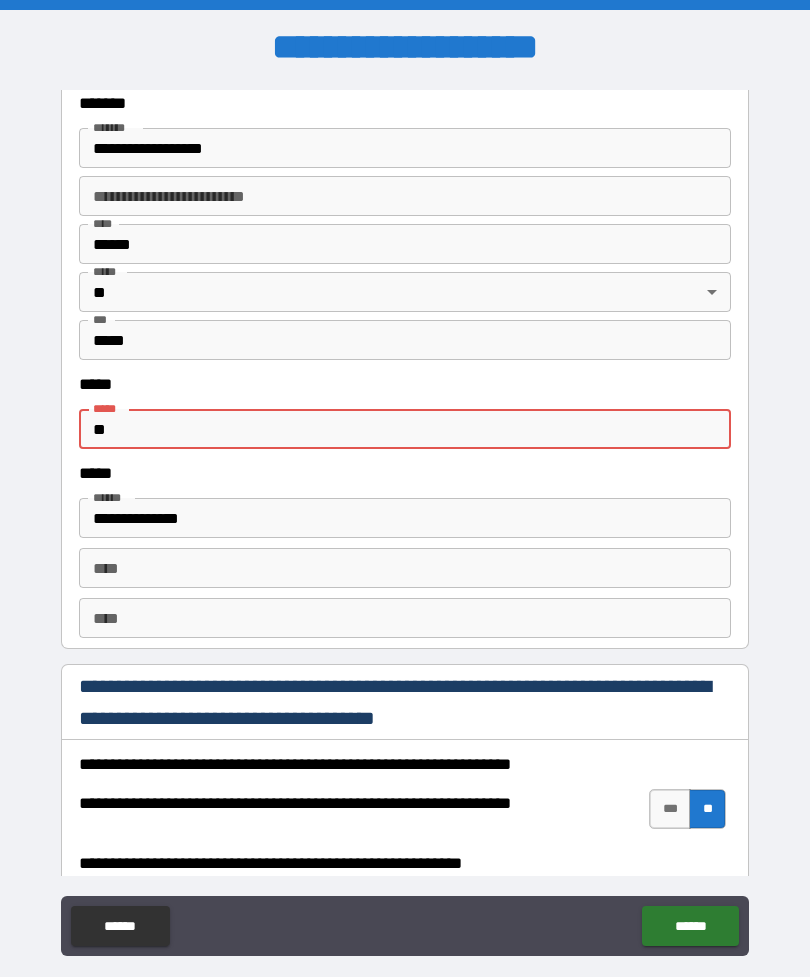 type on "*" 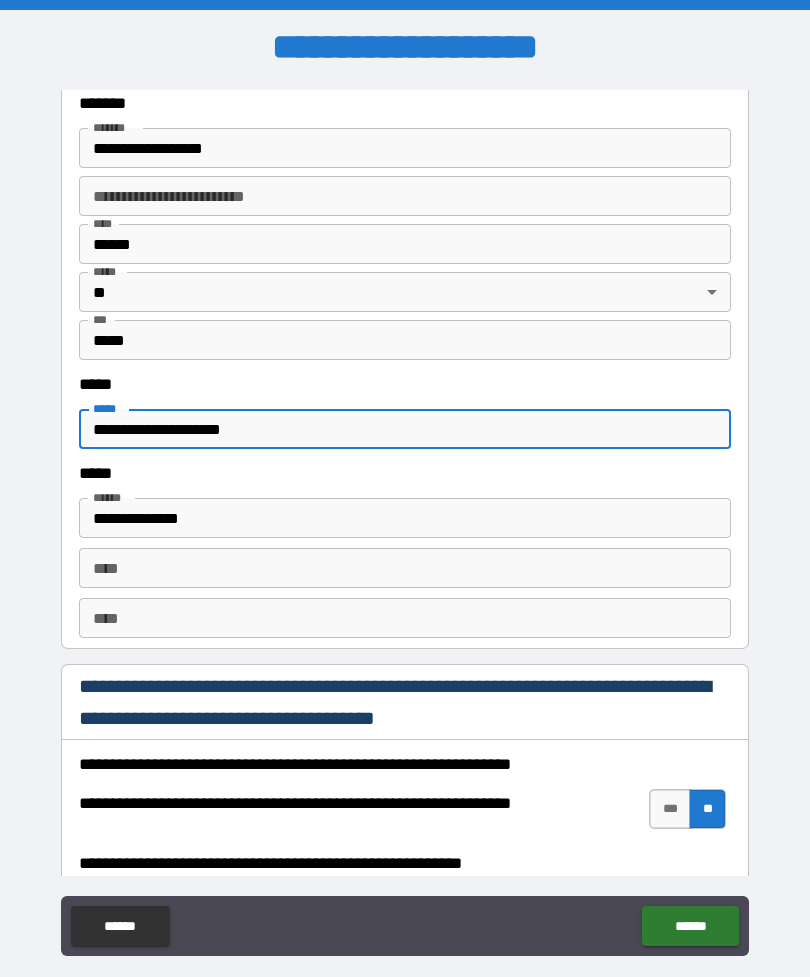 type on "**********" 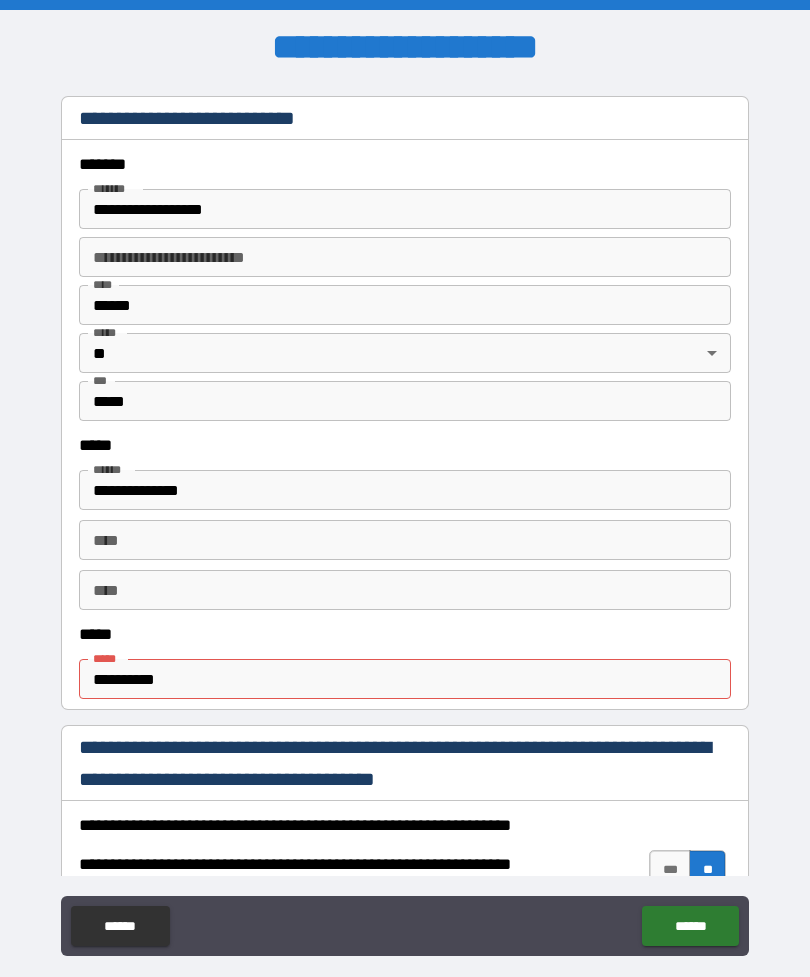 scroll, scrollTop: 715, scrollLeft: 0, axis: vertical 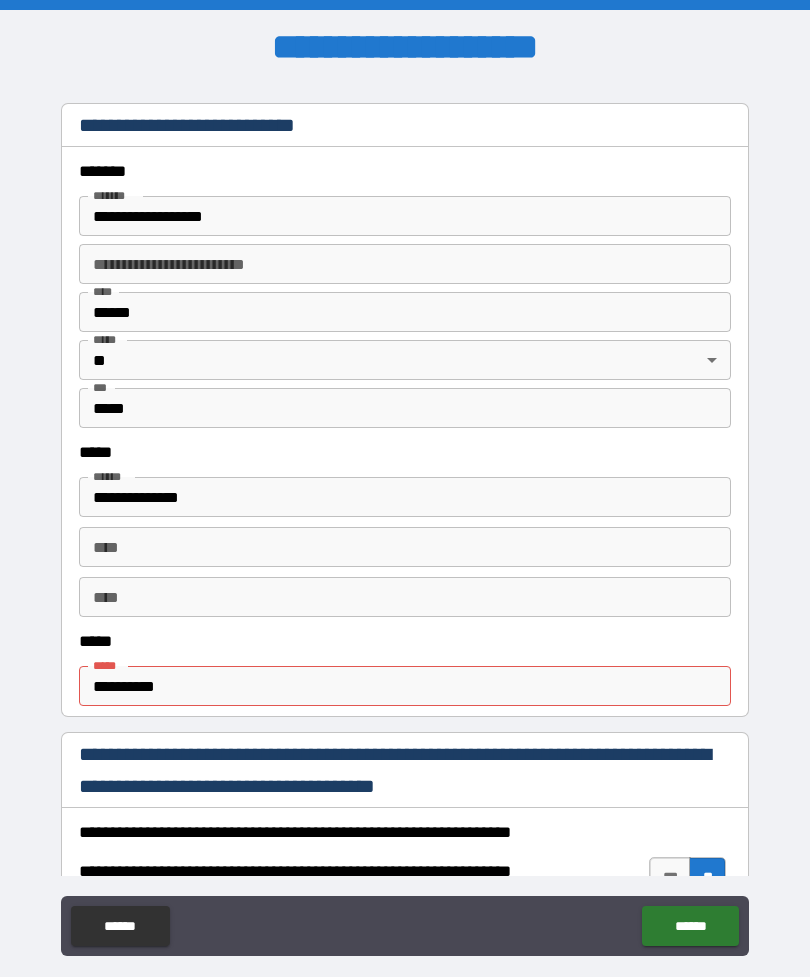 click on "**********" at bounding box center [405, 686] 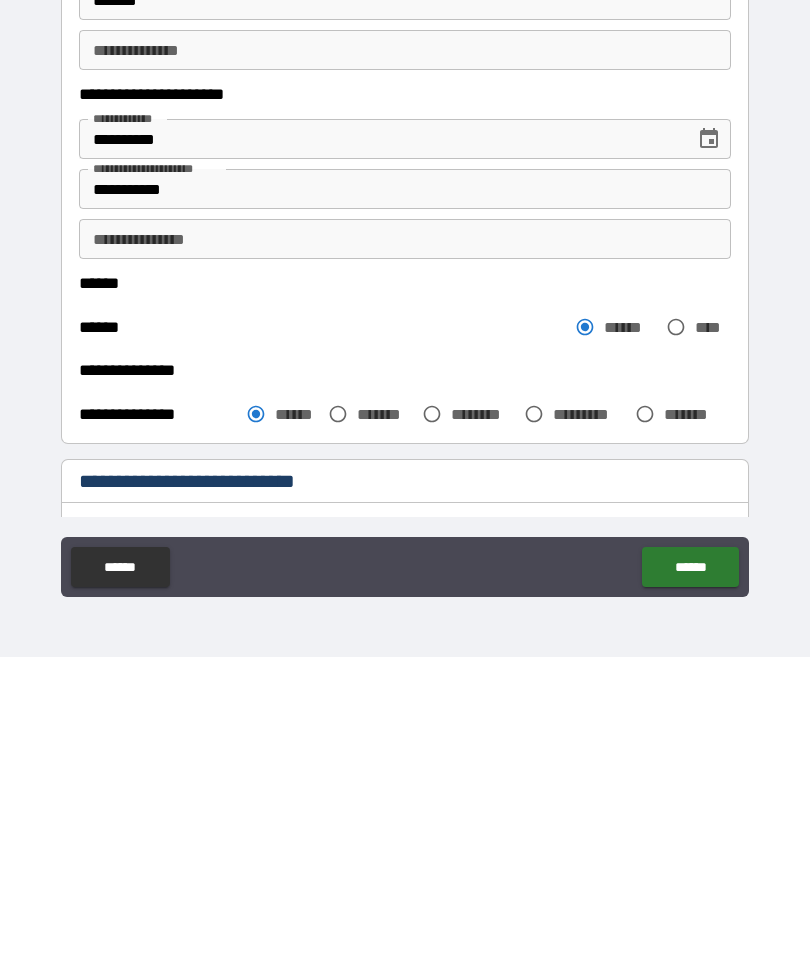 scroll, scrollTop: 0, scrollLeft: 0, axis: both 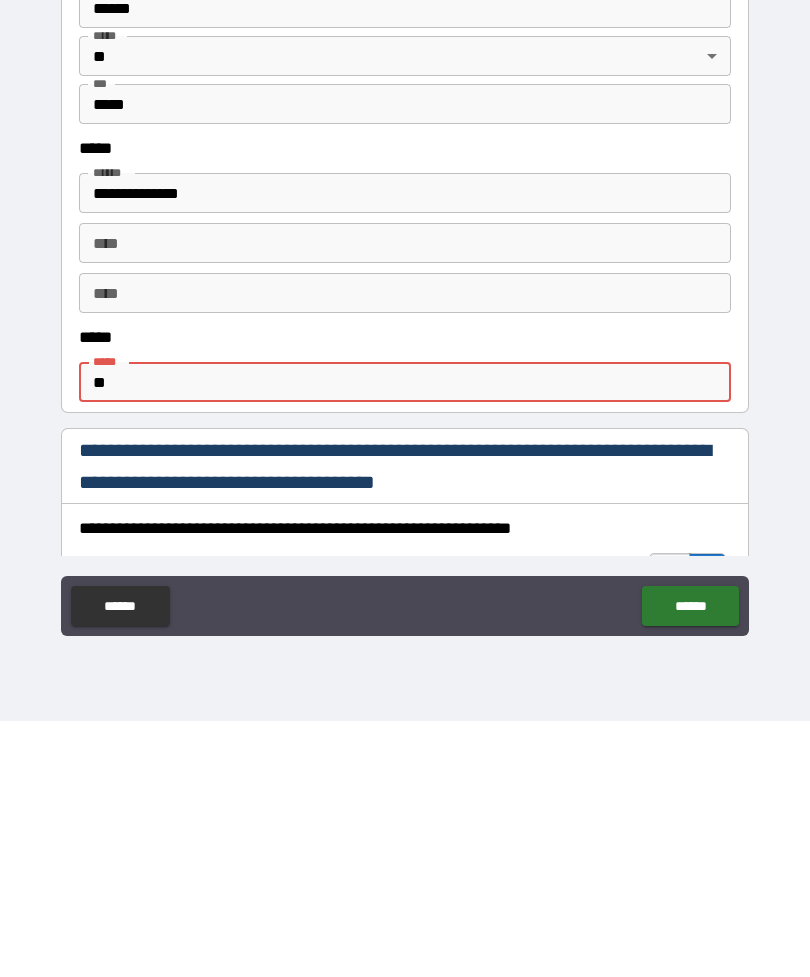 type on "*" 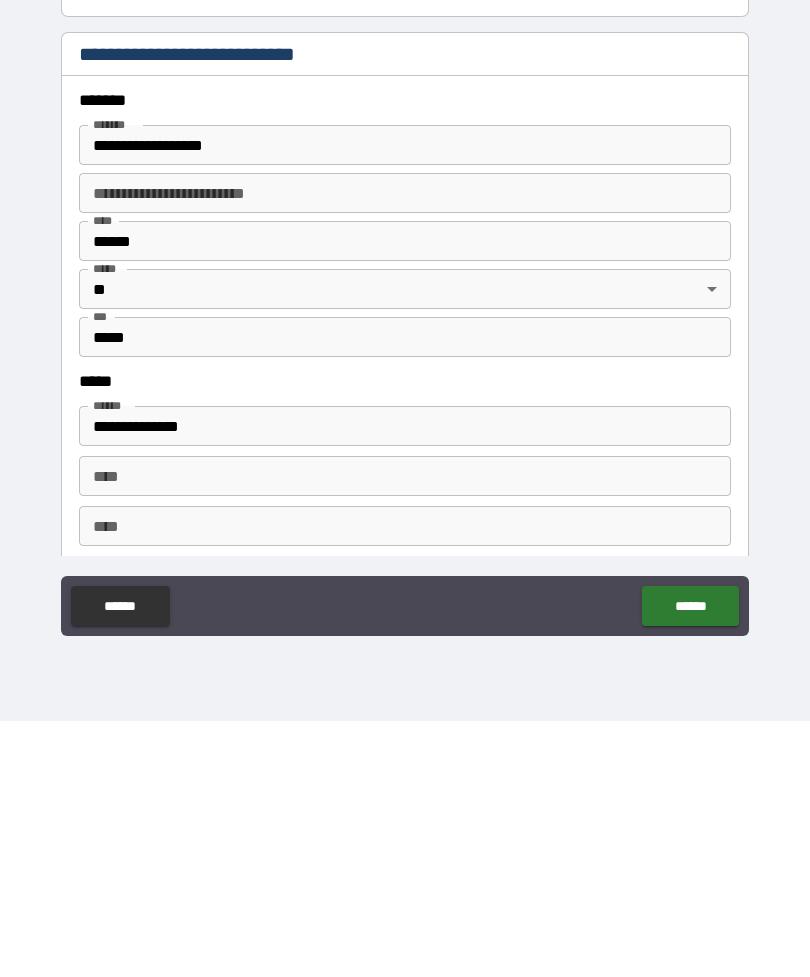 scroll, scrollTop: 495, scrollLeft: 0, axis: vertical 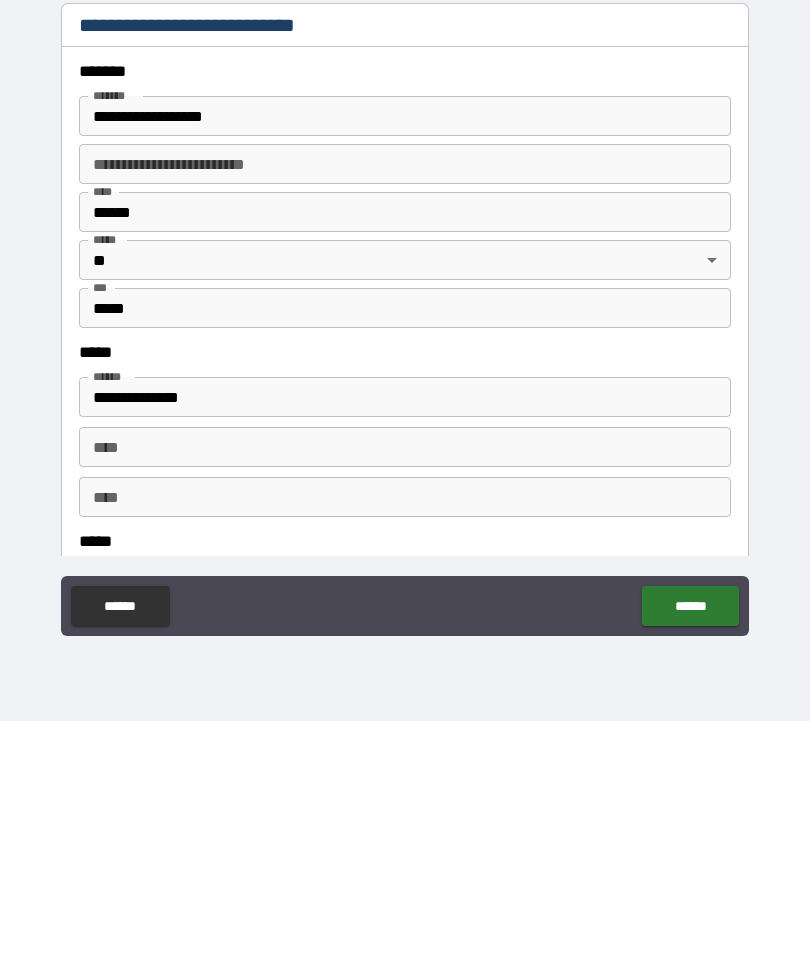 type on "**********" 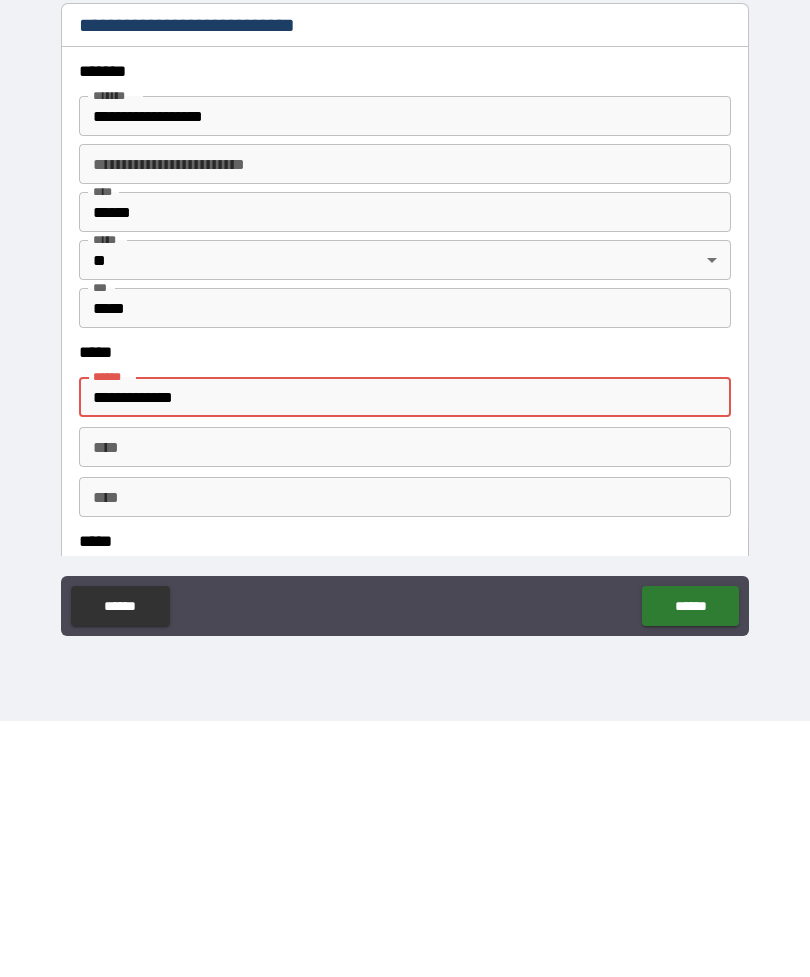 type on "**********" 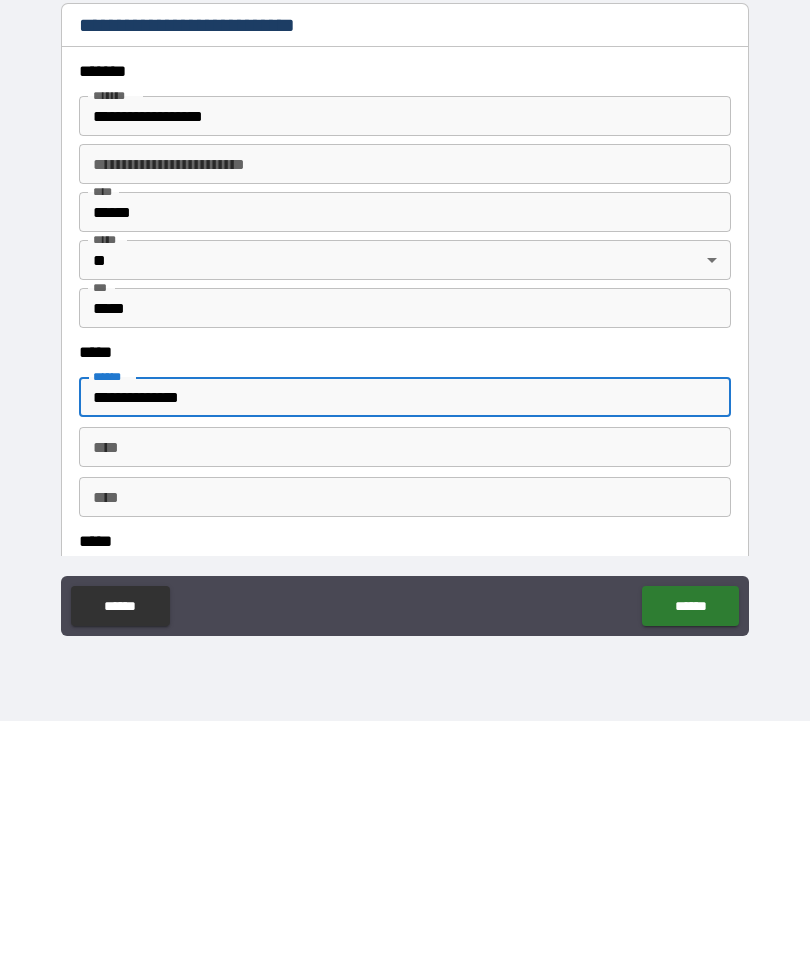 click on "******" at bounding box center [690, 862] 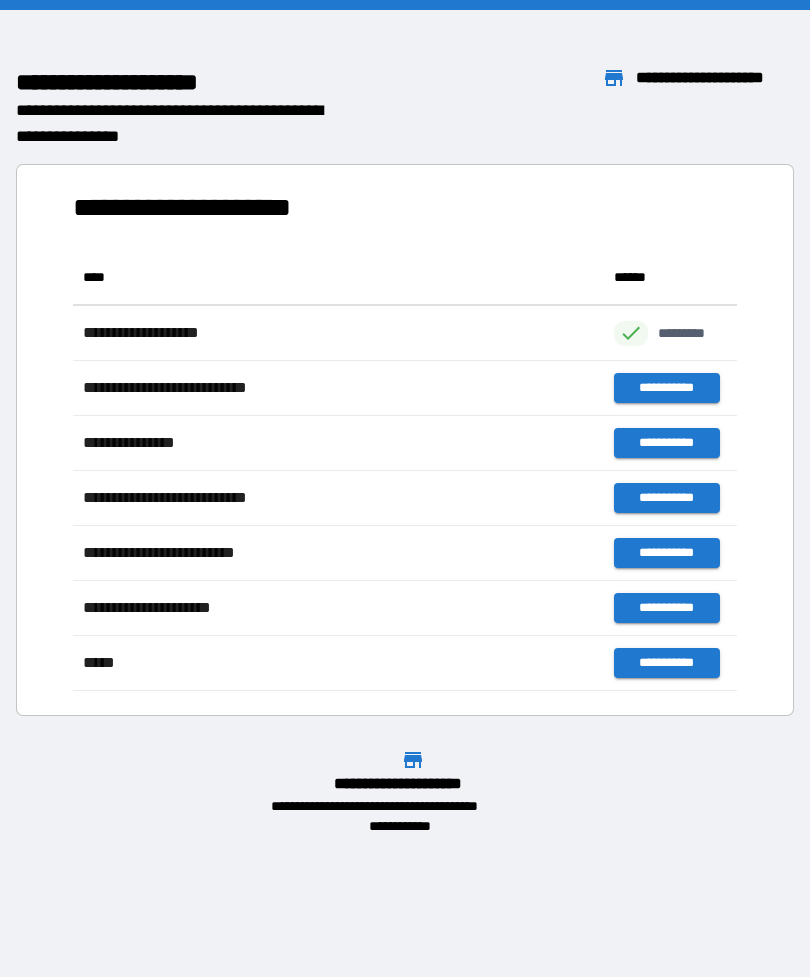 scroll, scrollTop: 1, scrollLeft: 1, axis: both 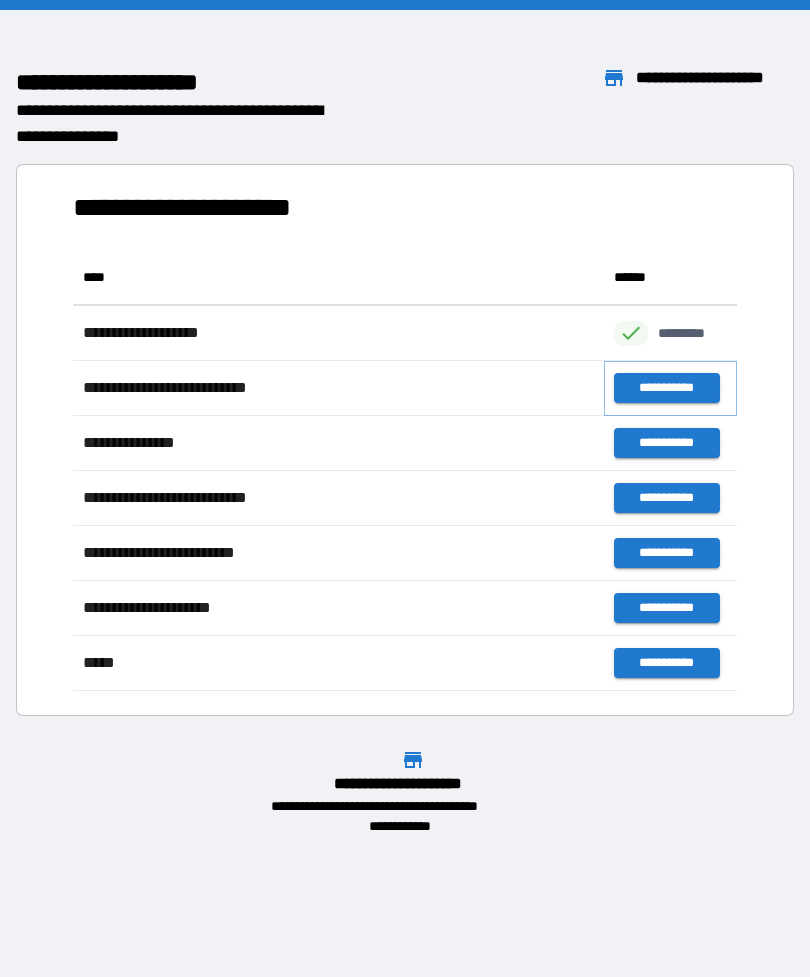 click on "**********" at bounding box center [666, 388] 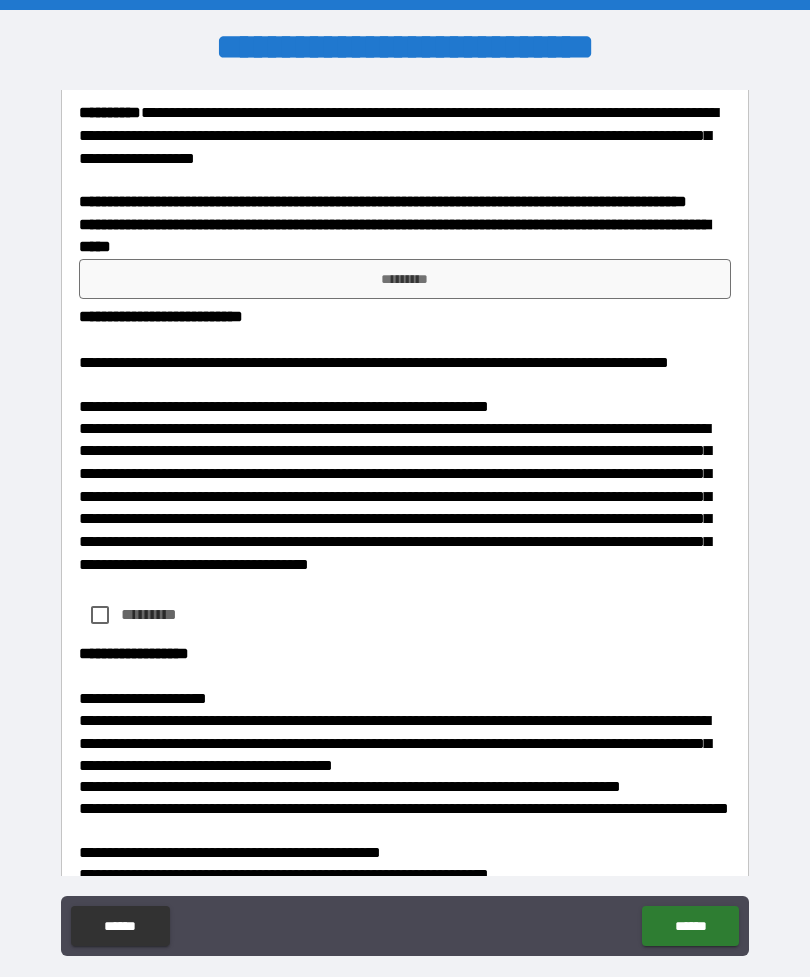scroll, scrollTop: 2019, scrollLeft: 0, axis: vertical 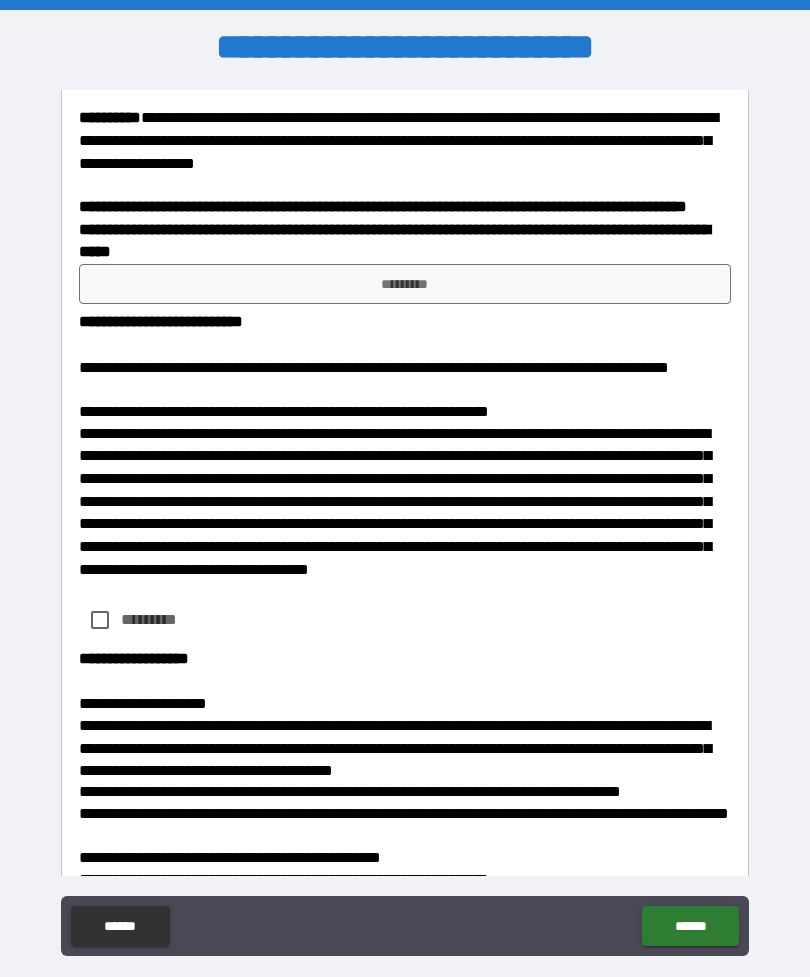 click on "*********" at bounding box center [405, 284] 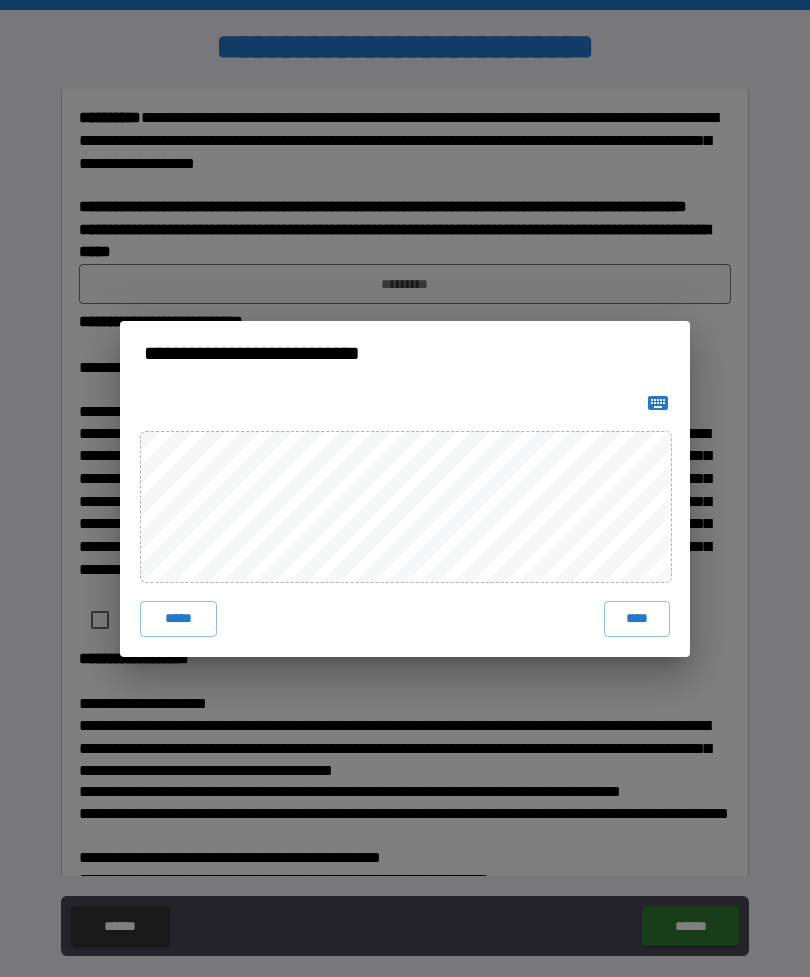 click on "****" at bounding box center [637, 619] 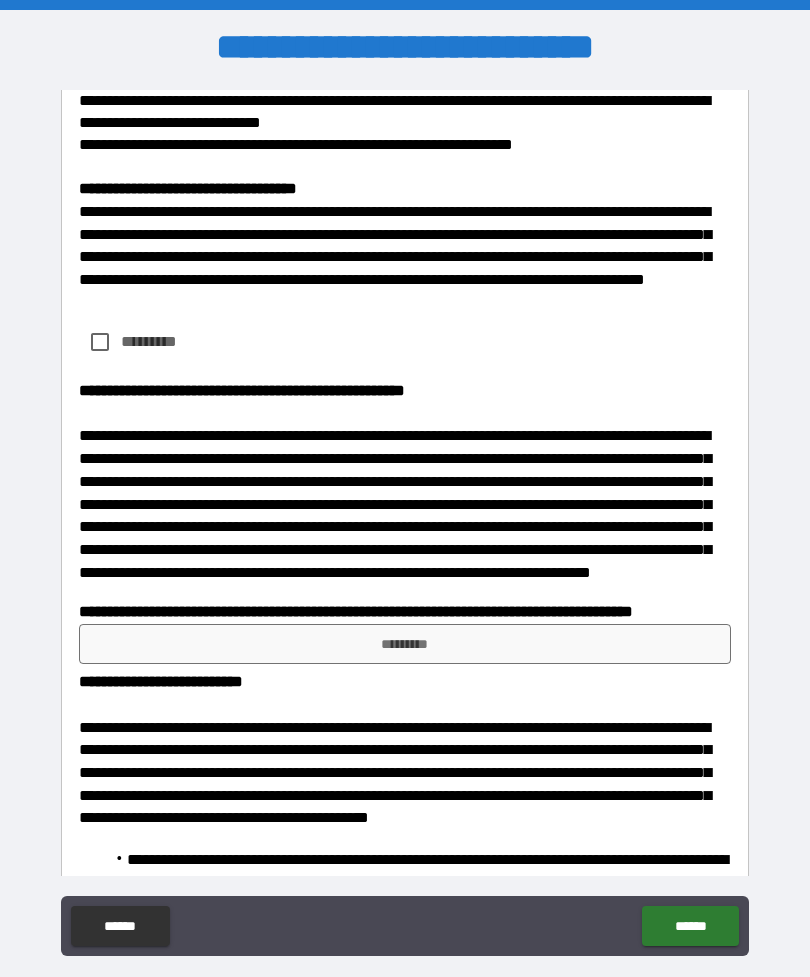 scroll, scrollTop: 3999, scrollLeft: 0, axis: vertical 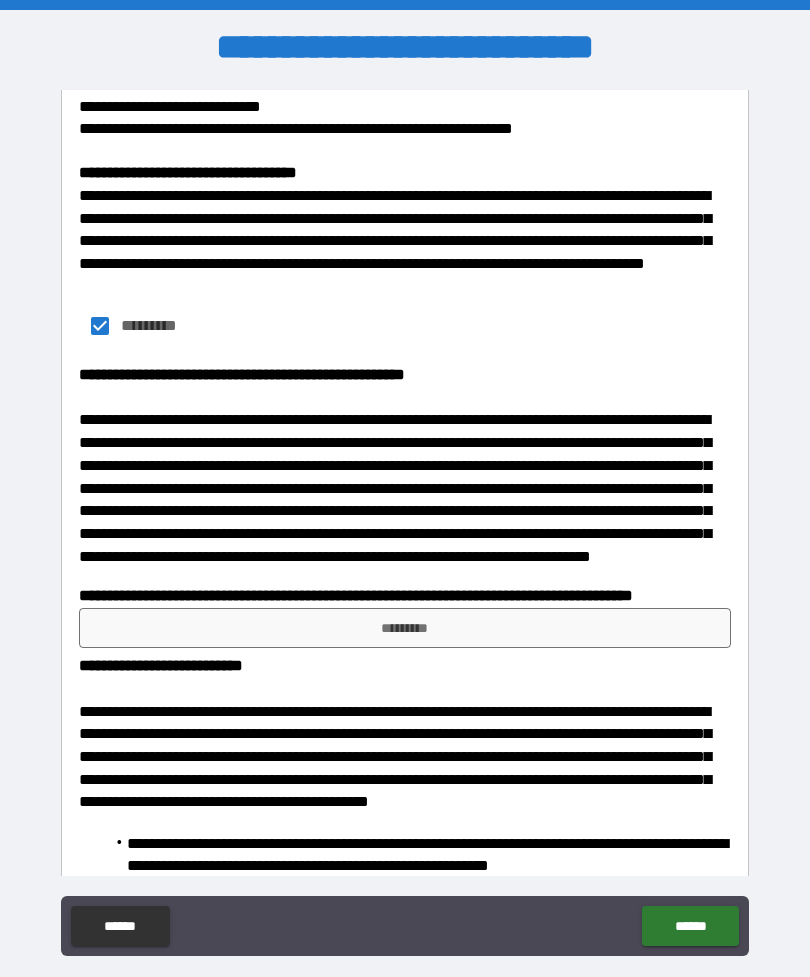 click on "*********" at bounding box center [405, 628] 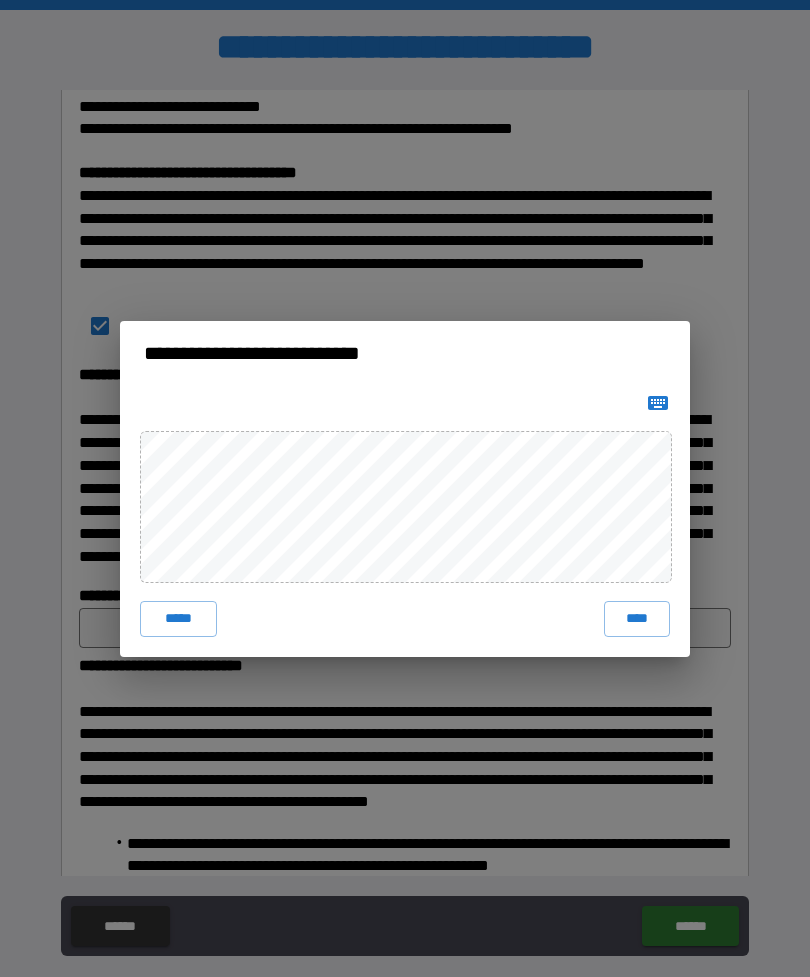 click on "****" at bounding box center [637, 619] 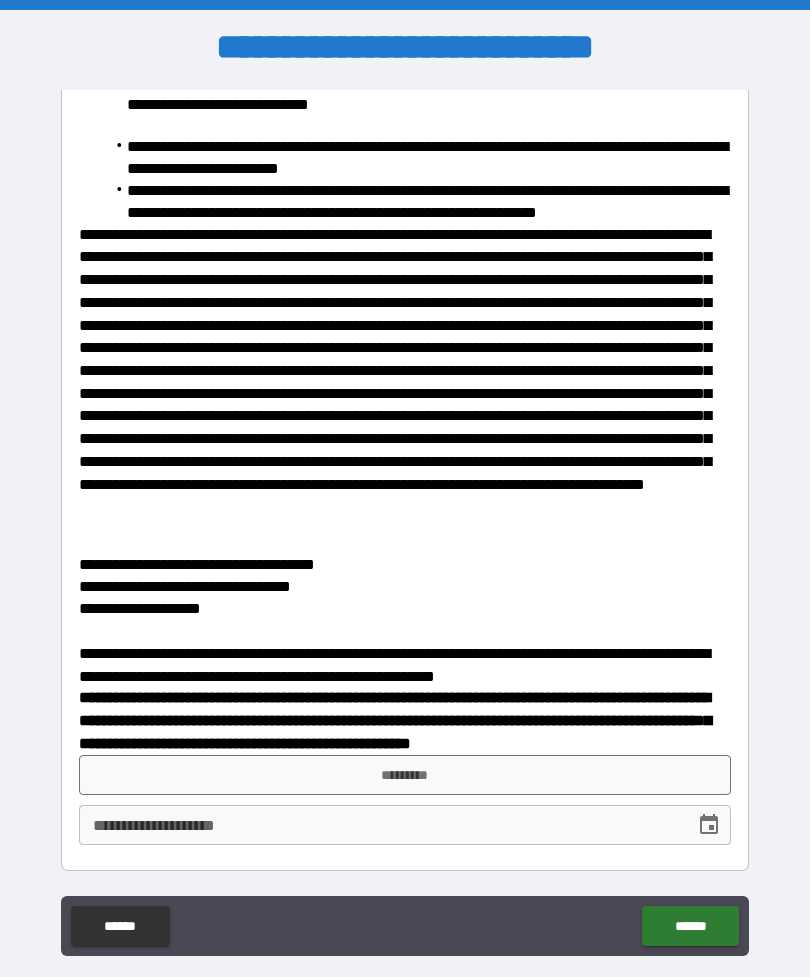 scroll, scrollTop: 5020, scrollLeft: 0, axis: vertical 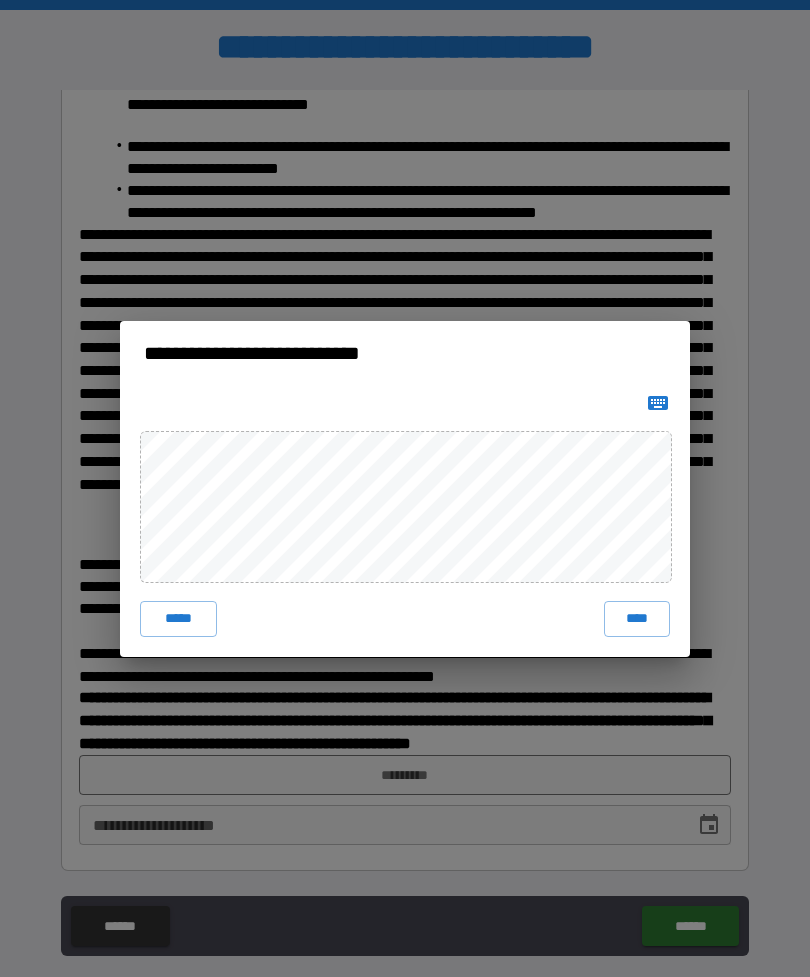 click on "****" at bounding box center [637, 619] 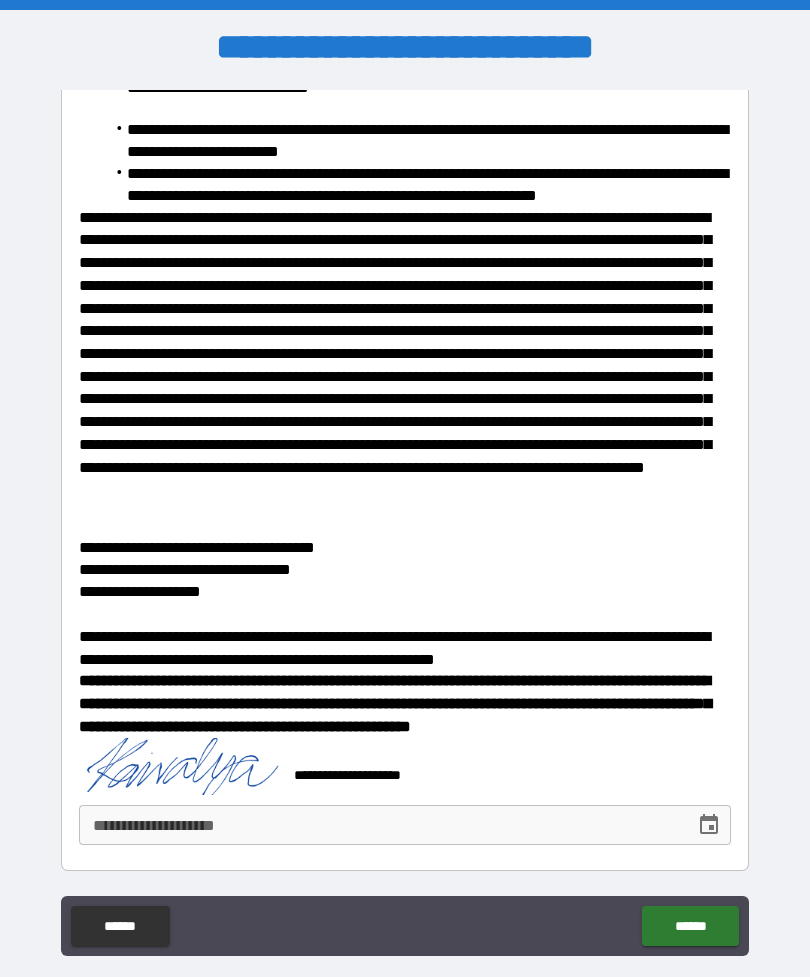 scroll, scrollTop: 5037, scrollLeft: 0, axis: vertical 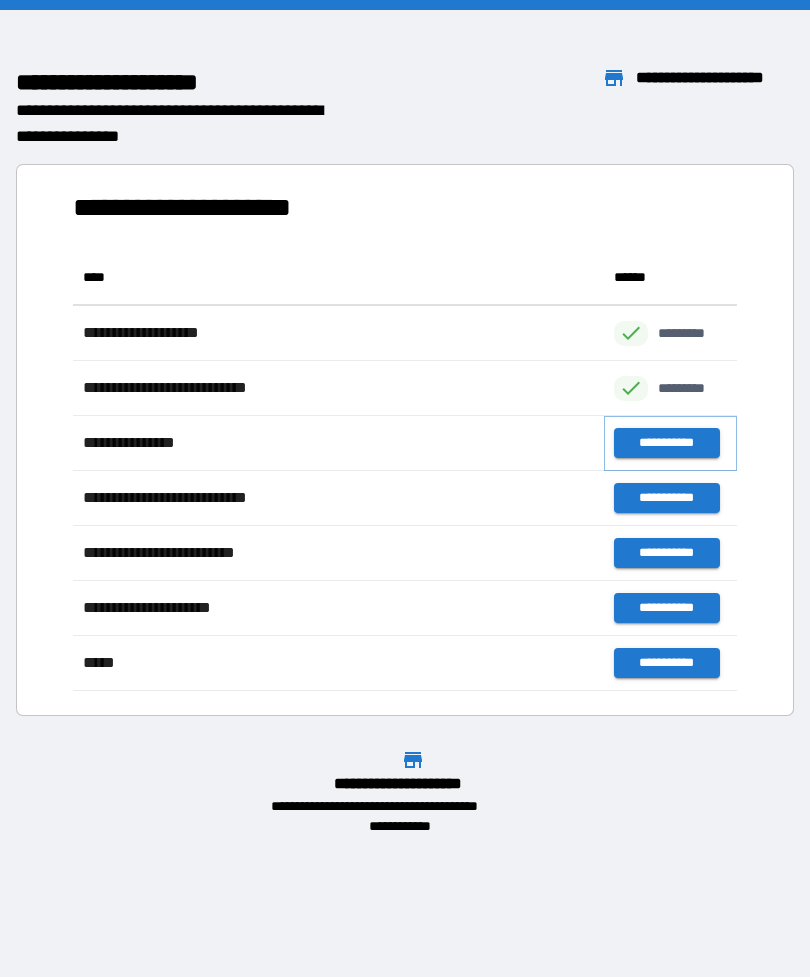 click on "**********" at bounding box center (666, 443) 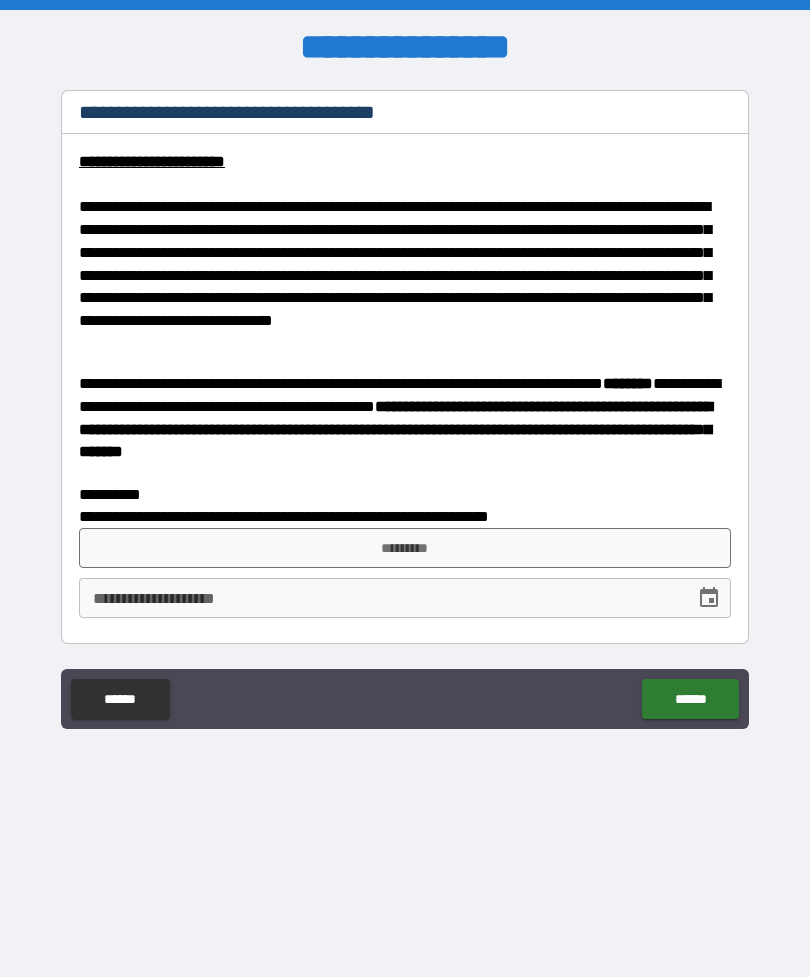 click on "*********" at bounding box center [405, 548] 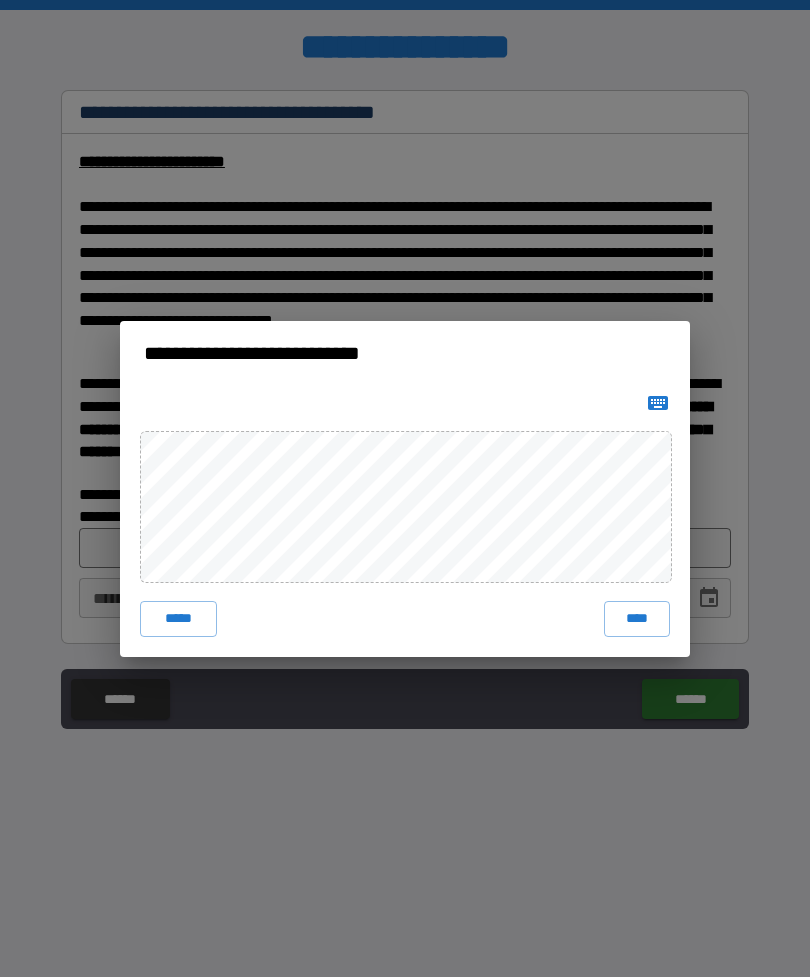 click on "****" at bounding box center (637, 619) 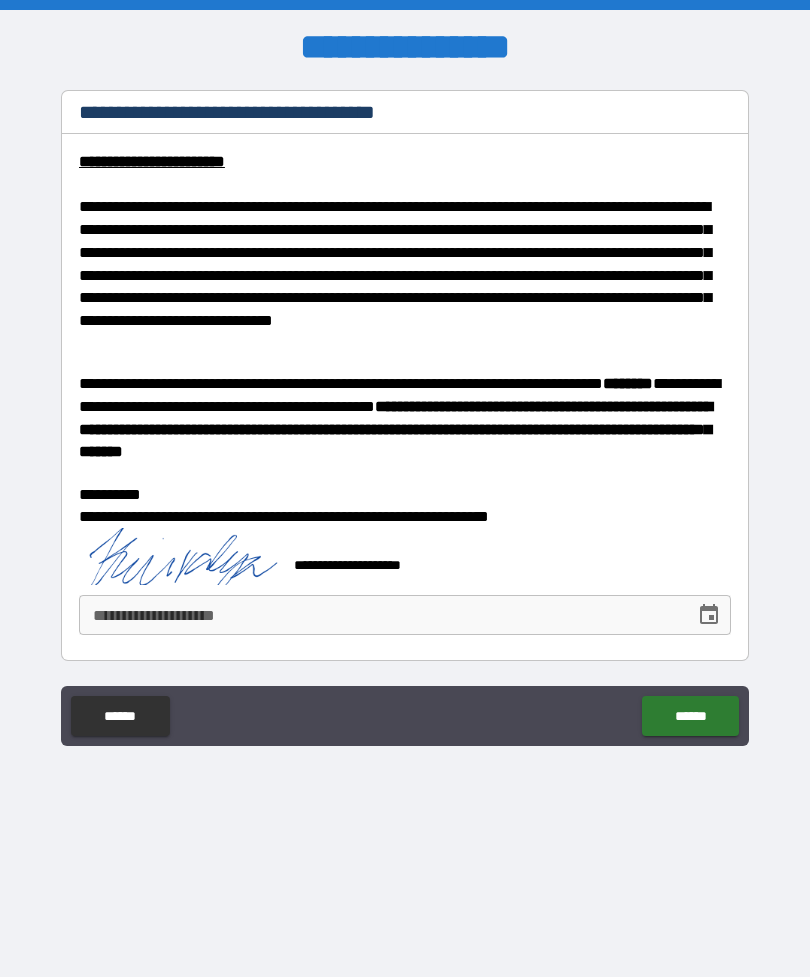 click on "******" at bounding box center (690, 716) 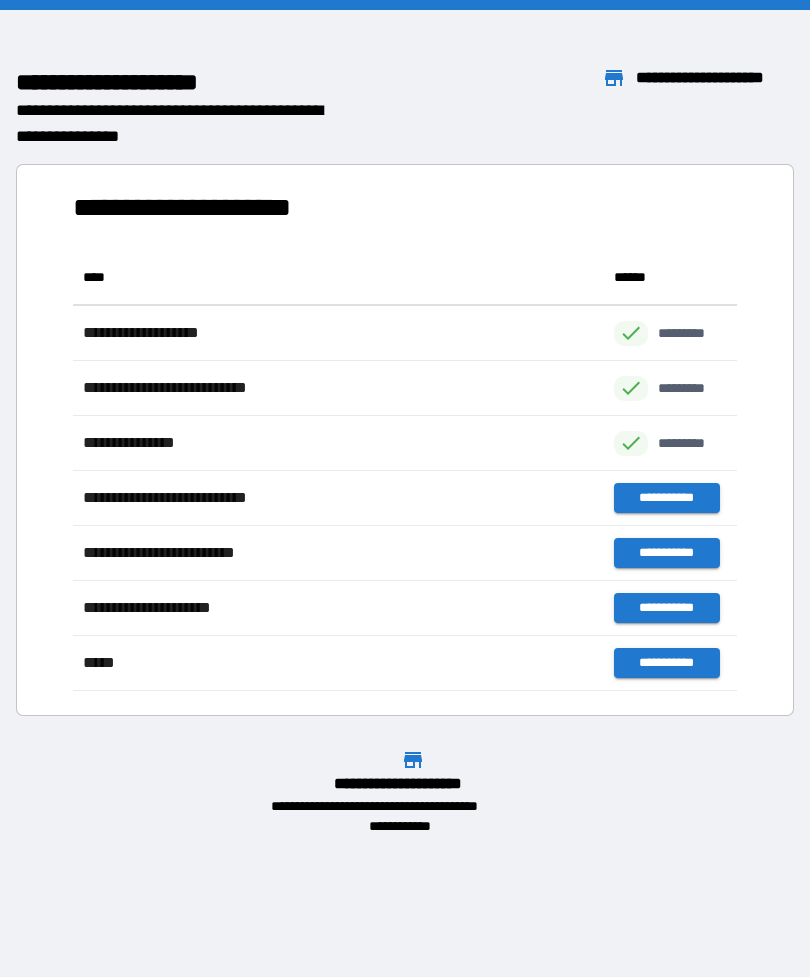 scroll, scrollTop: 1, scrollLeft: 1, axis: both 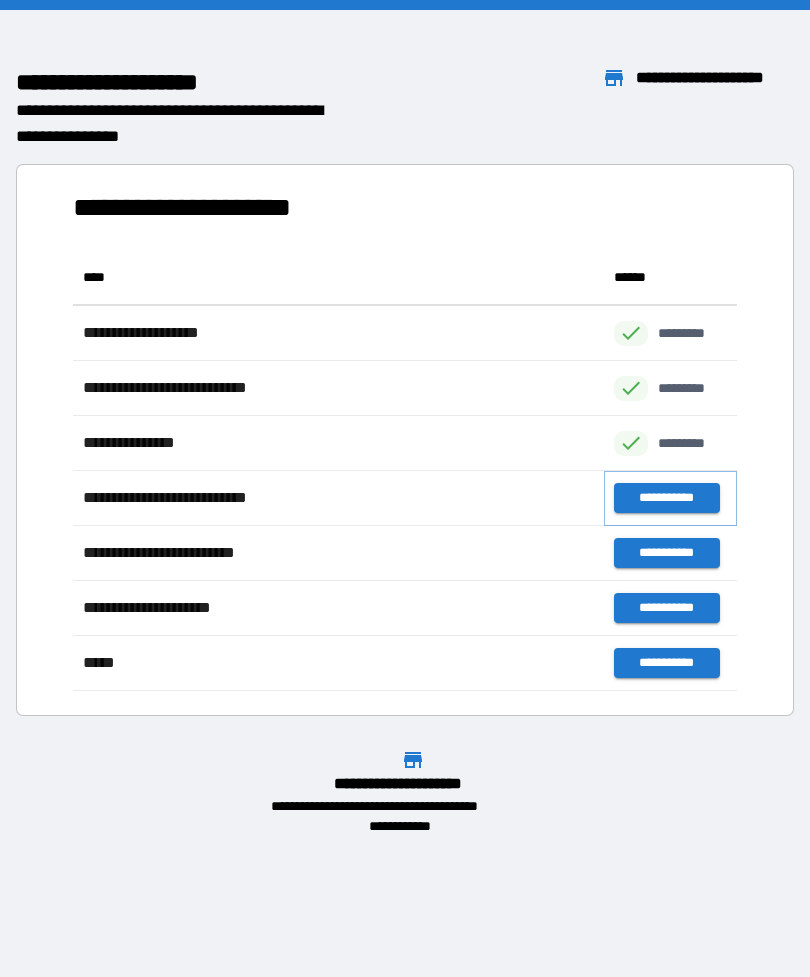 click on "**********" at bounding box center (666, 498) 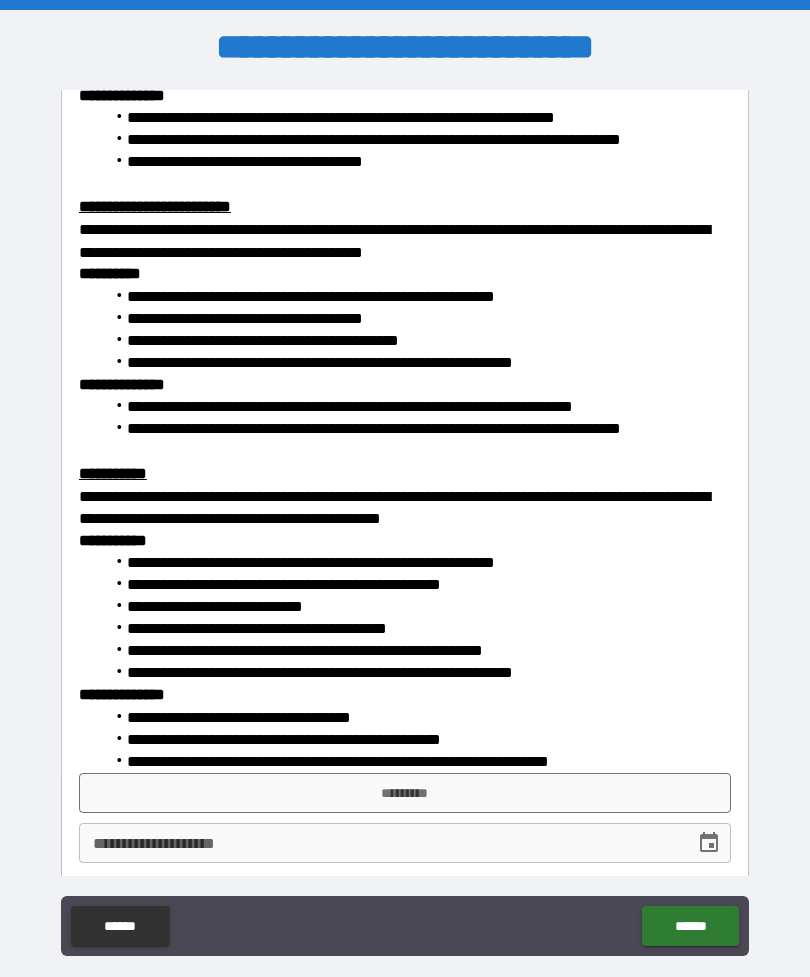 scroll, scrollTop: 2982, scrollLeft: 0, axis: vertical 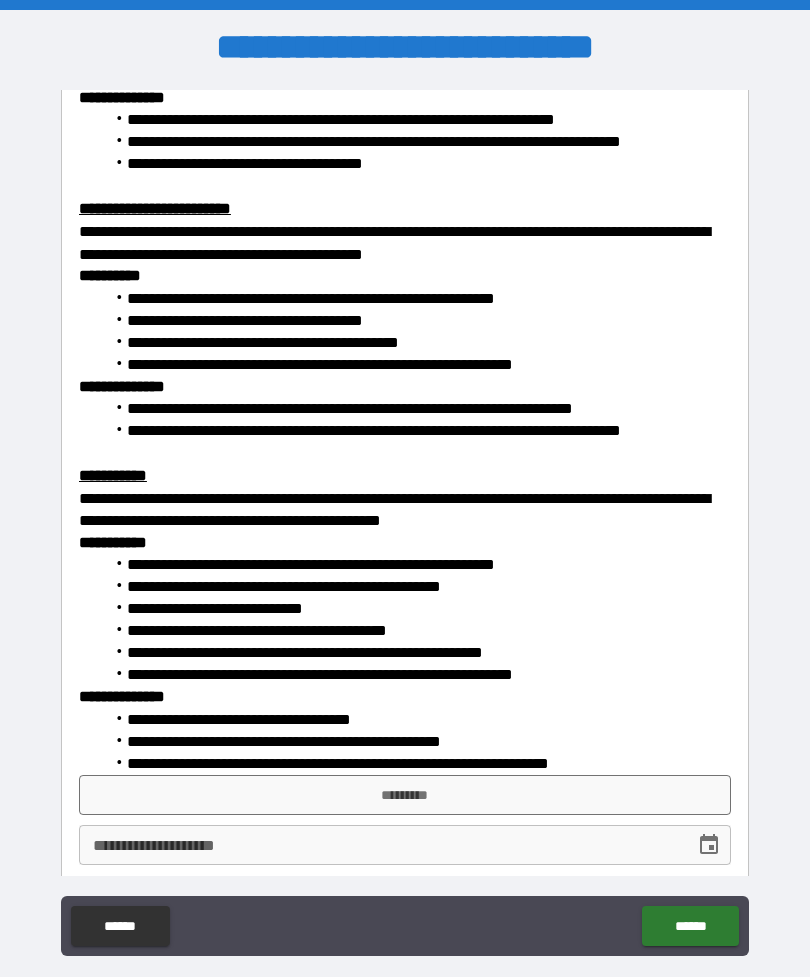 click on "*********" at bounding box center (405, 795) 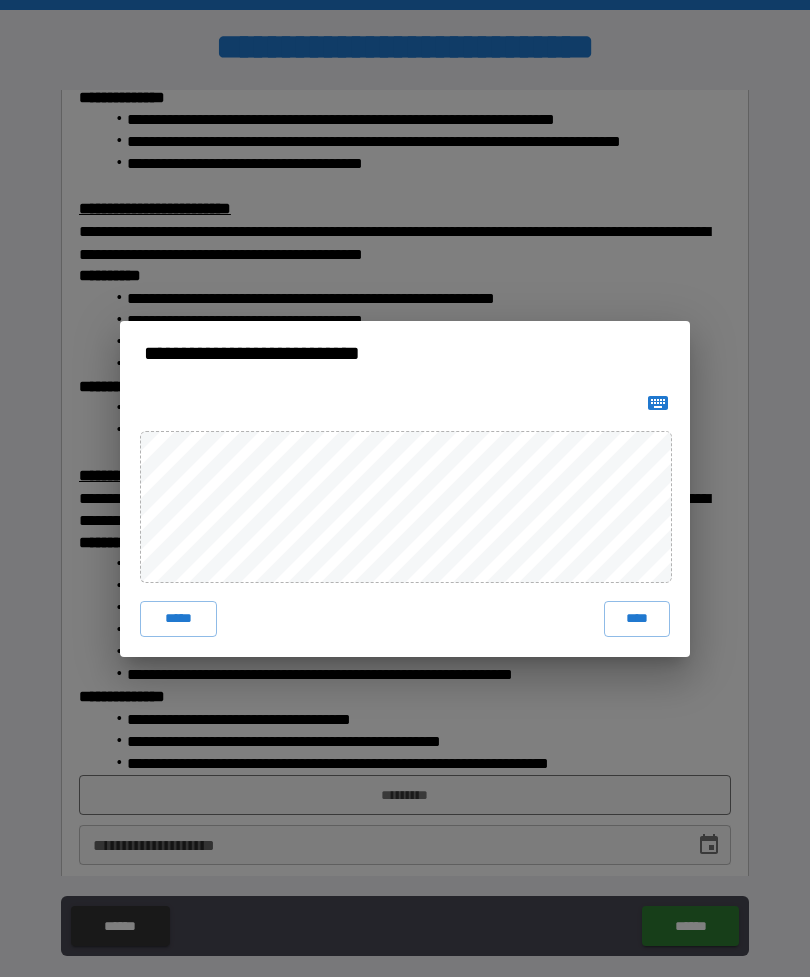 click on "****" at bounding box center (637, 619) 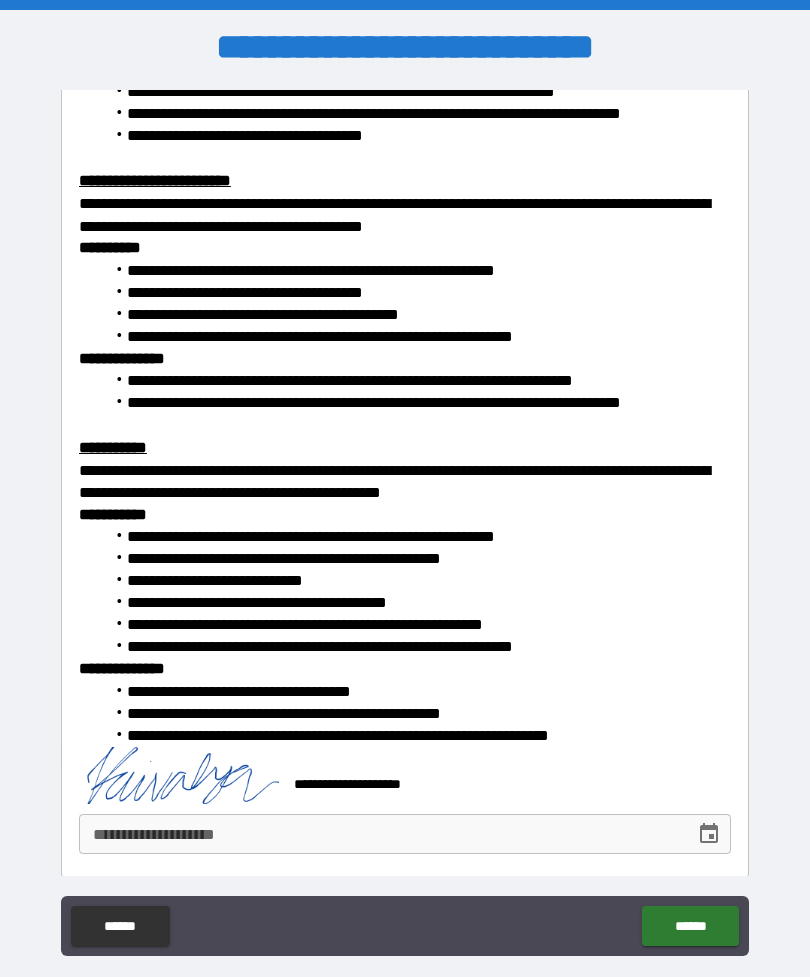 scroll, scrollTop: 3003, scrollLeft: 0, axis: vertical 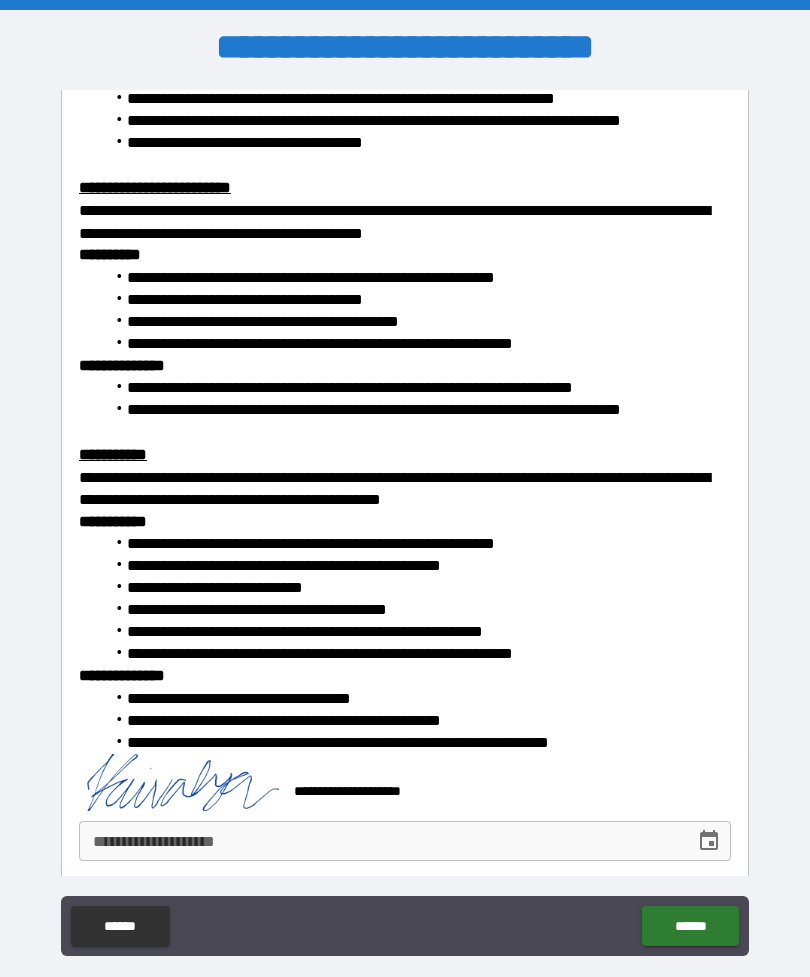 click on "******" at bounding box center [690, 926] 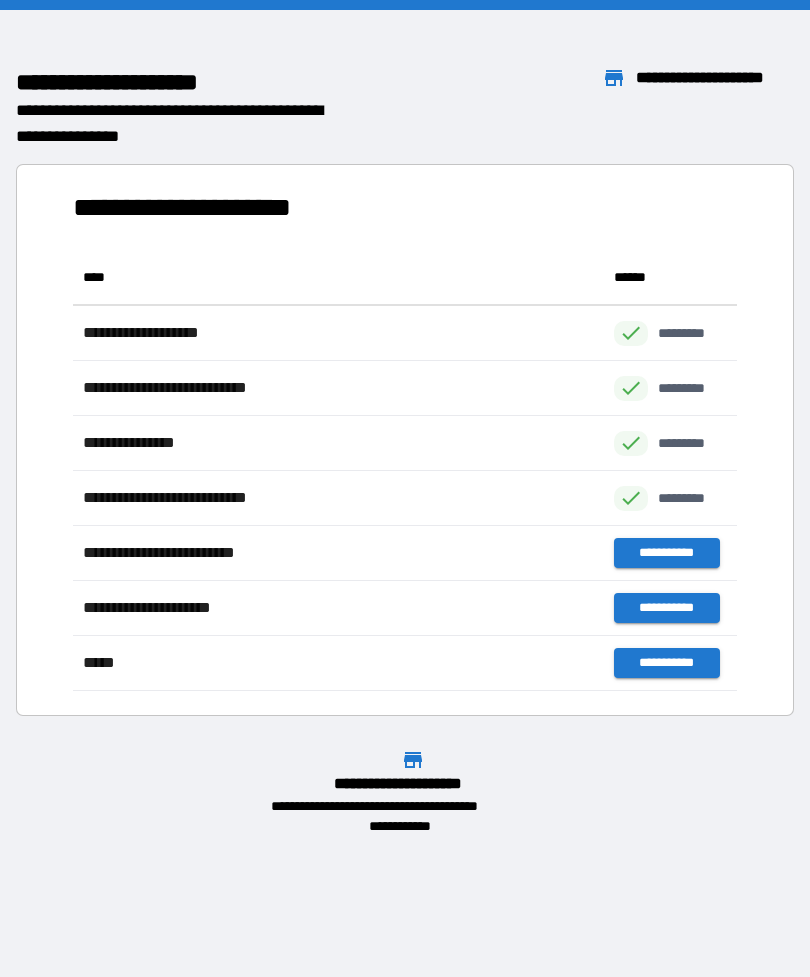 scroll, scrollTop: 1, scrollLeft: 1, axis: both 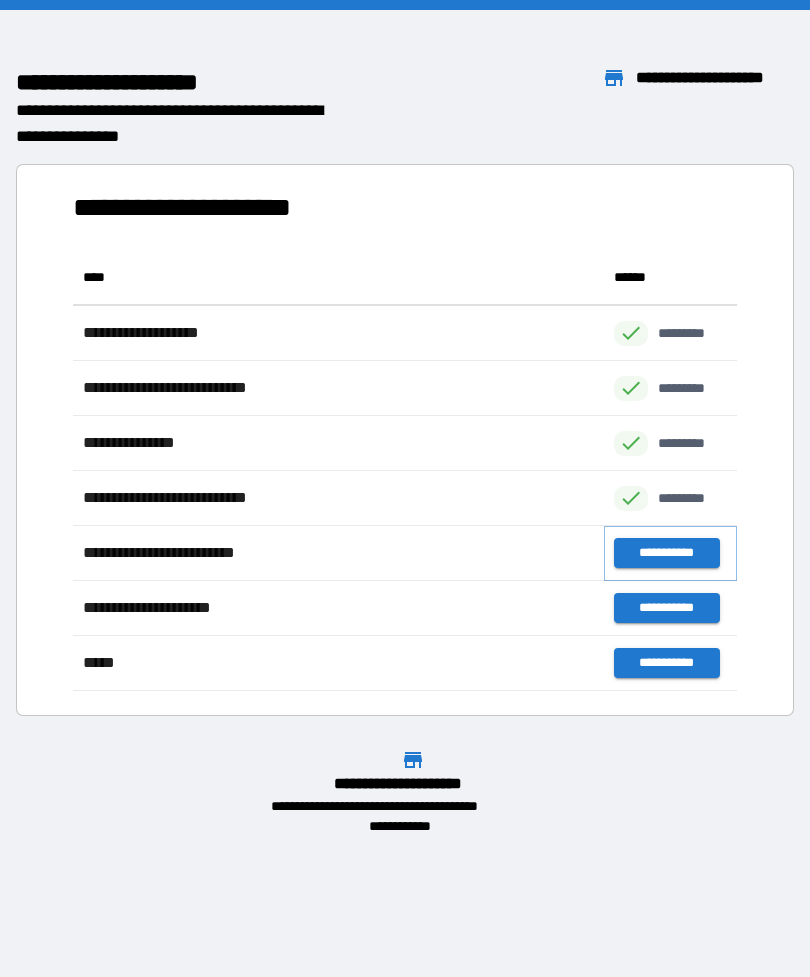 click on "**********" at bounding box center (666, 553) 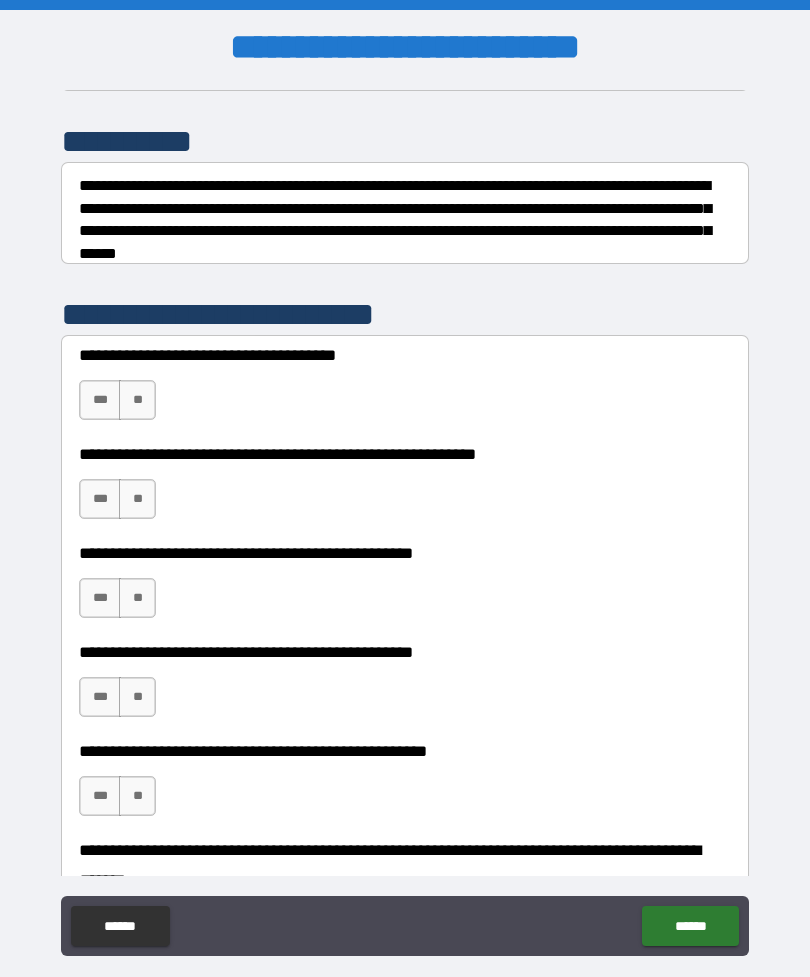 scroll, scrollTop: 248, scrollLeft: 0, axis: vertical 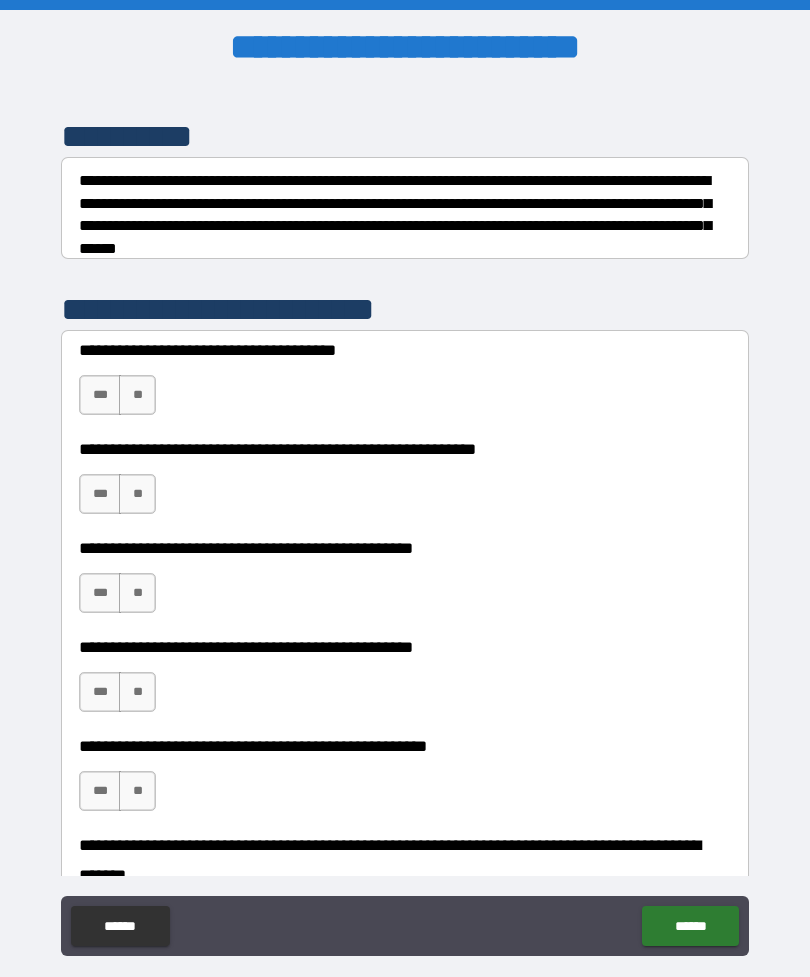 click on "***" at bounding box center [100, 395] 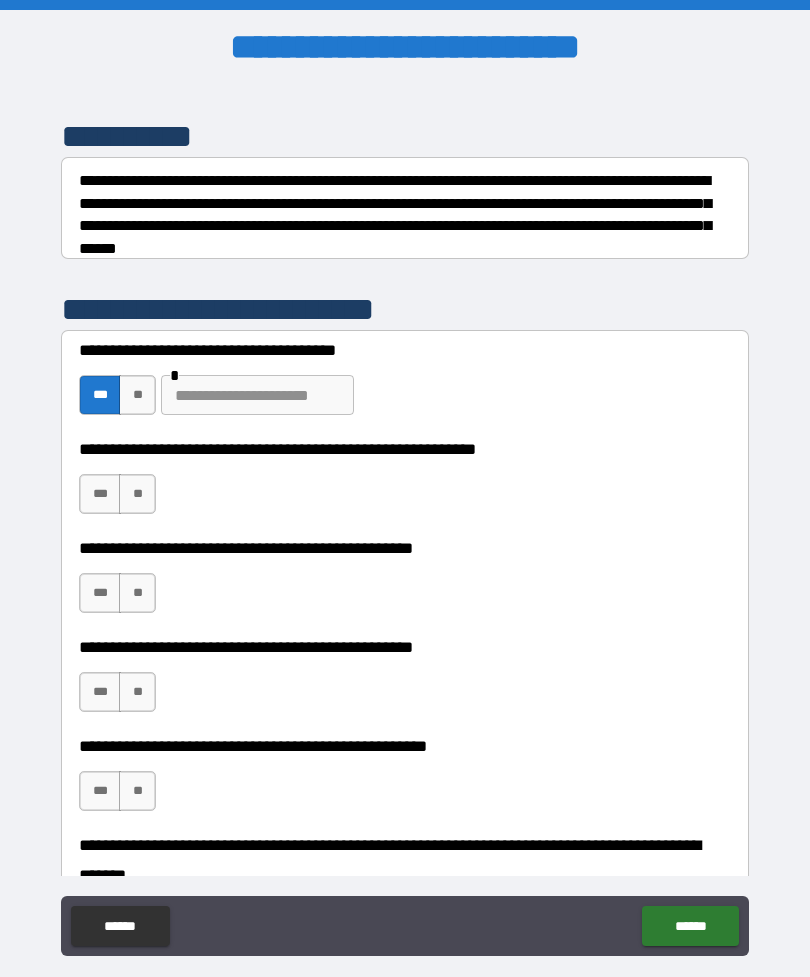 click on "**" at bounding box center [137, 395] 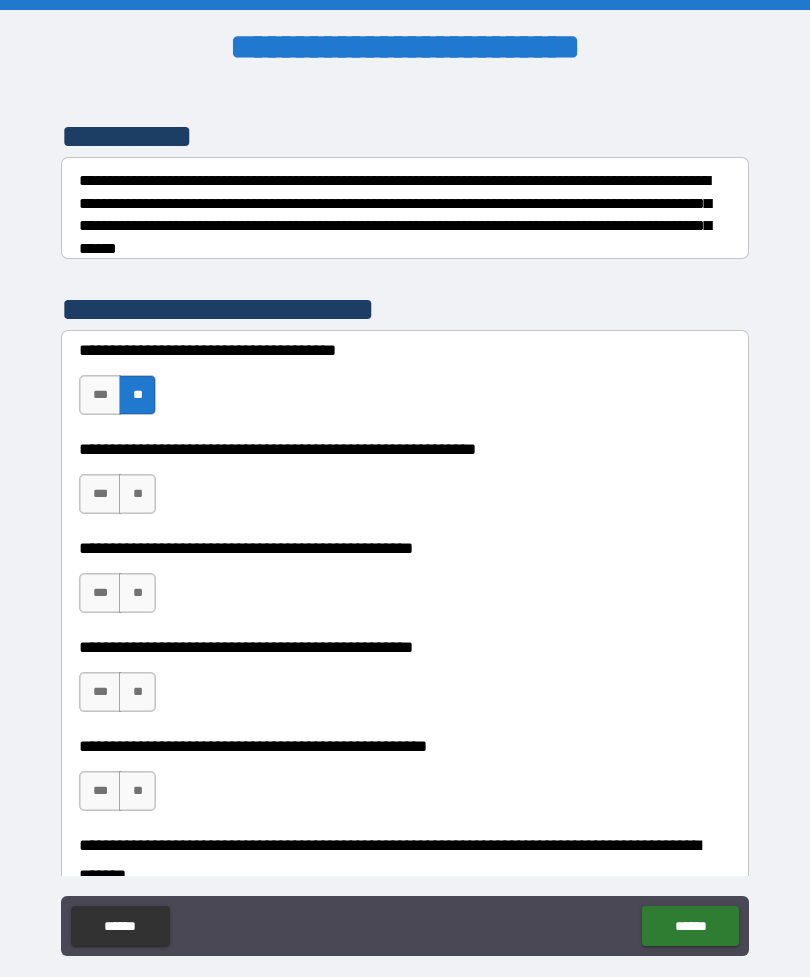 click on "**" at bounding box center [137, 494] 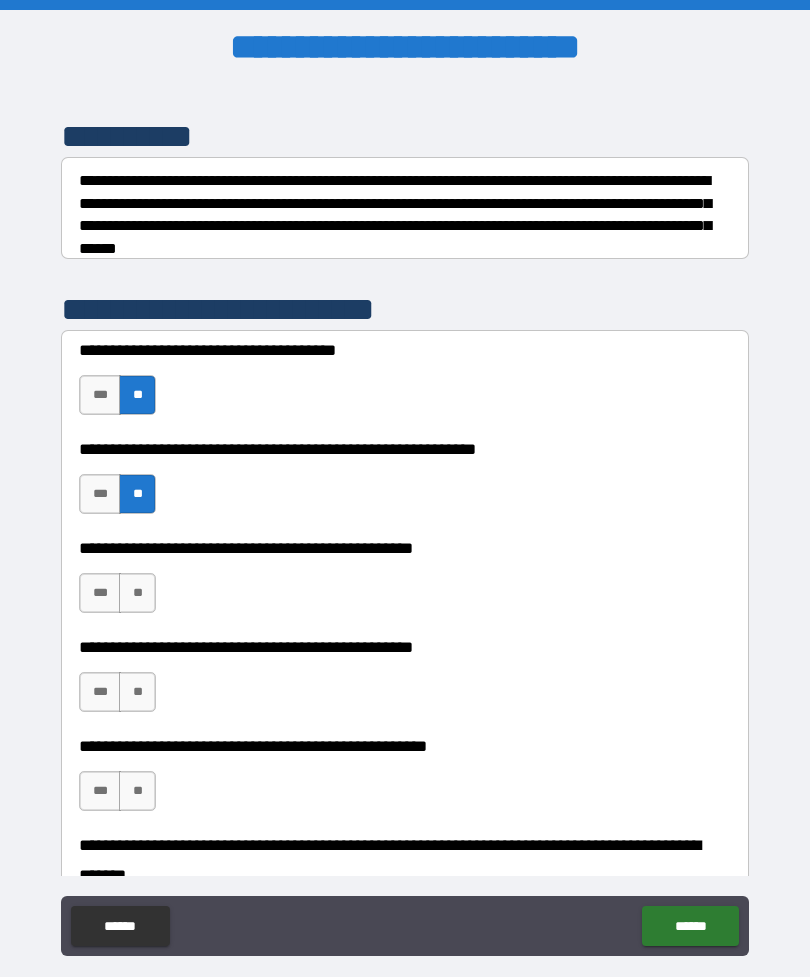 click on "**" at bounding box center [137, 593] 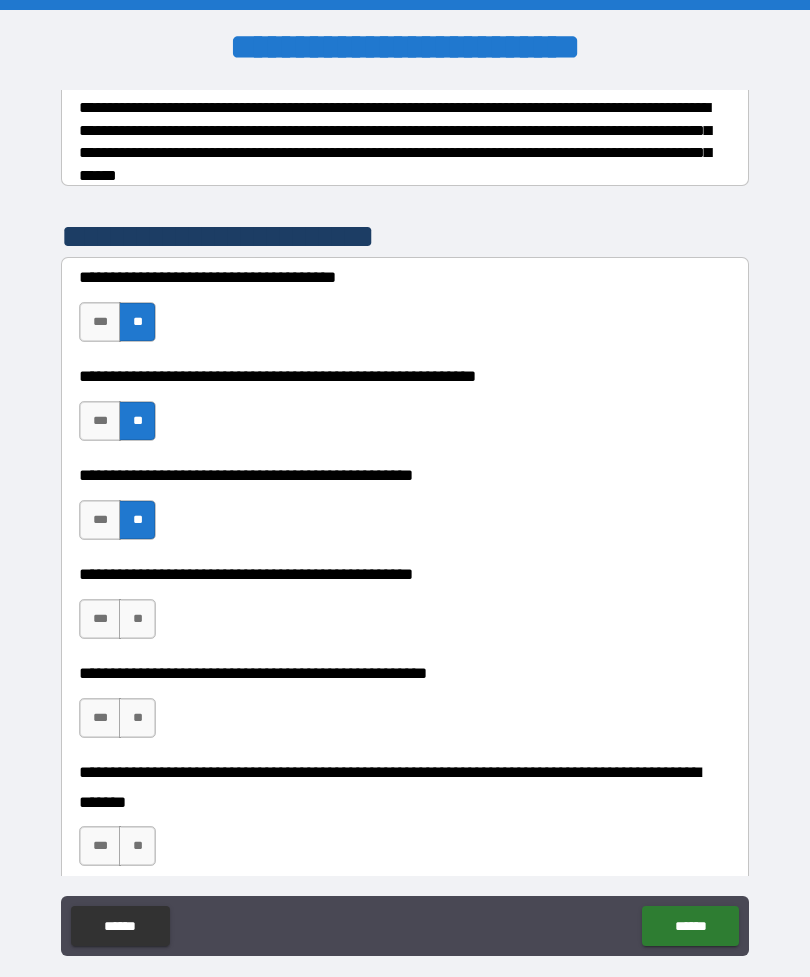 scroll, scrollTop: 322, scrollLeft: 0, axis: vertical 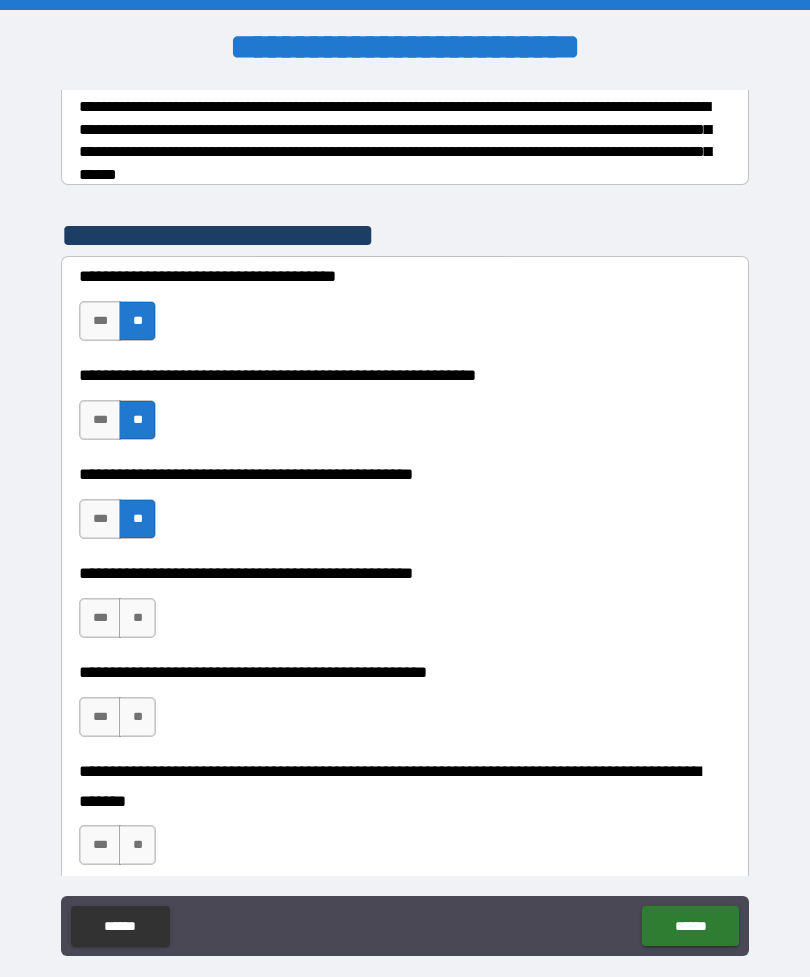 click on "**" at bounding box center [137, 618] 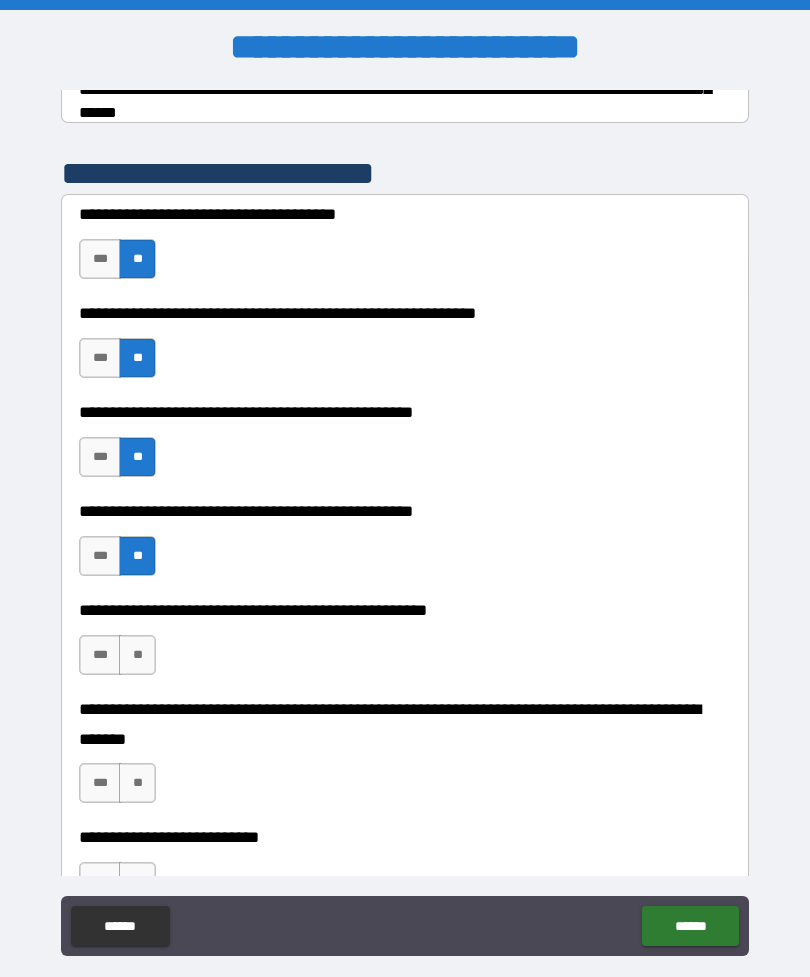 click on "**" at bounding box center [137, 655] 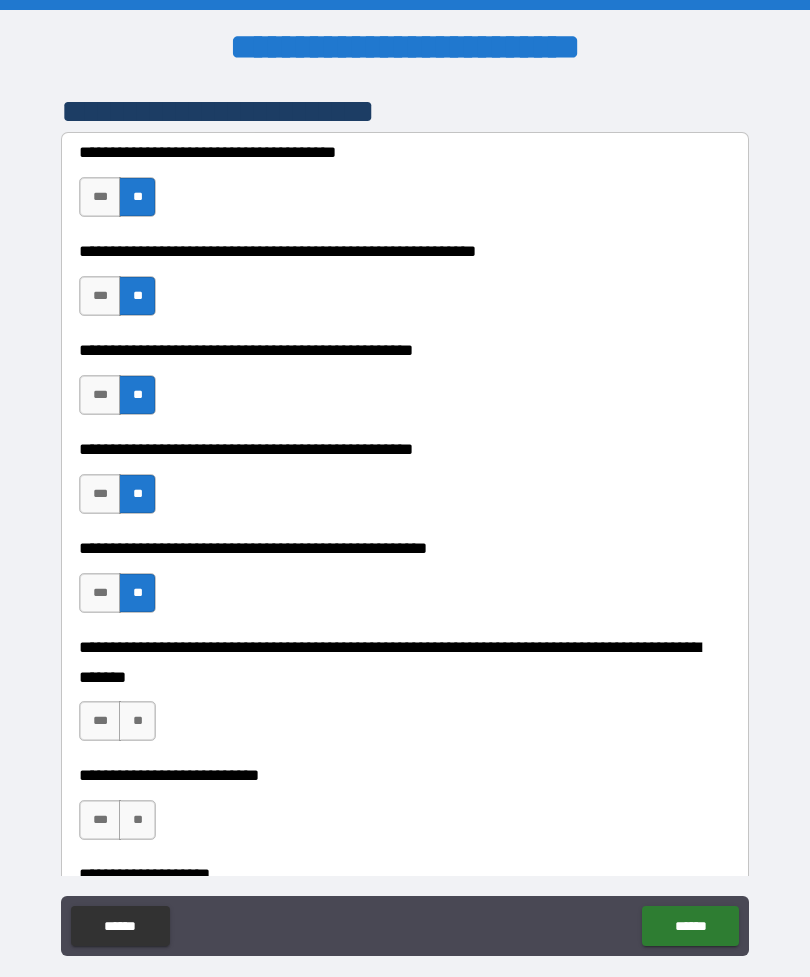 click on "**" at bounding box center (137, 721) 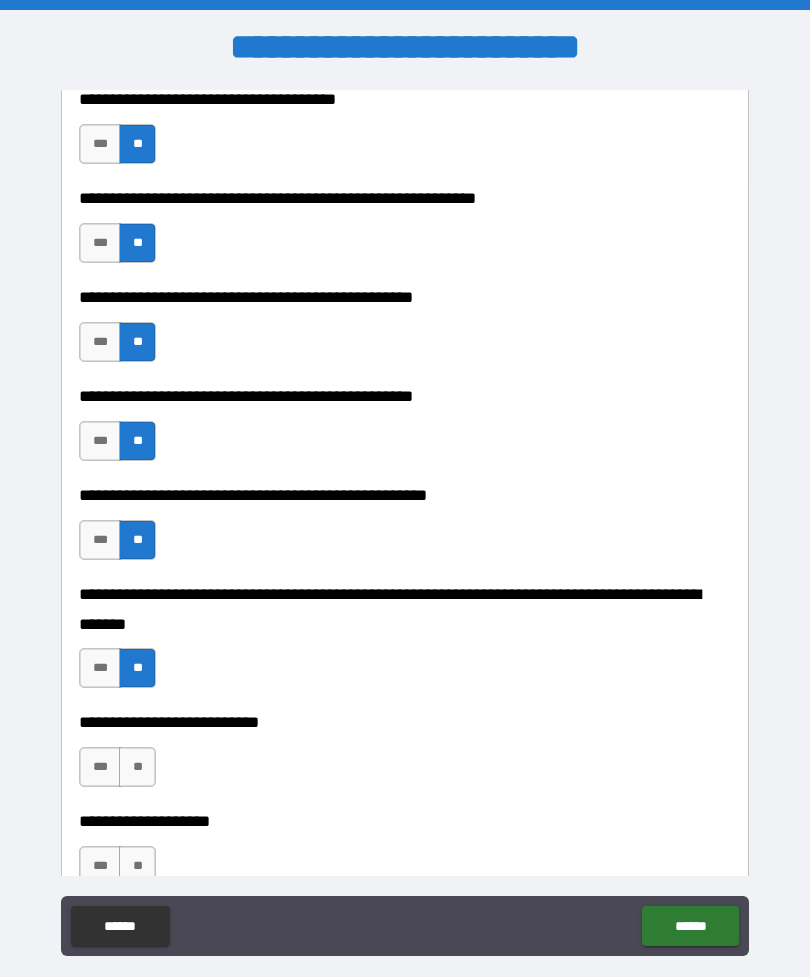 click on "**" at bounding box center (137, 767) 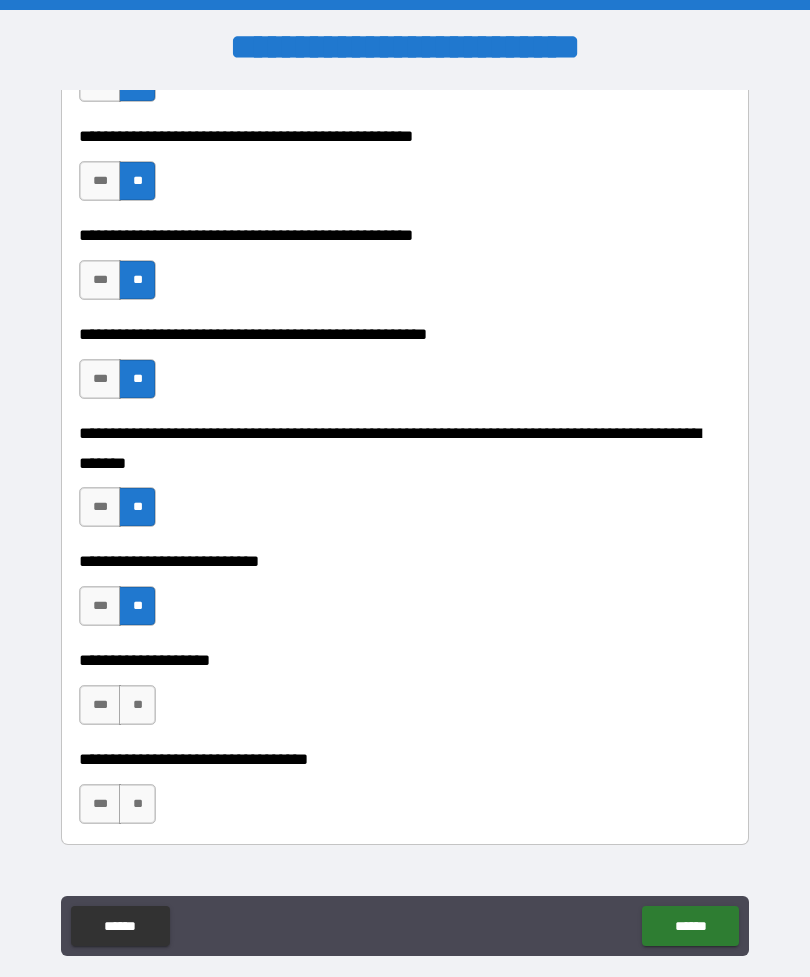 scroll, scrollTop: 675, scrollLeft: 0, axis: vertical 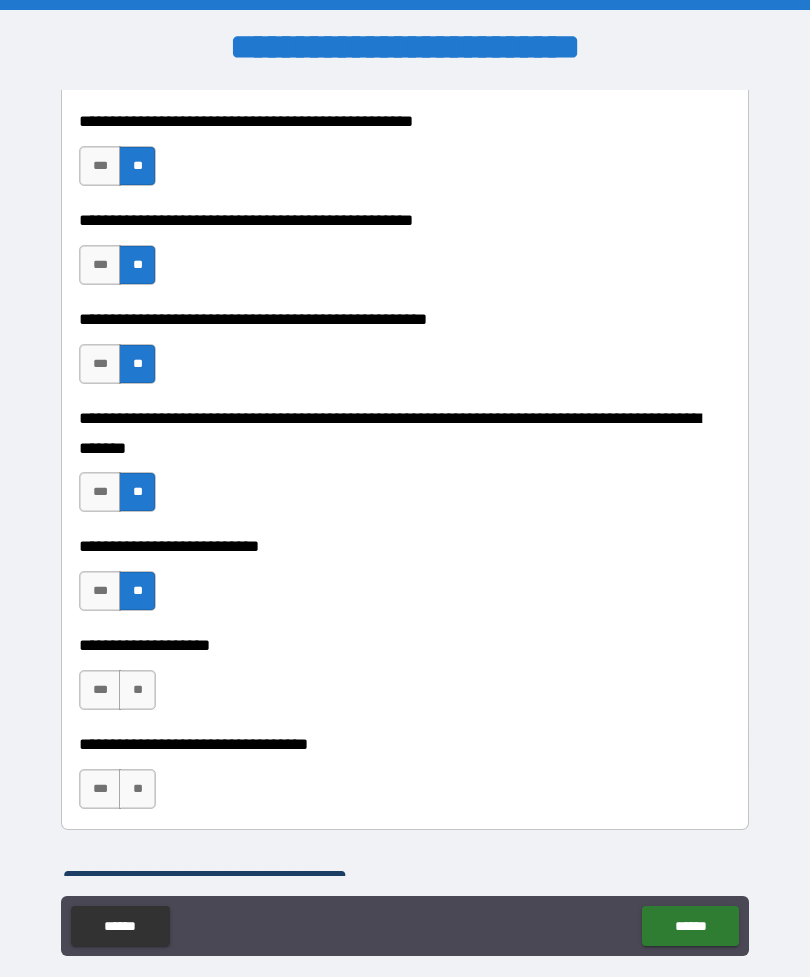 click on "**" at bounding box center (137, 690) 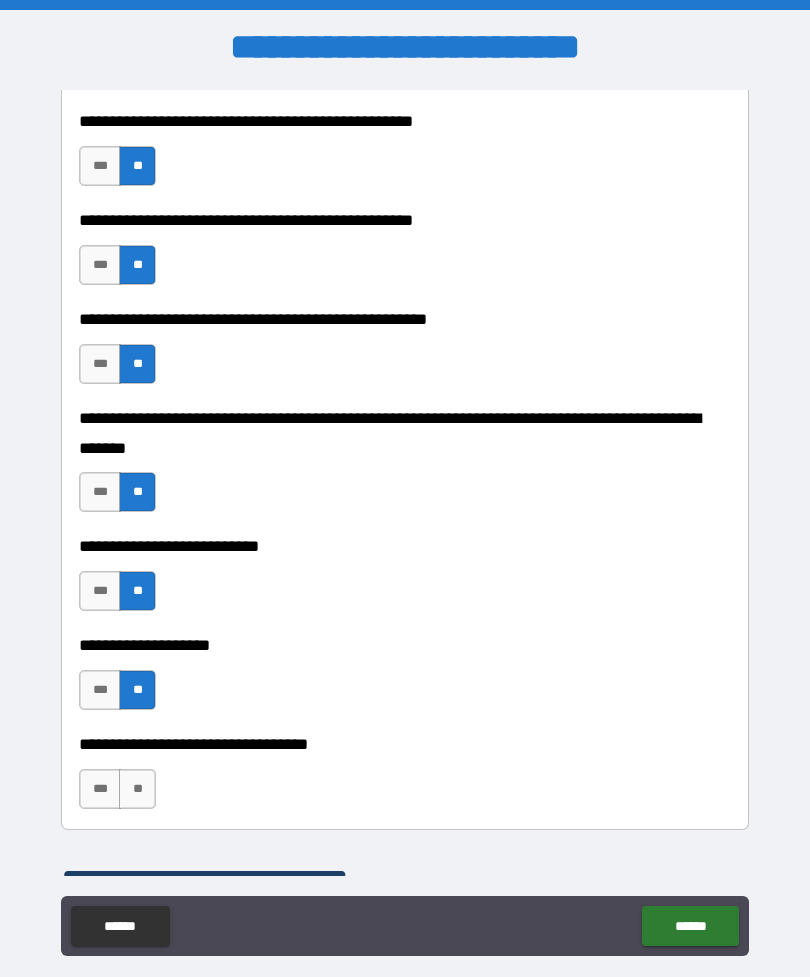 click on "**" at bounding box center (137, 789) 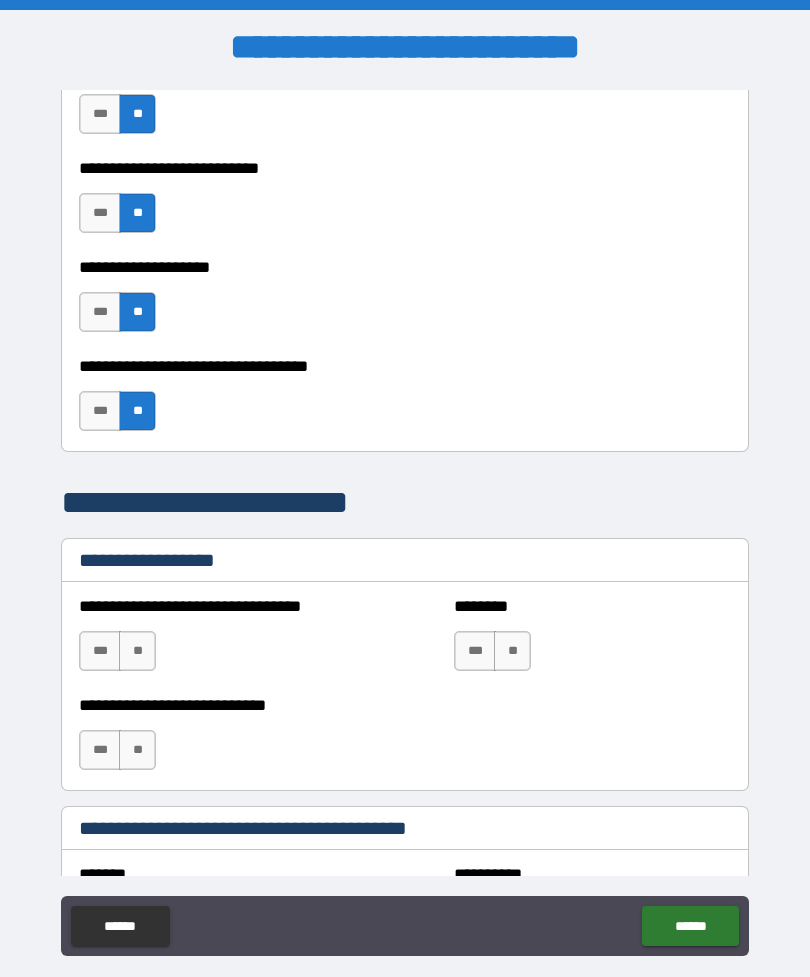 scroll, scrollTop: 1087, scrollLeft: 0, axis: vertical 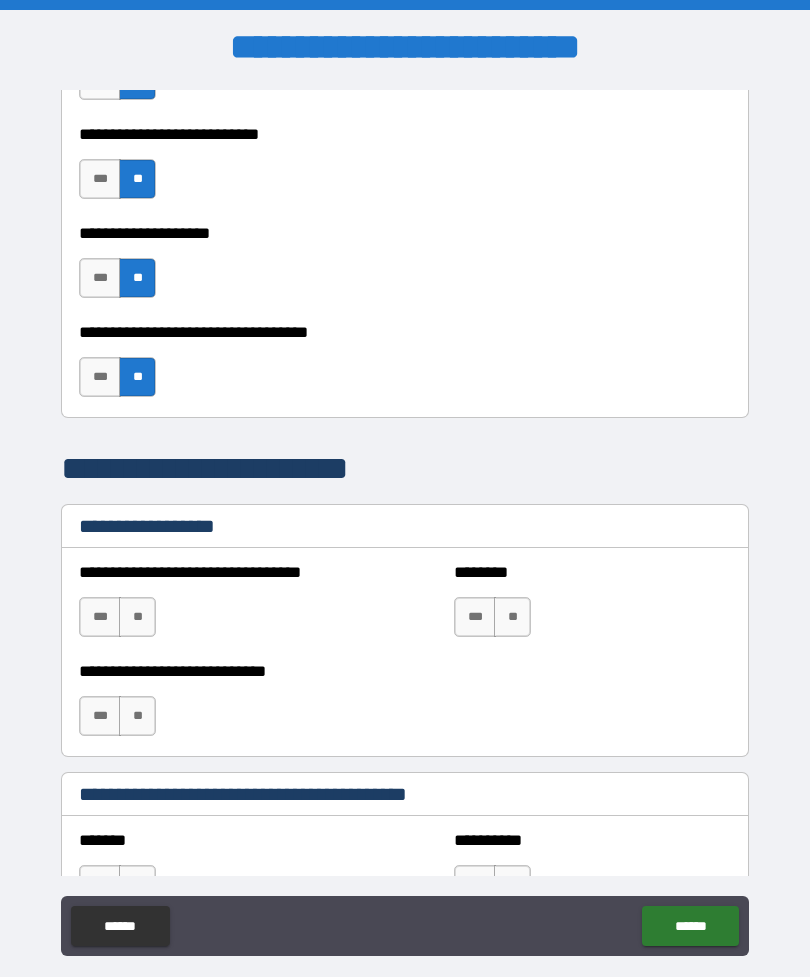 click on "**" at bounding box center (137, 617) 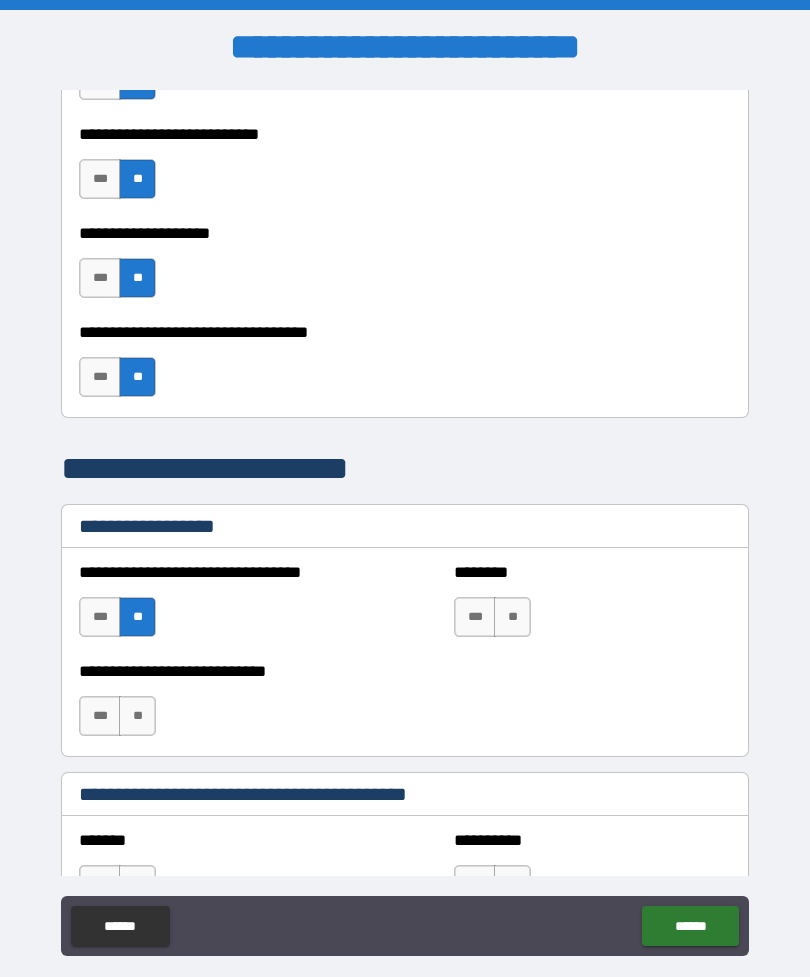 click on "**" at bounding box center (512, 617) 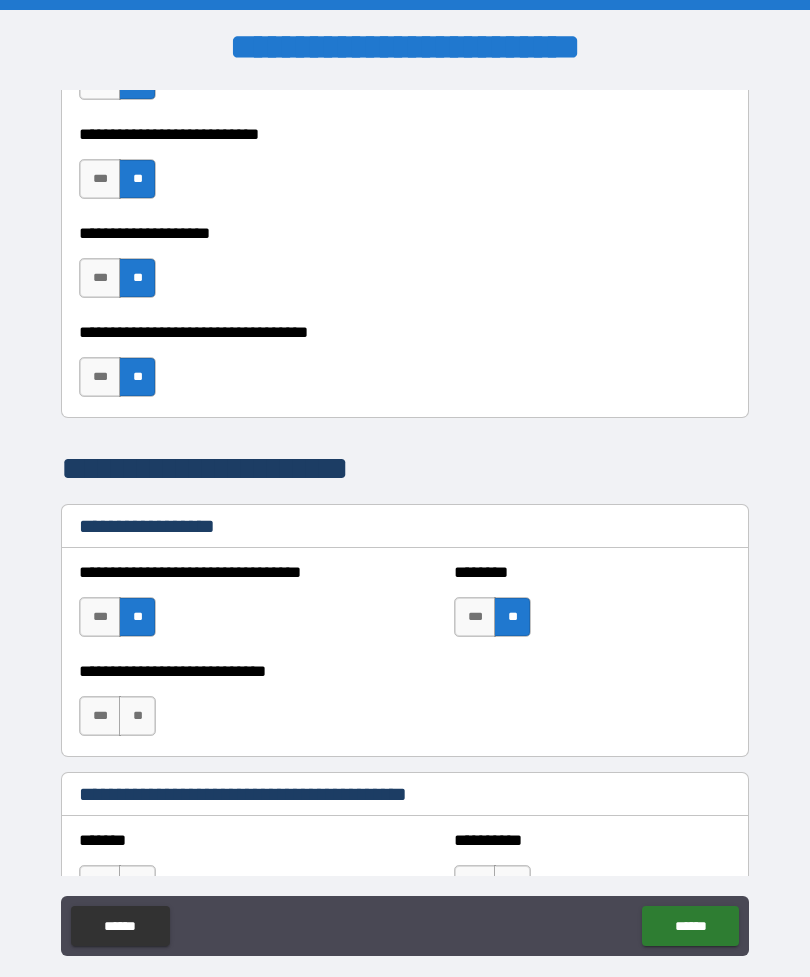 click on "**" at bounding box center (137, 716) 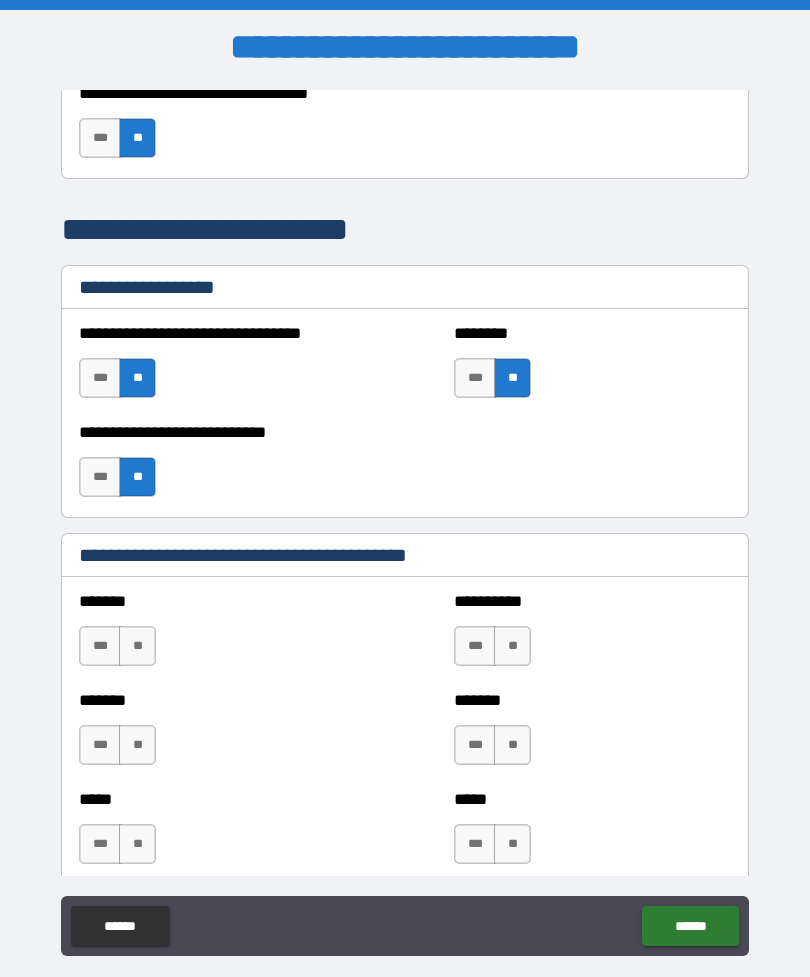 scroll, scrollTop: 1330, scrollLeft: 0, axis: vertical 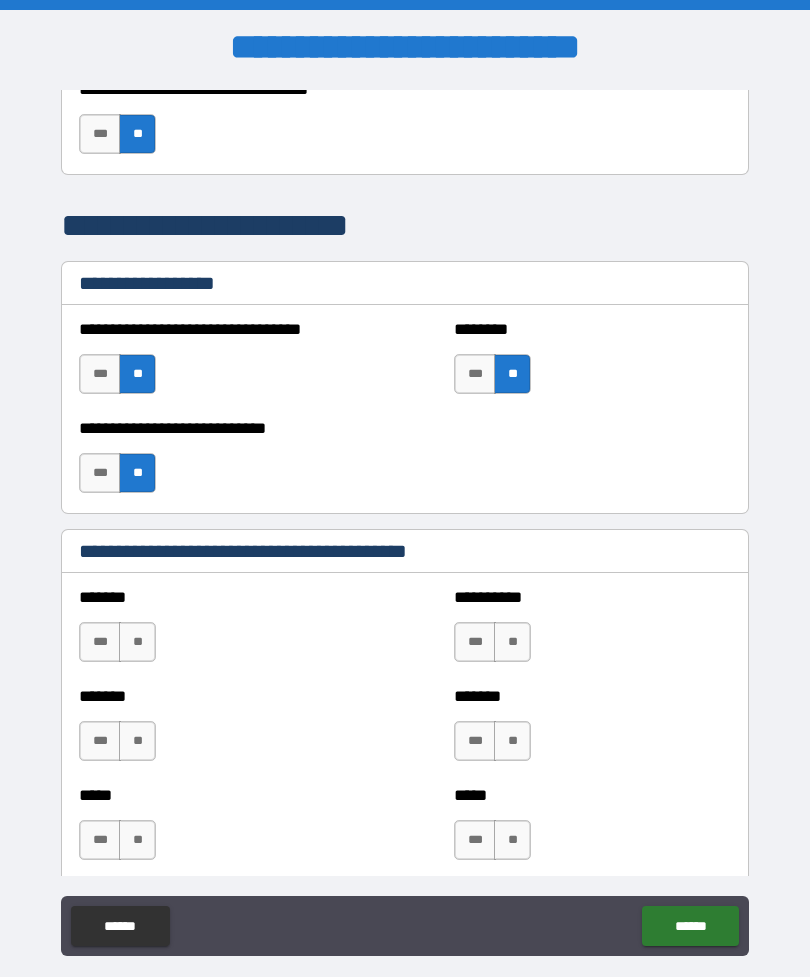 click on "**" at bounding box center [137, 642] 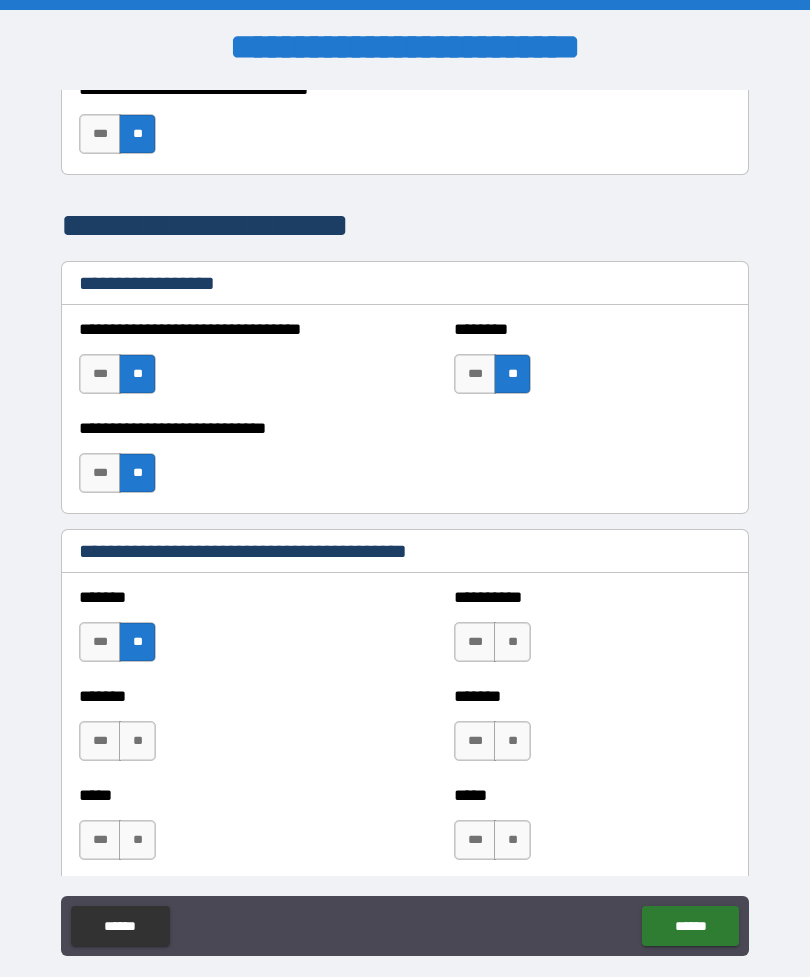 click on "**" at bounding box center [512, 642] 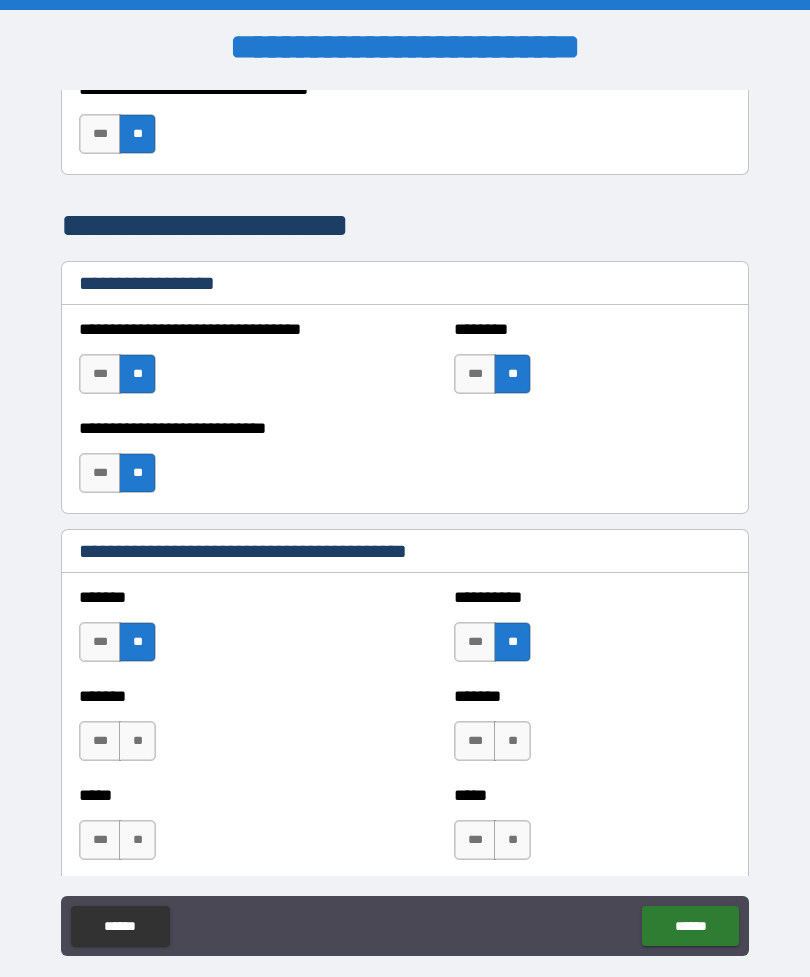 click on "**" at bounding box center (137, 741) 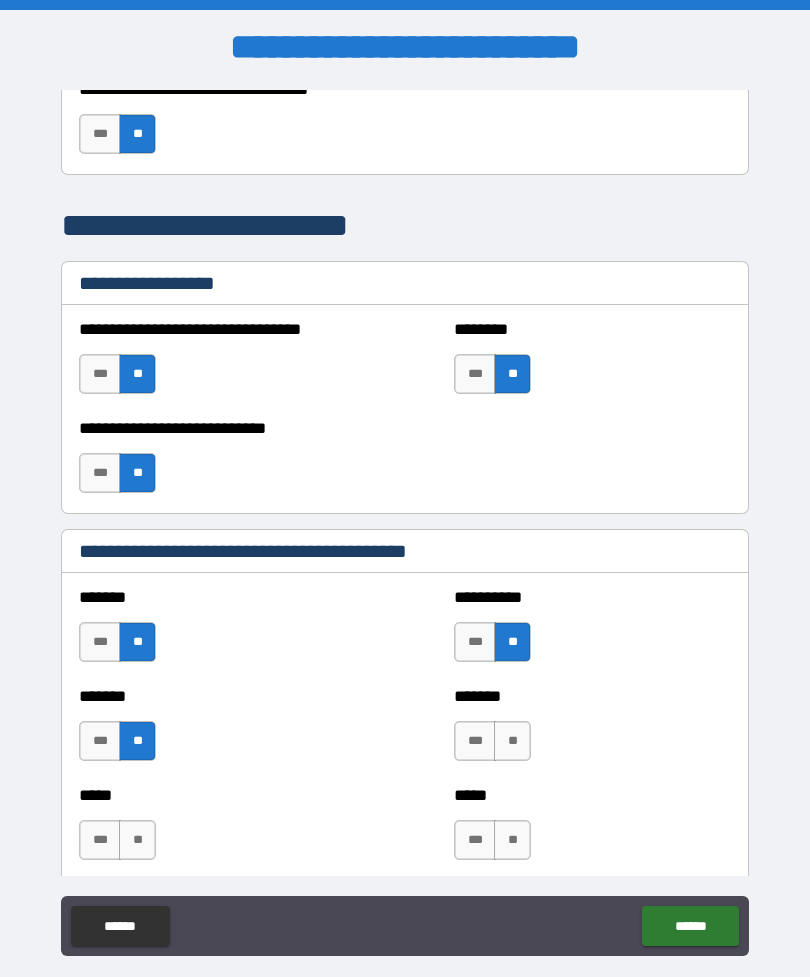 click on "**" at bounding box center [512, 741] 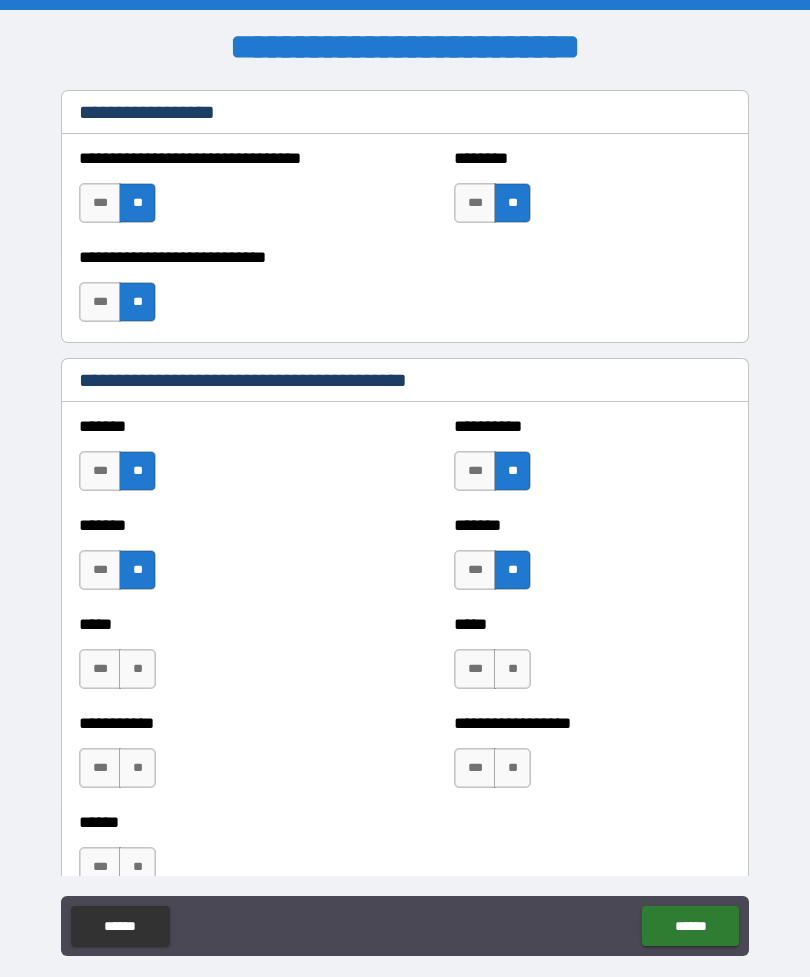 scroll, scrollTop: 1507, scrollLeft: 0, axis: vertical 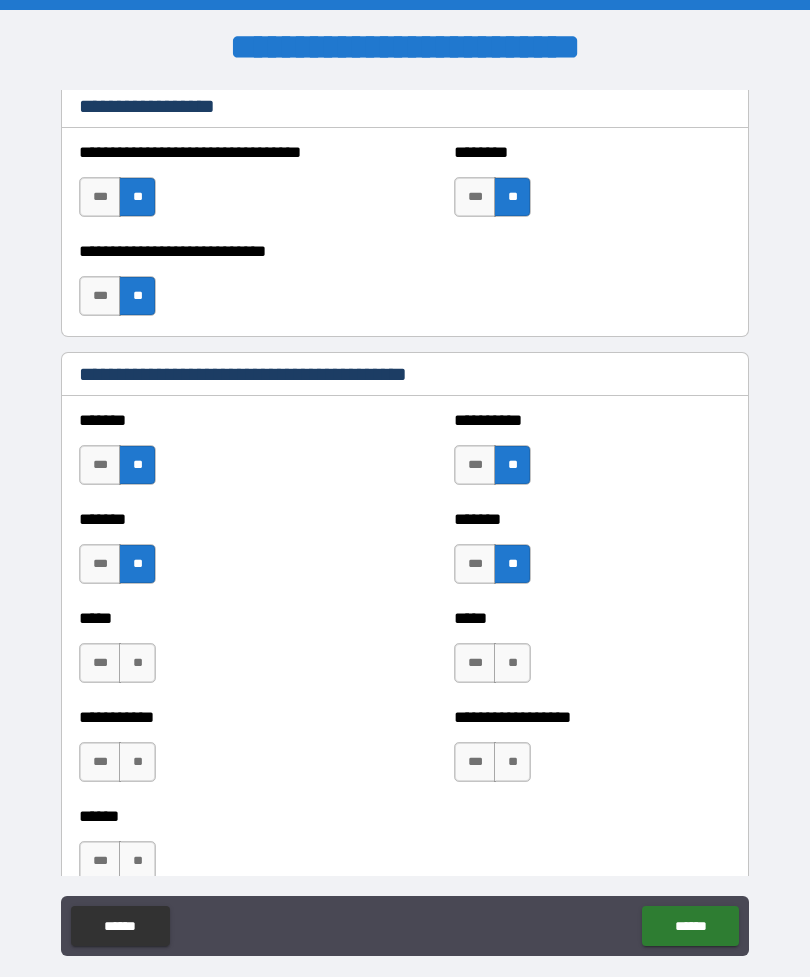 click on "**" at bounding box center (137, 663) 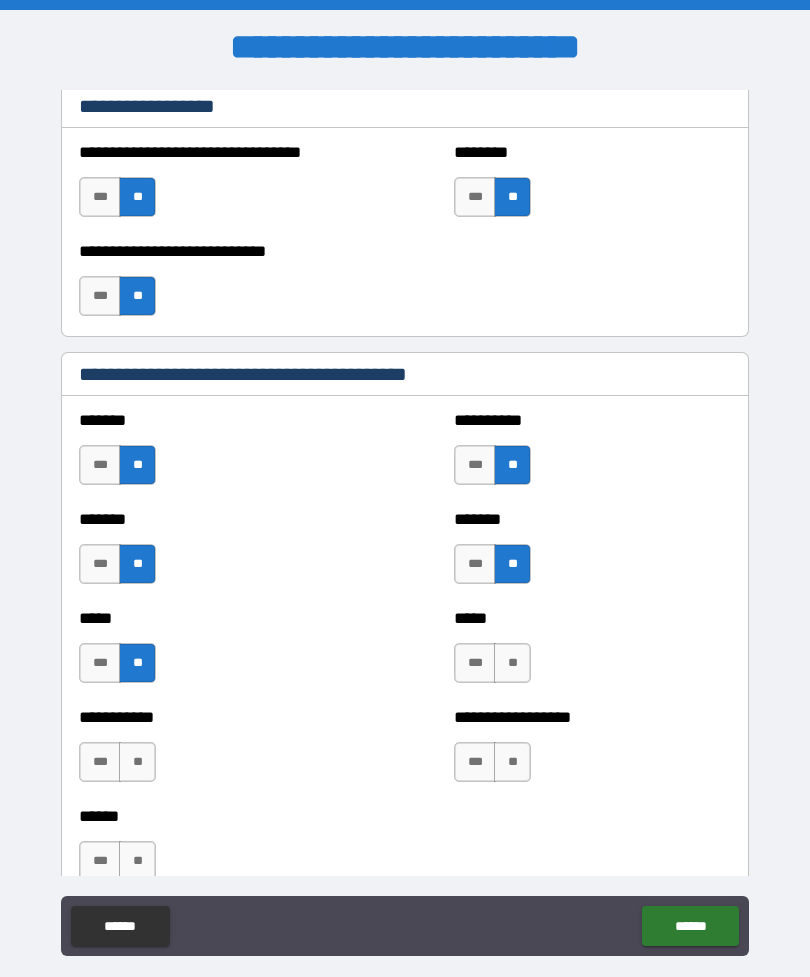 click on "**" at bounding box center [512, 663] 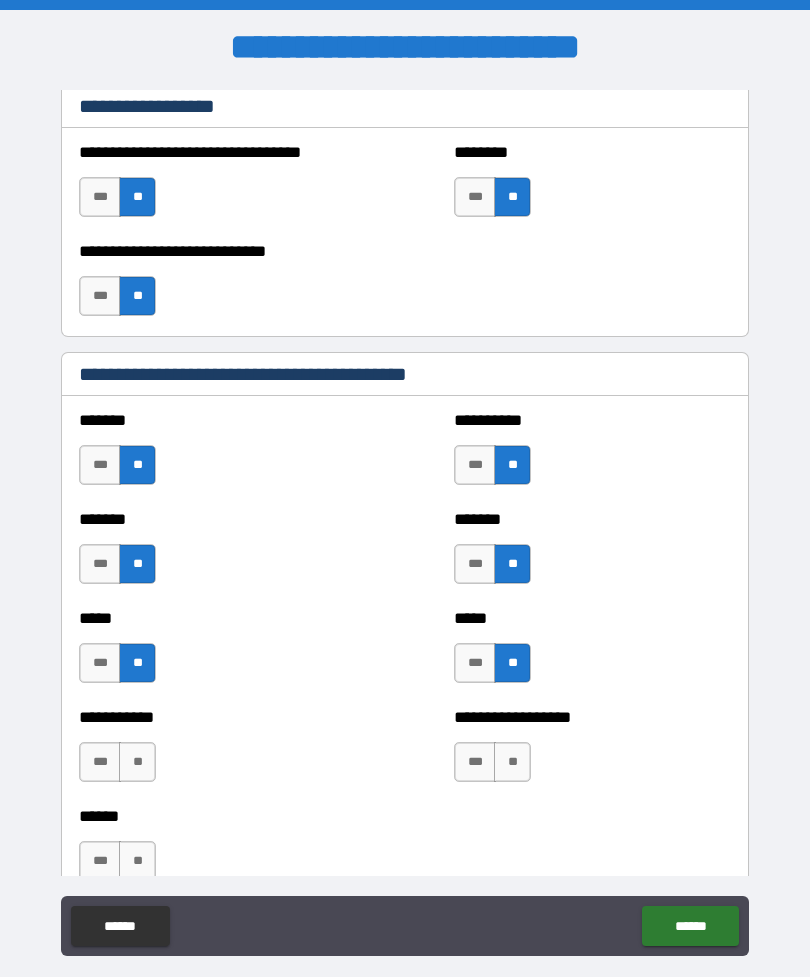 click on "**" at bounding box center (137, 762) 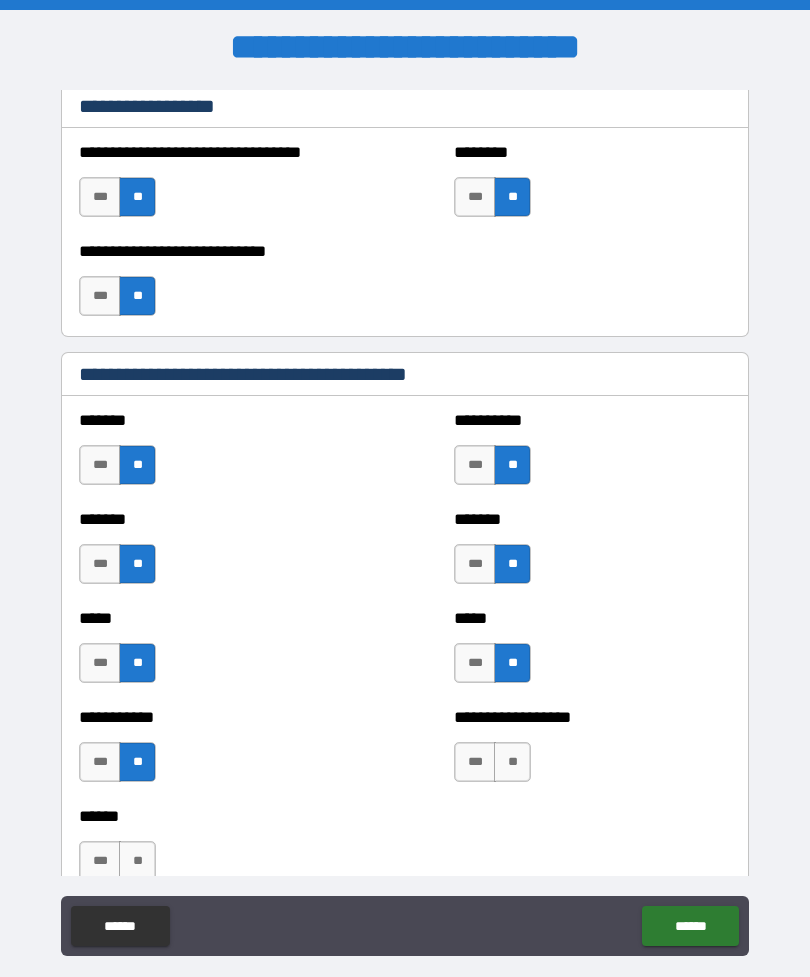 click on "**" at bounding box center (512, 762) 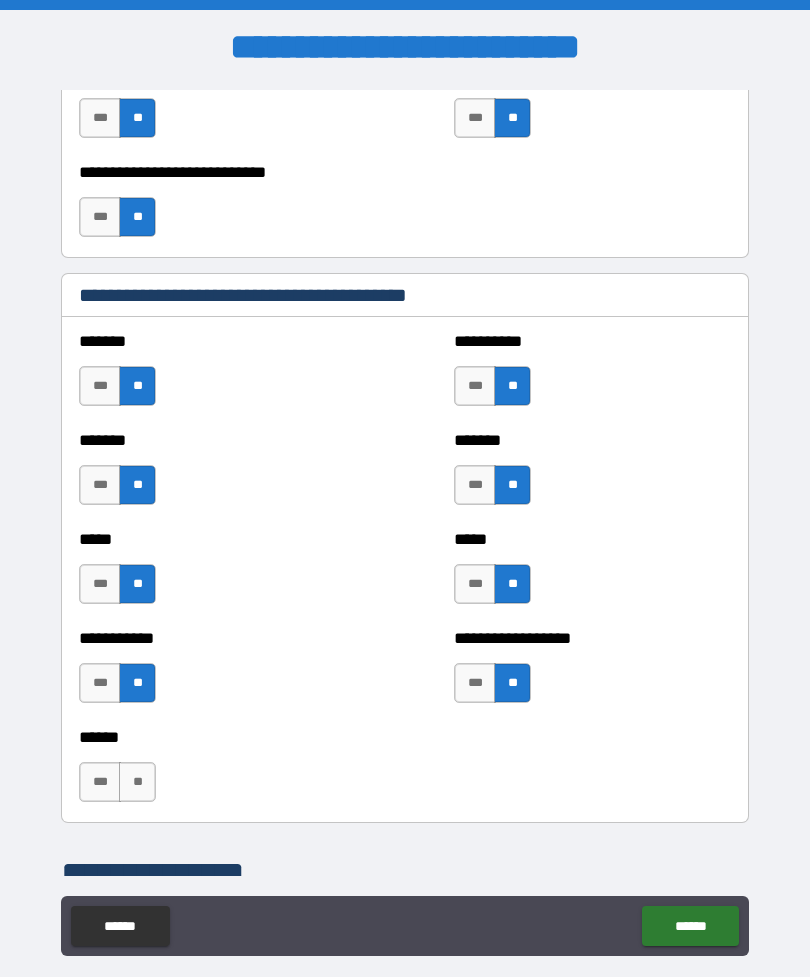 scroll, scrollTop: 1594, scrollLeft: 0, axis: vertical 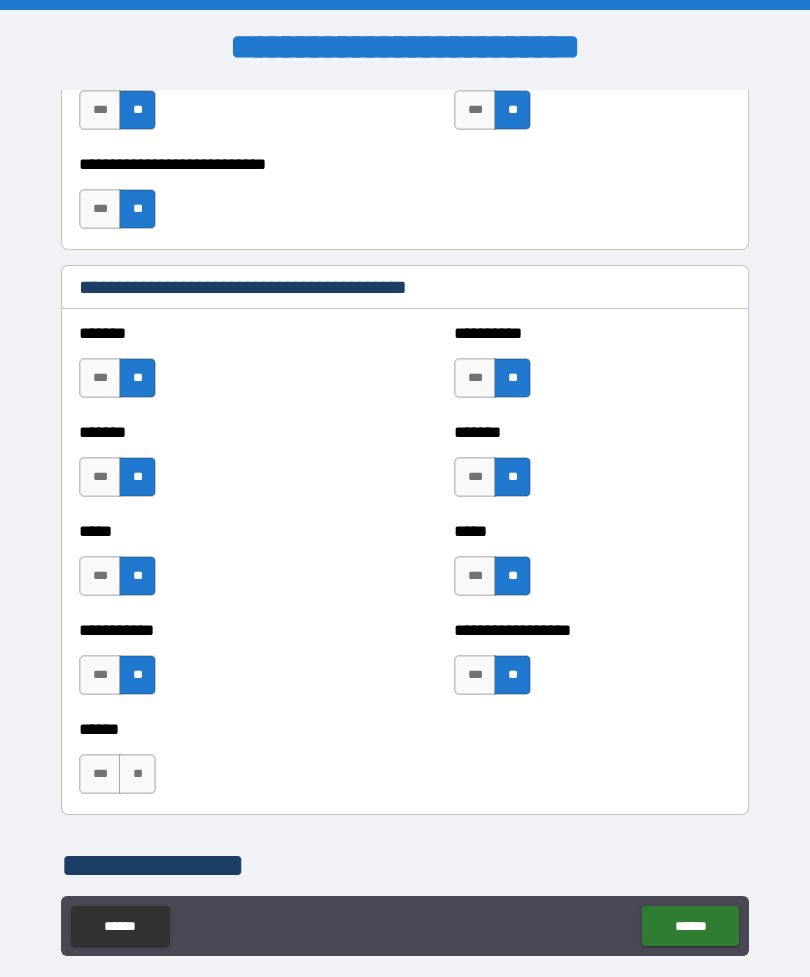 click on "**" at bounding box center (137, 774) 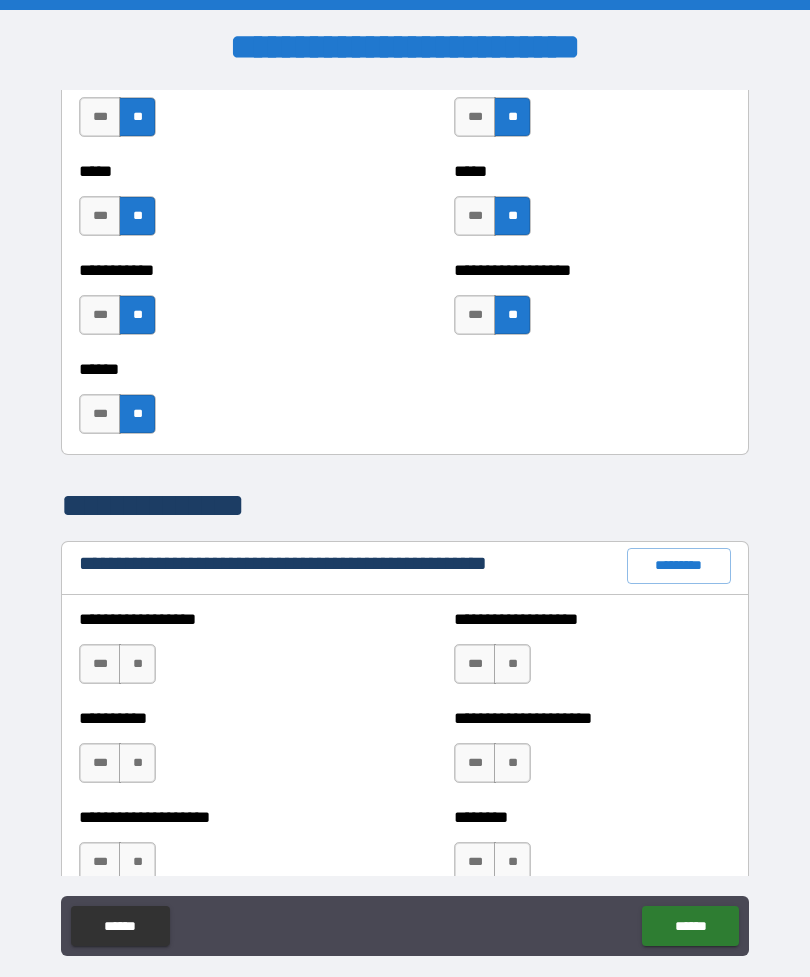 scroll, scrollTop: 1959, scrollLeft: 0, axis: vertical 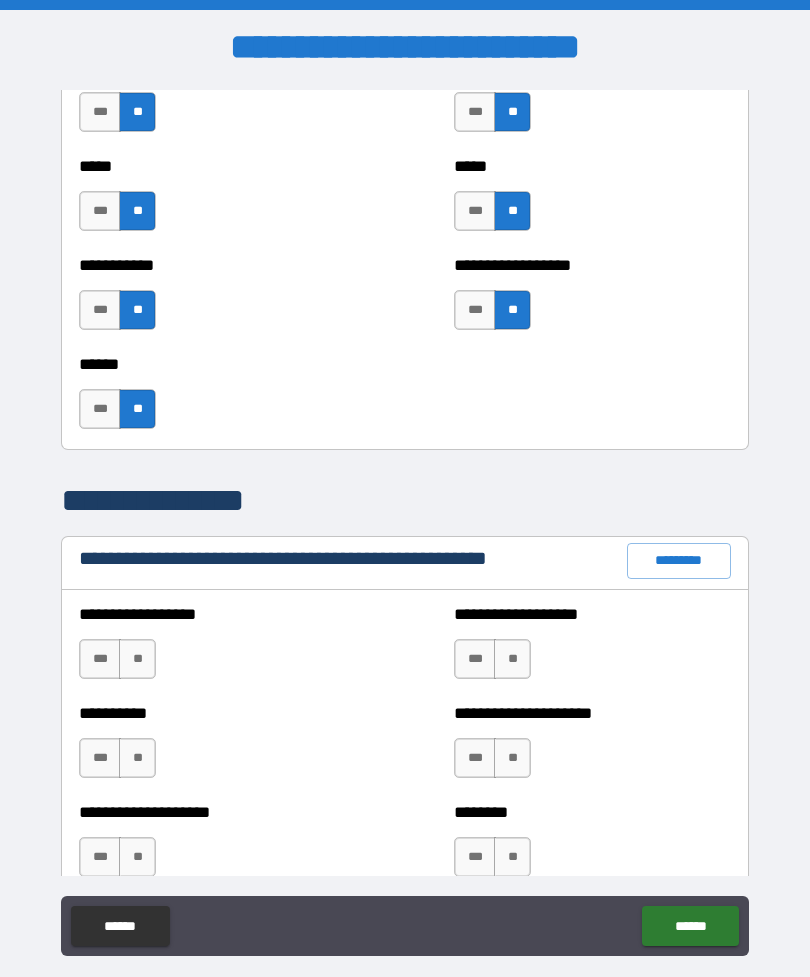 click on "**" at bounding box center [137, 659] 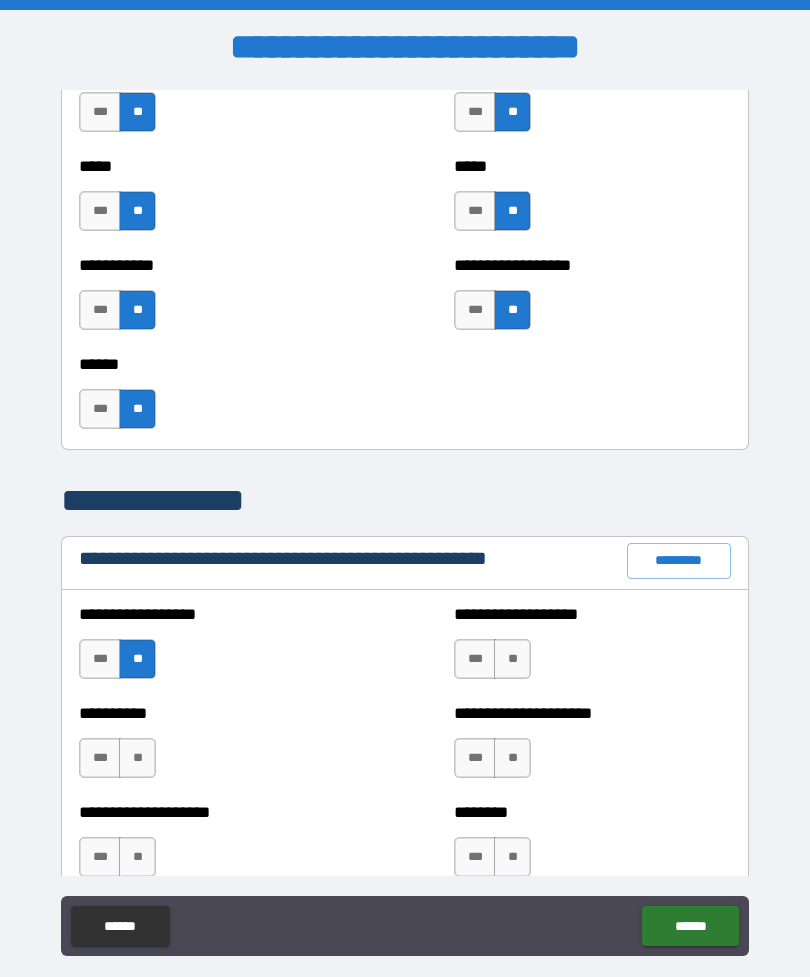 click on "**" at bounding box center (512, 659) 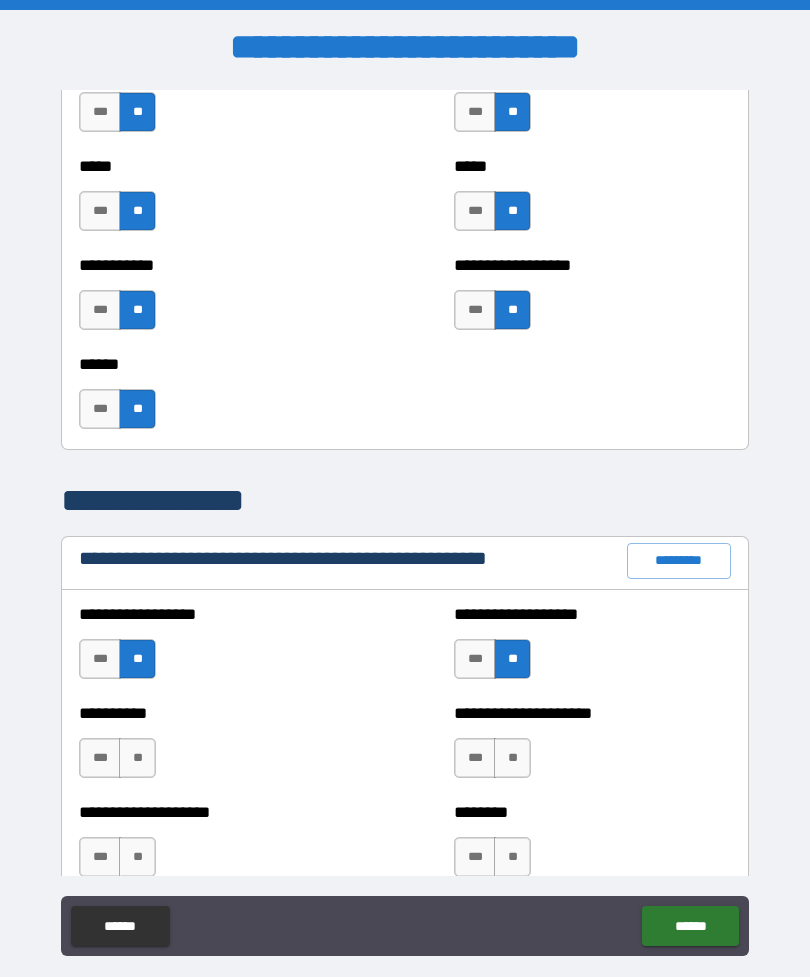click on "**" at bounding box center [512, 758] 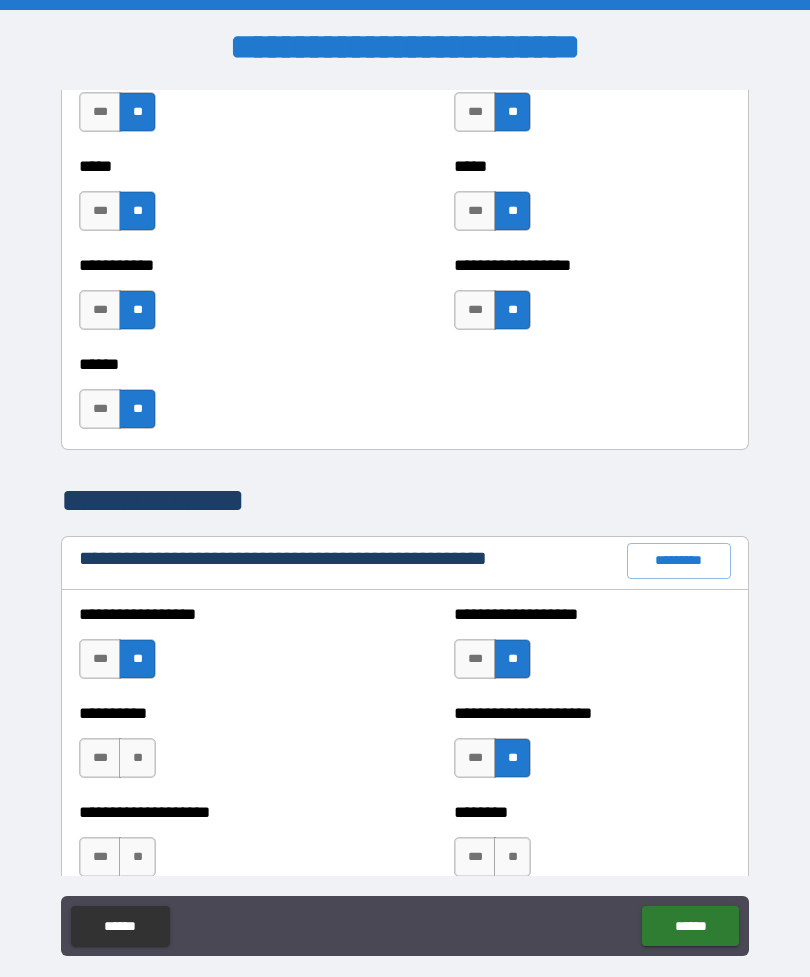 click on "**" at bounding box center (137, 758) 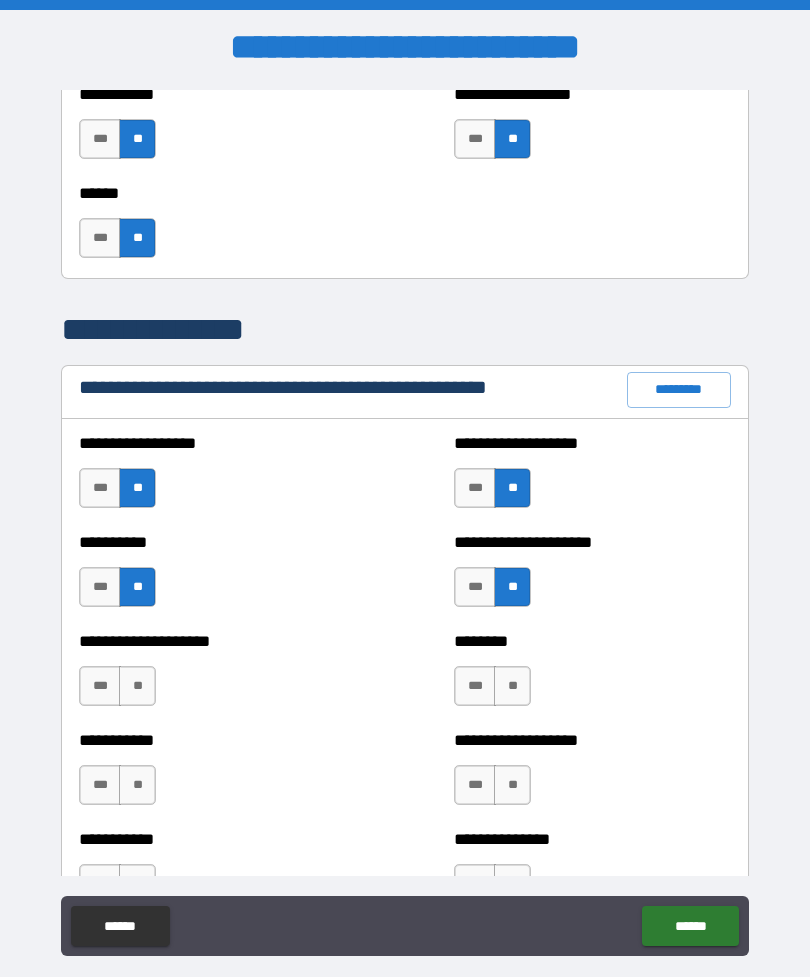 scroll, scrollTop: 2169, scrollLeft: 0, axis: vertical 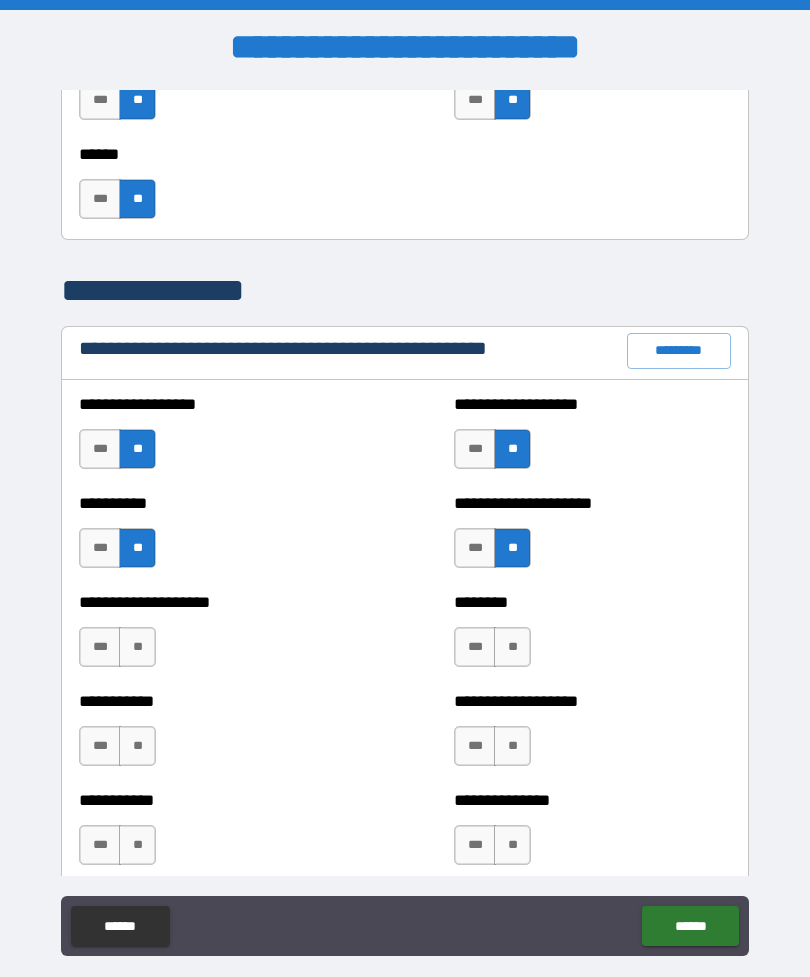 click on "**" at bounding box center [137, 647] 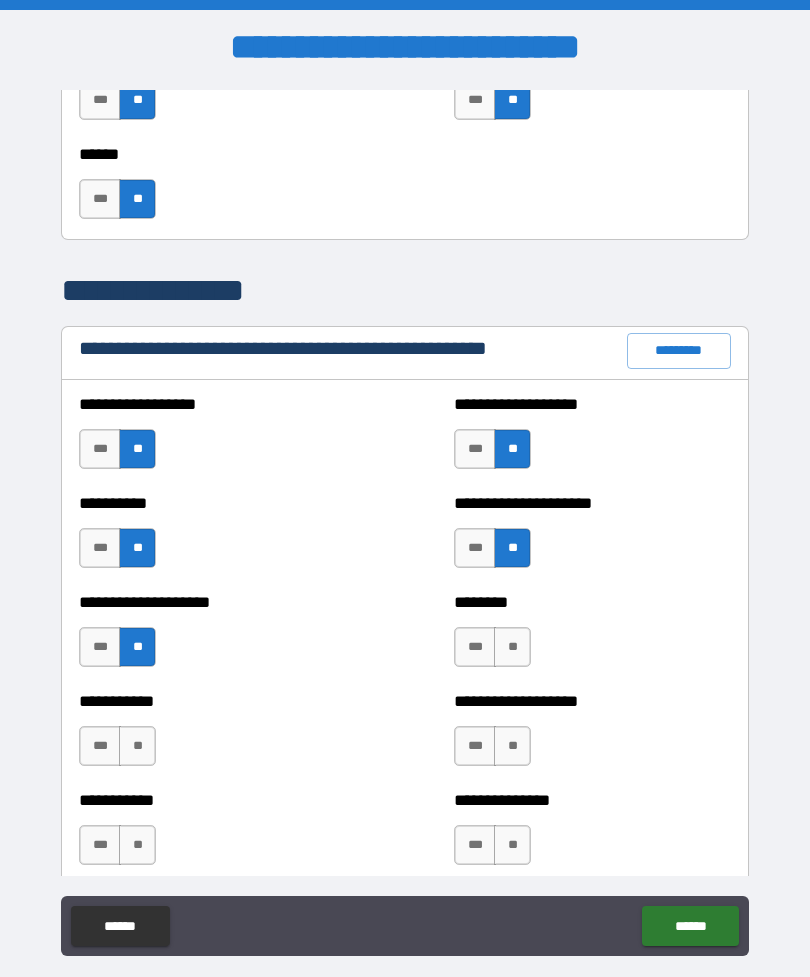 click on "**" at bounding box center [512, 647] 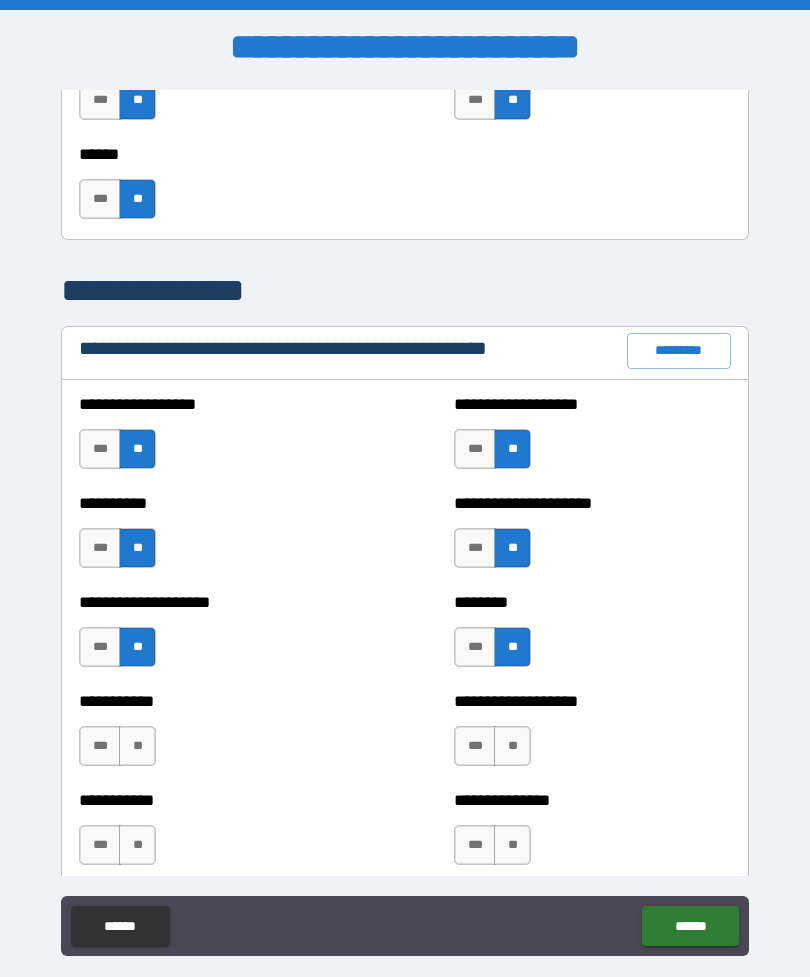click on "**" at bounding box center (512, 746) 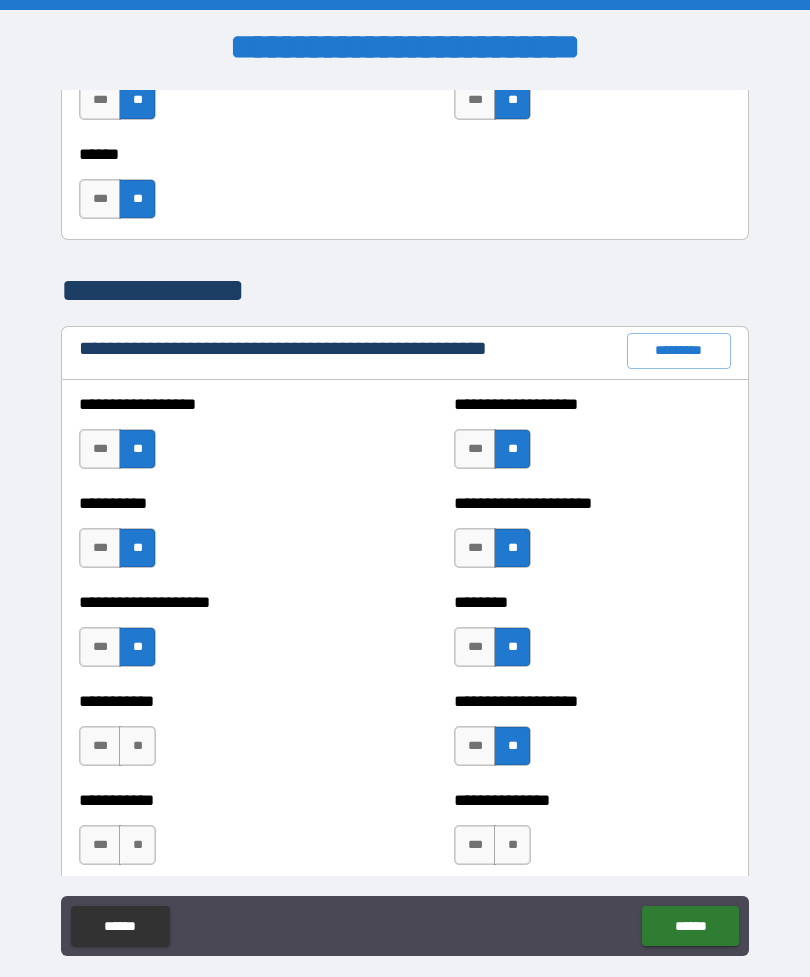 click on "**" at bounding box center (137, 746) 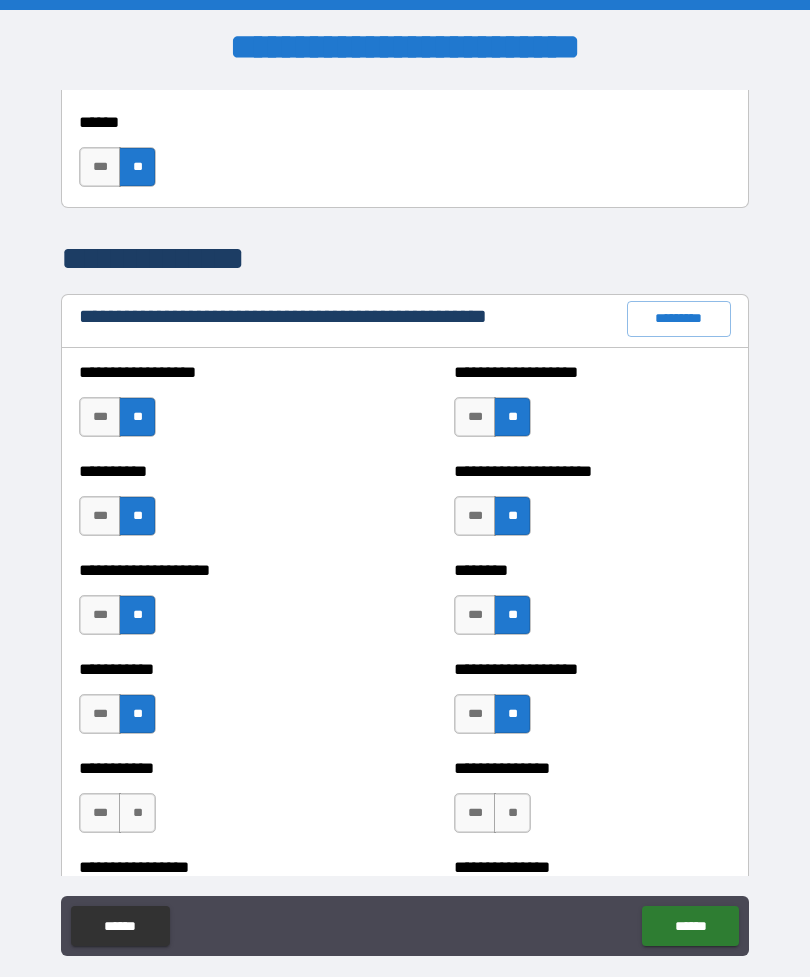 scroll, scrollTop: 2224, scrollLeft: 0, axis: vertical 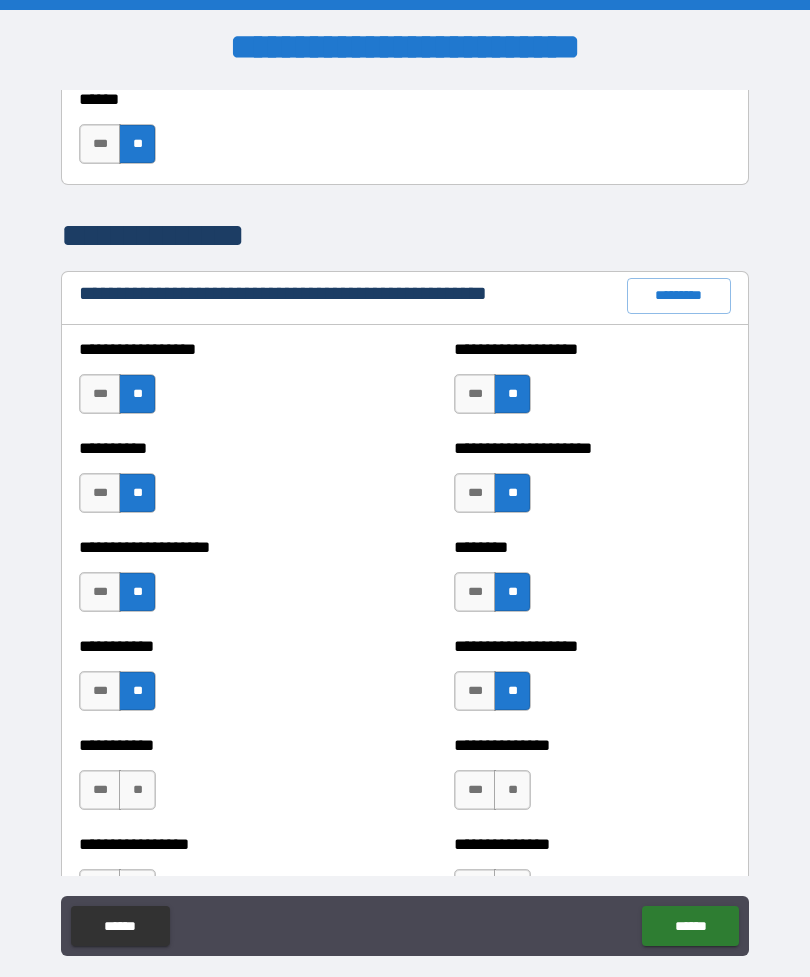 click on "**" at bounding box center [512, 790] 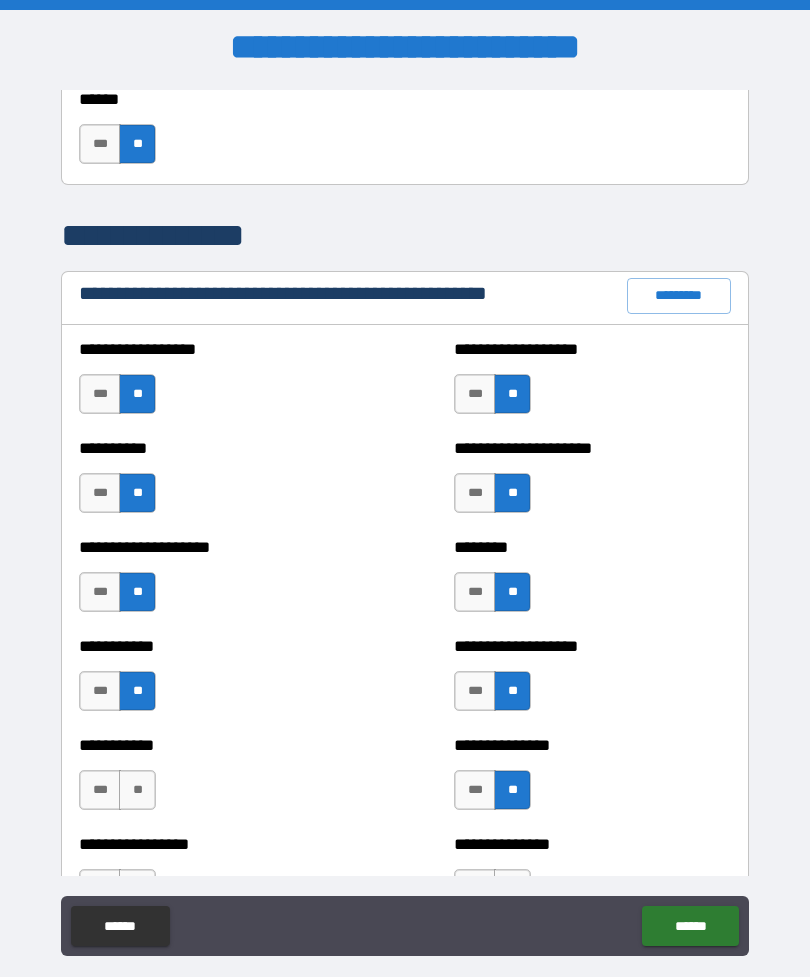 click on "**" at bounding box center [137, 790] 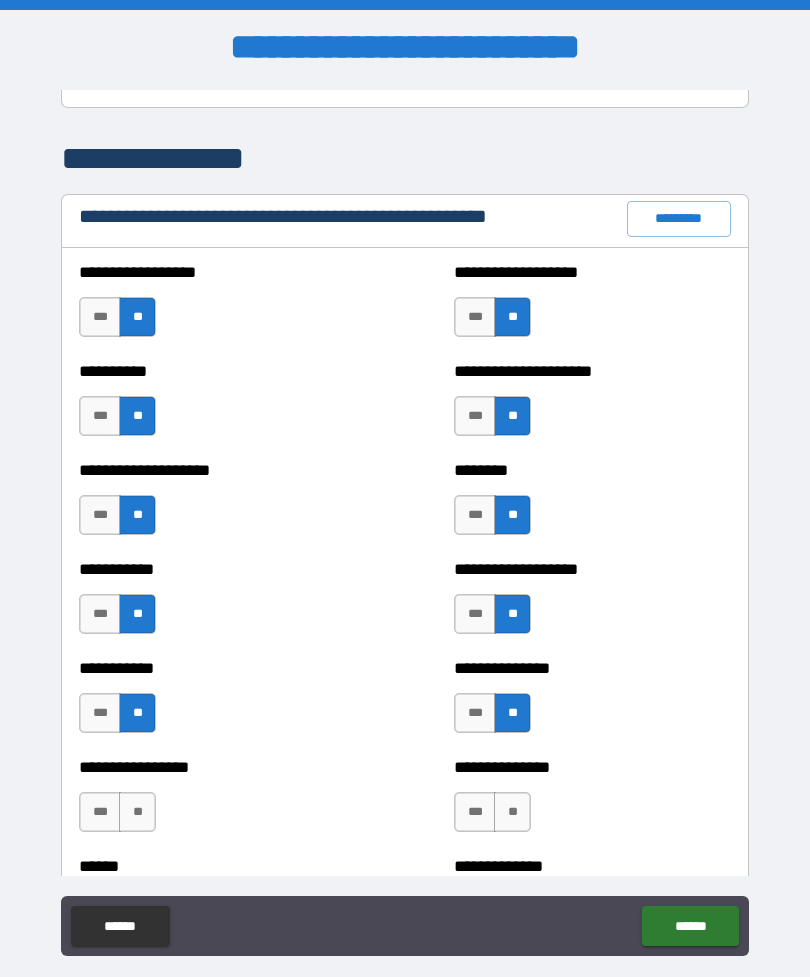 scroll, scrollTop: 2307, scrollLeft: 0, axis: vertical 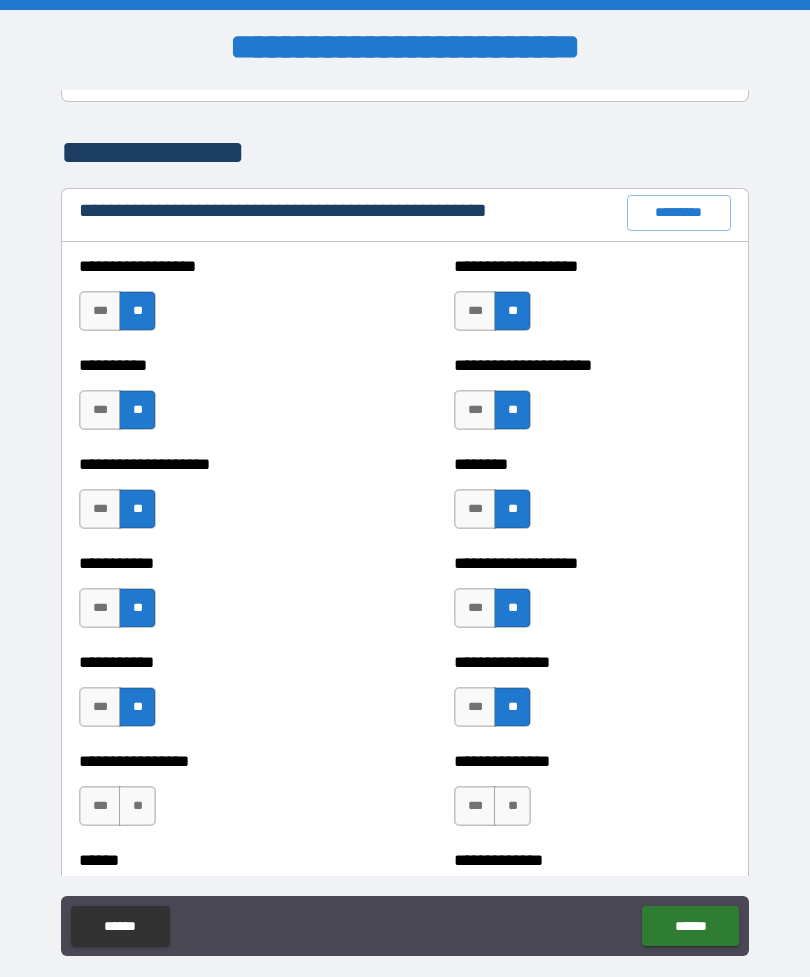 click on "**" at bounding box center [137, 806] 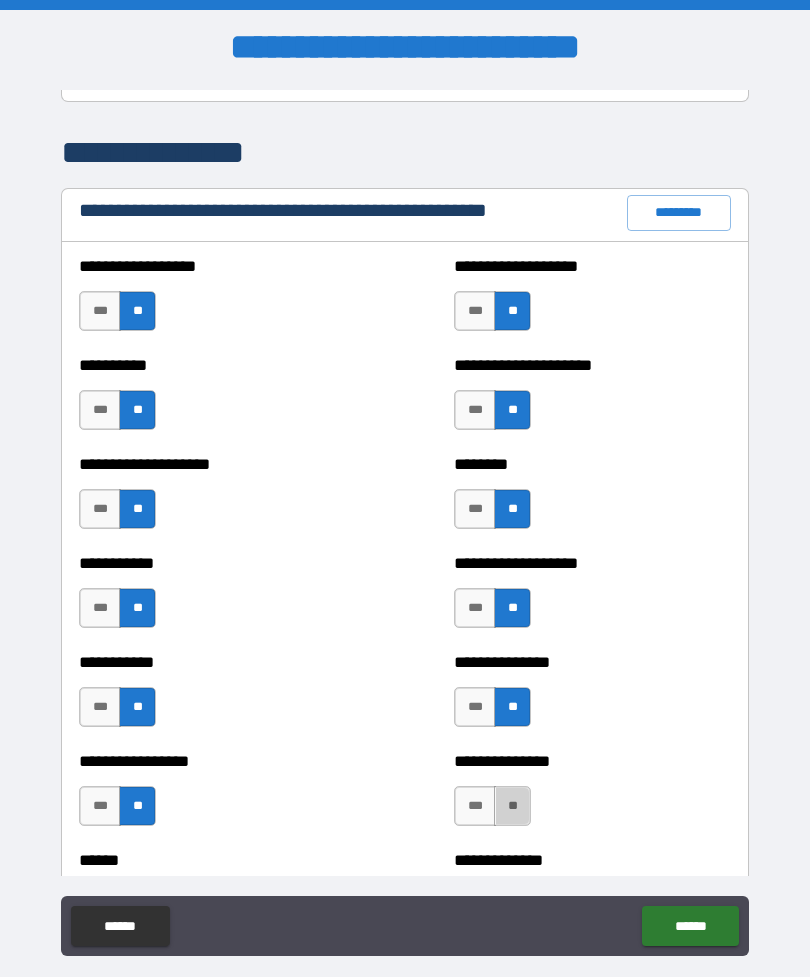 click on "**" at bounding box center (512, 806) 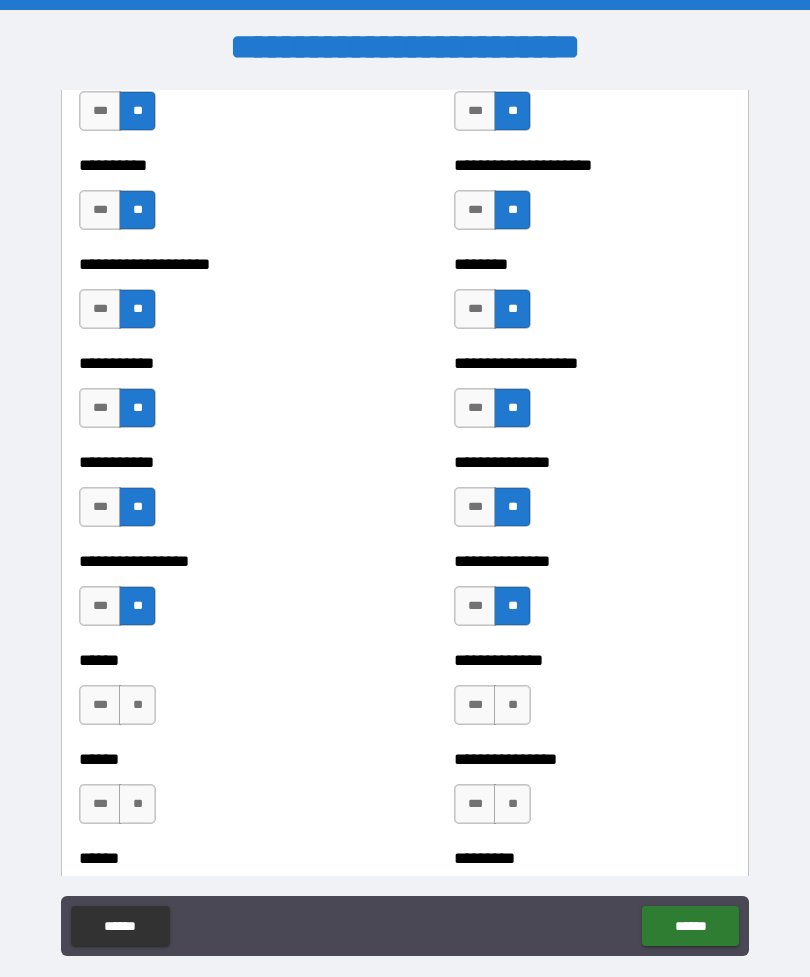scroll, scrollTop: 2515, scrollLeft: 0, axis: vertical 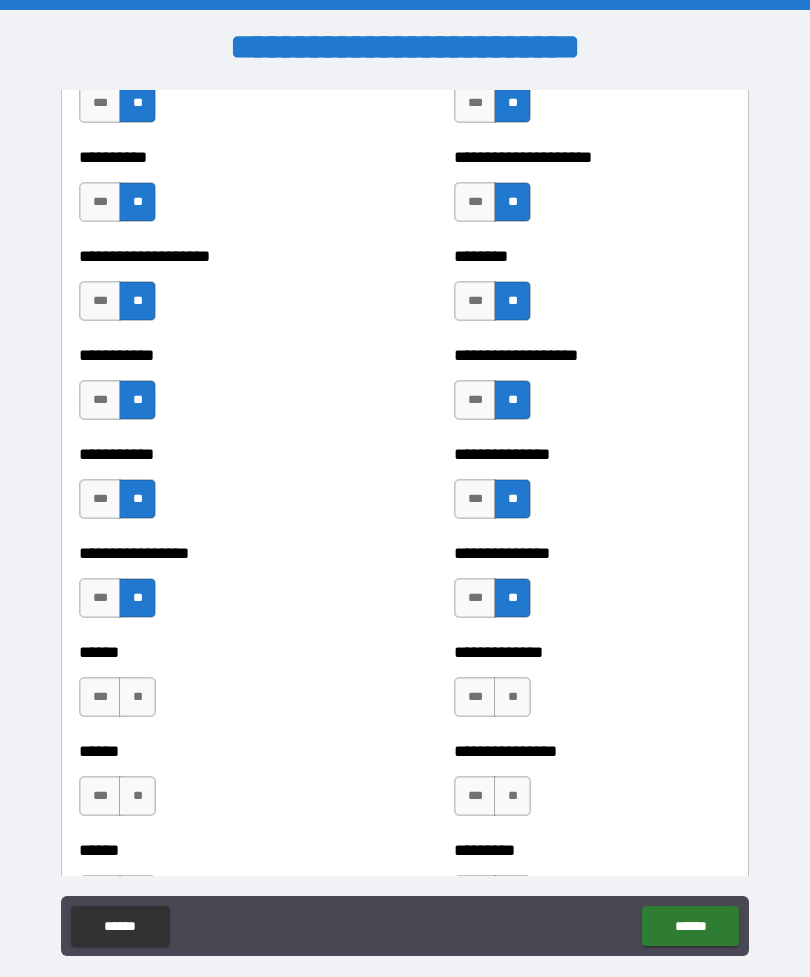 click on "**" at bounding box center [137, 697] 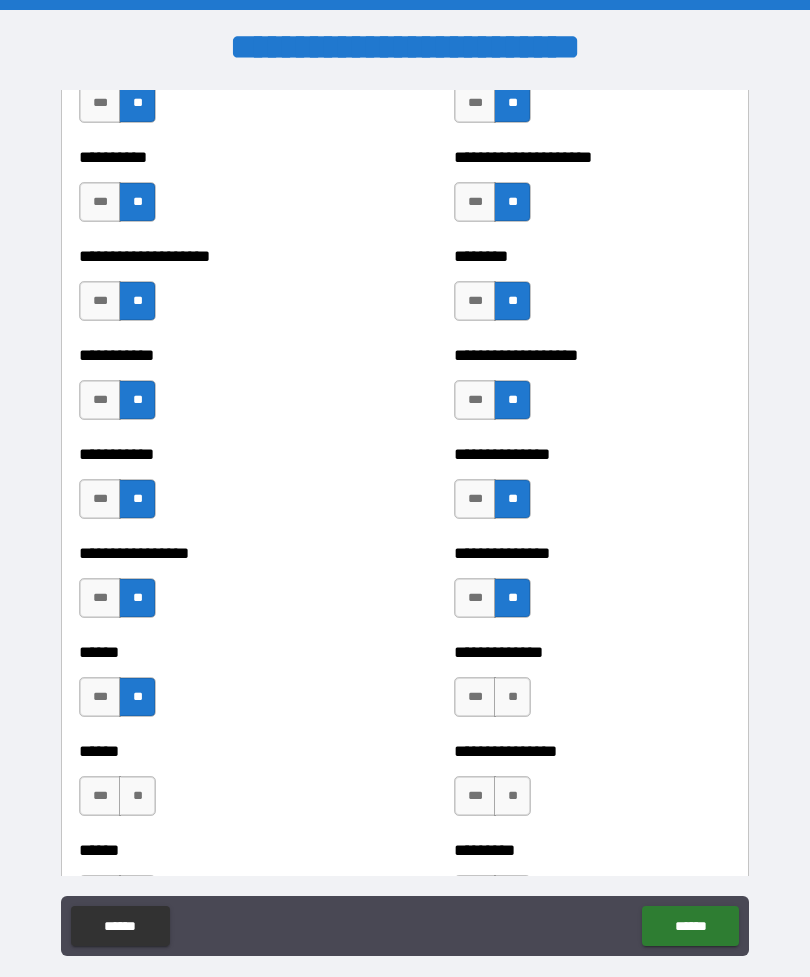 click on "**" at bounding box center [512, 697] 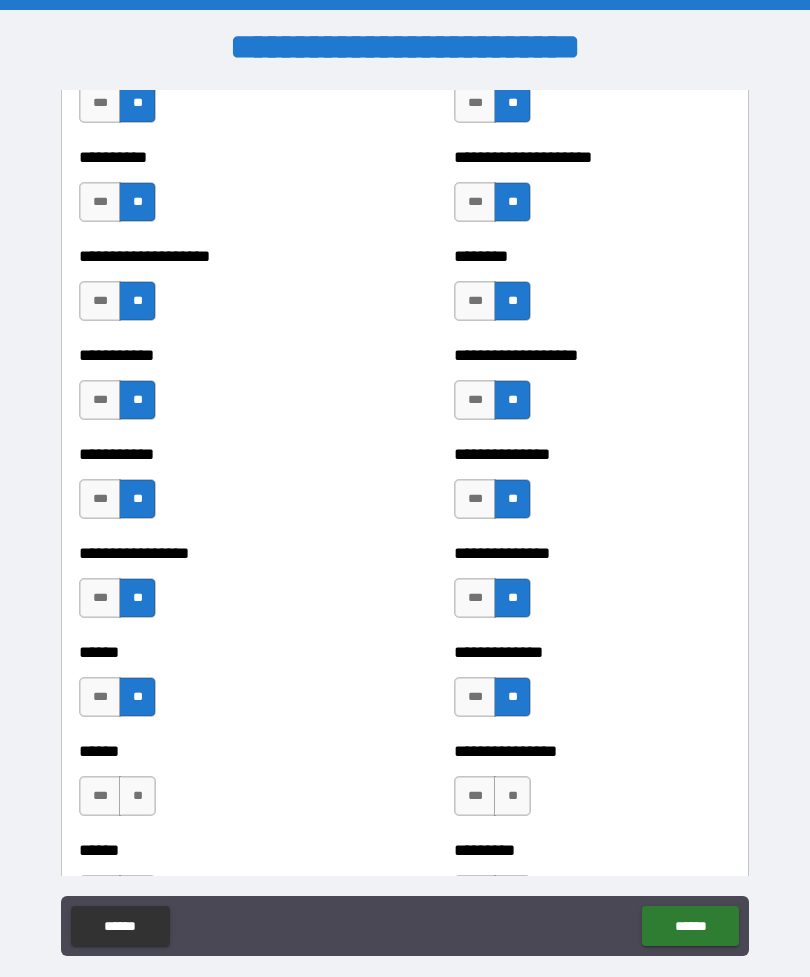 click on "**" at bounding box center [512, 796] 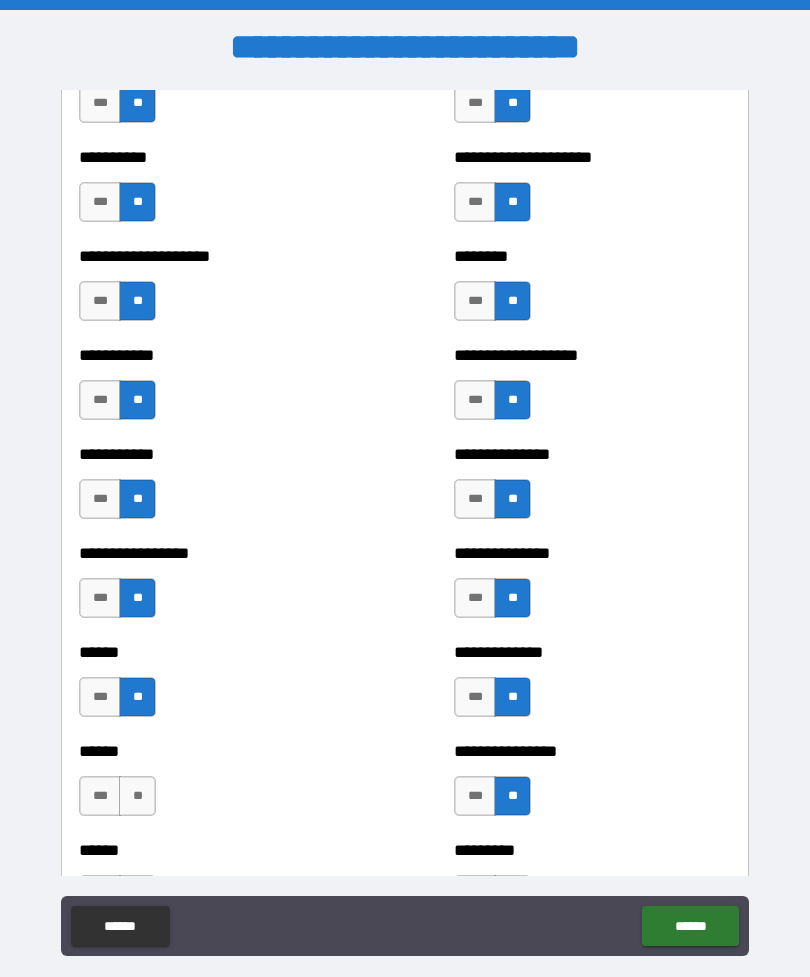 click on "**" at bounding box center (137, 796) 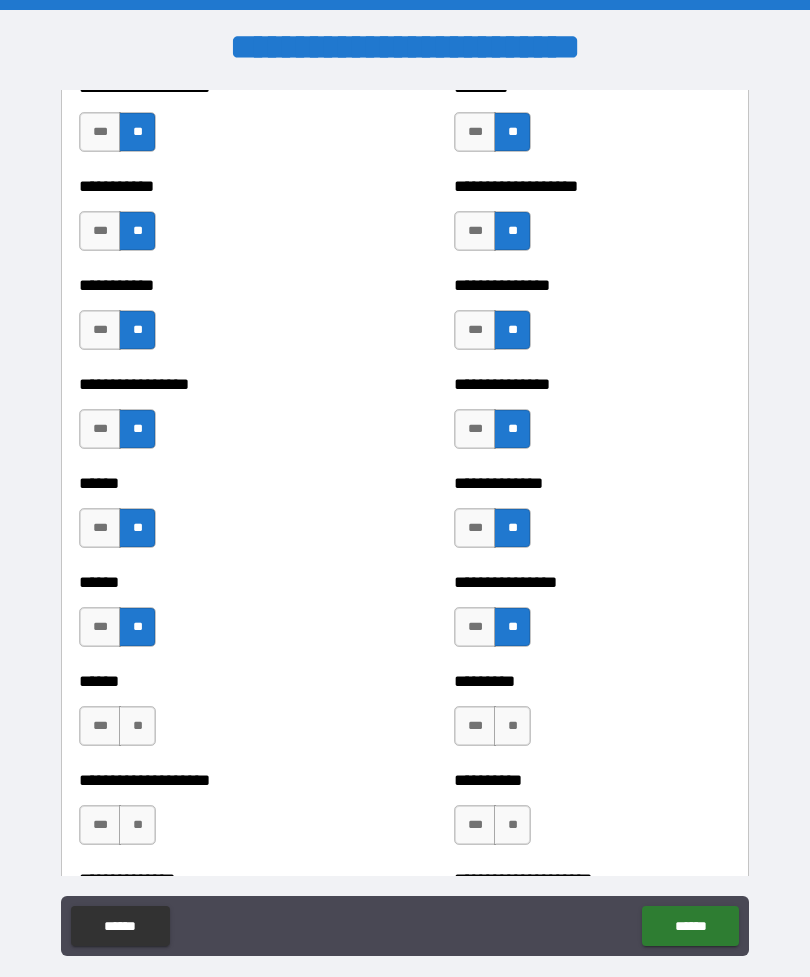 scroll, scrollTop: 2709, scrollLeft: 0, axis: vertical 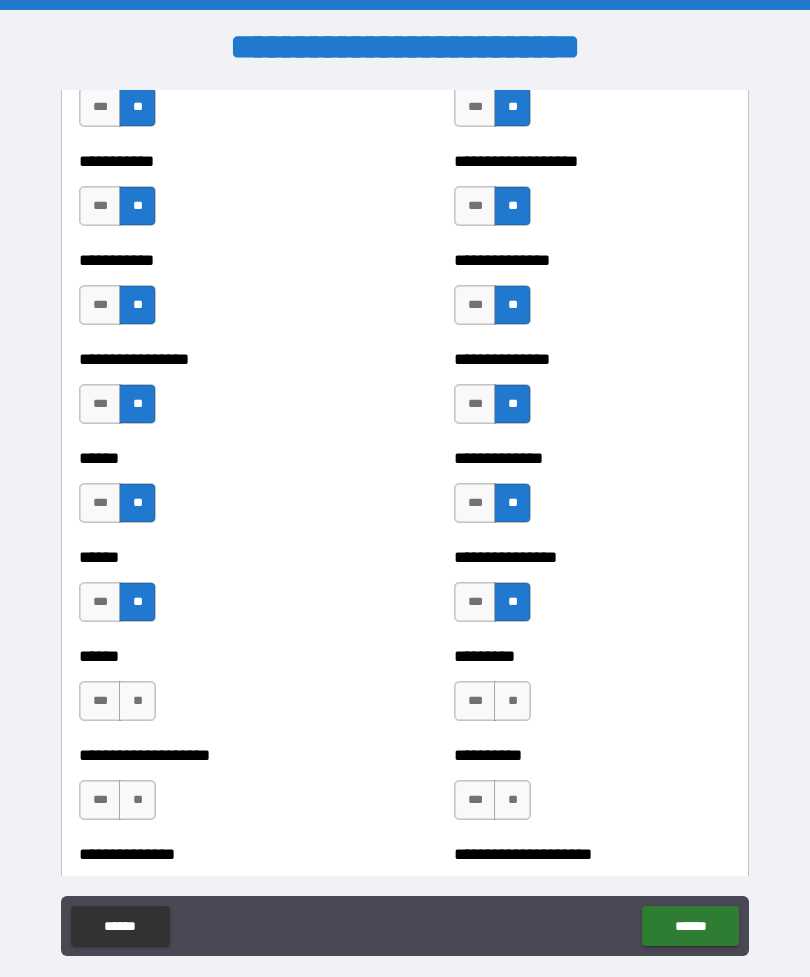 click on "**" at bounding box center (137, 701) 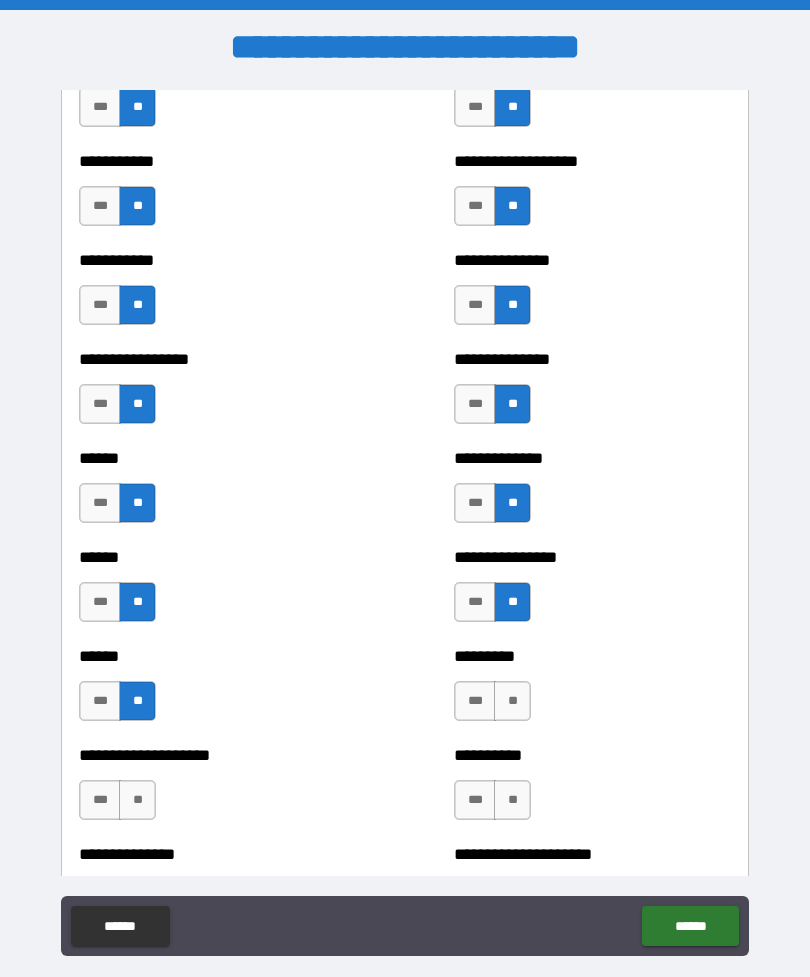 click on "**" at bounding box center (512, 701) 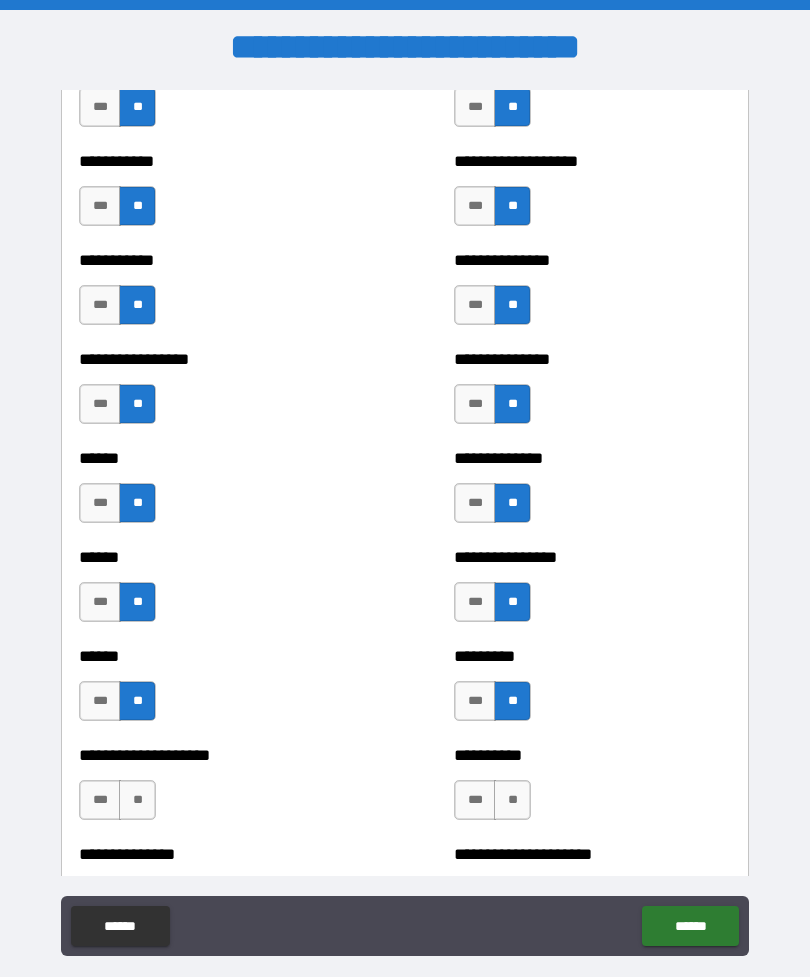 click on "**" at bounding box center [137, 800] 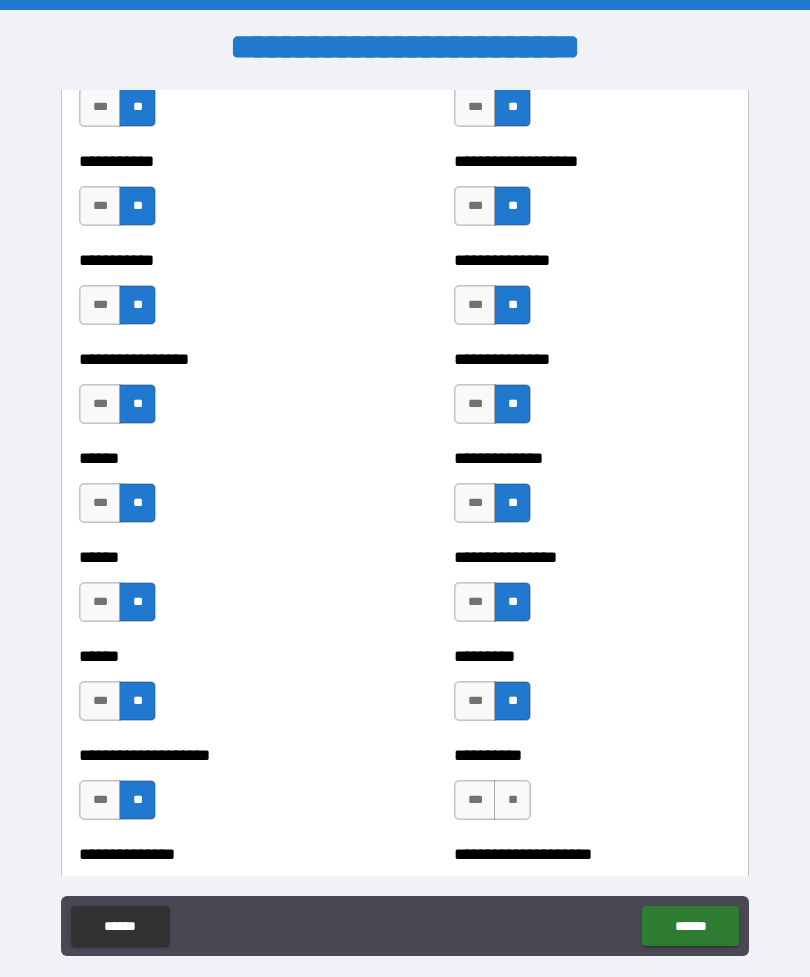 click on "**" at bounding box center [512, 800] 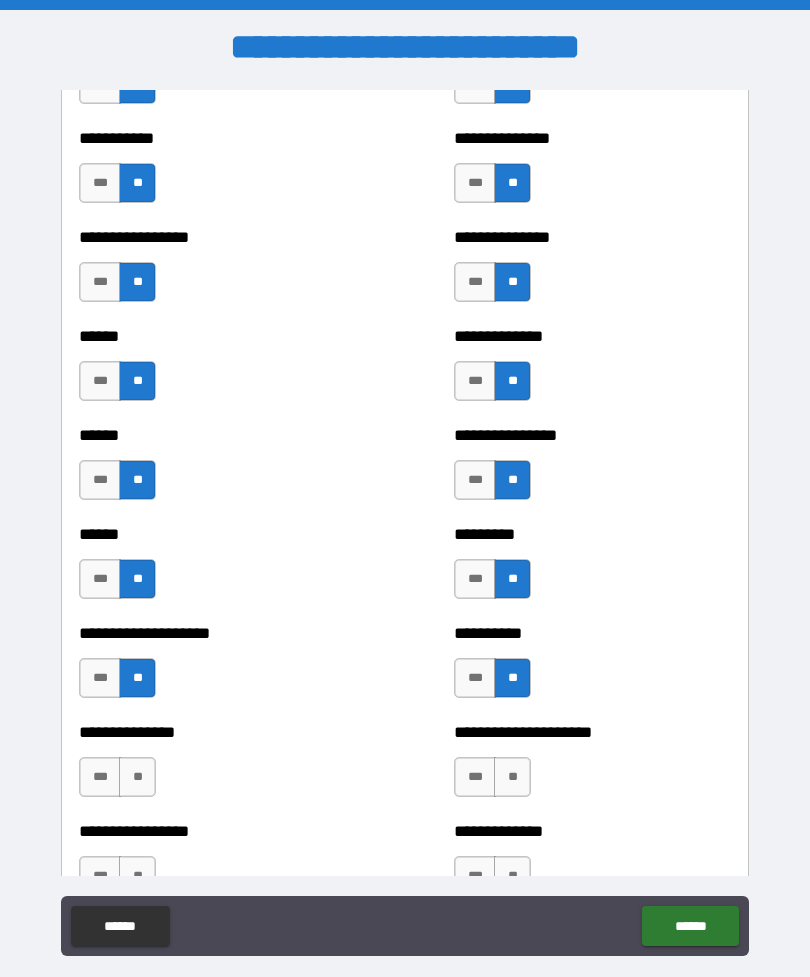 scroll, scrollTop: 2950, scrollLeft: 0, axis: vertical 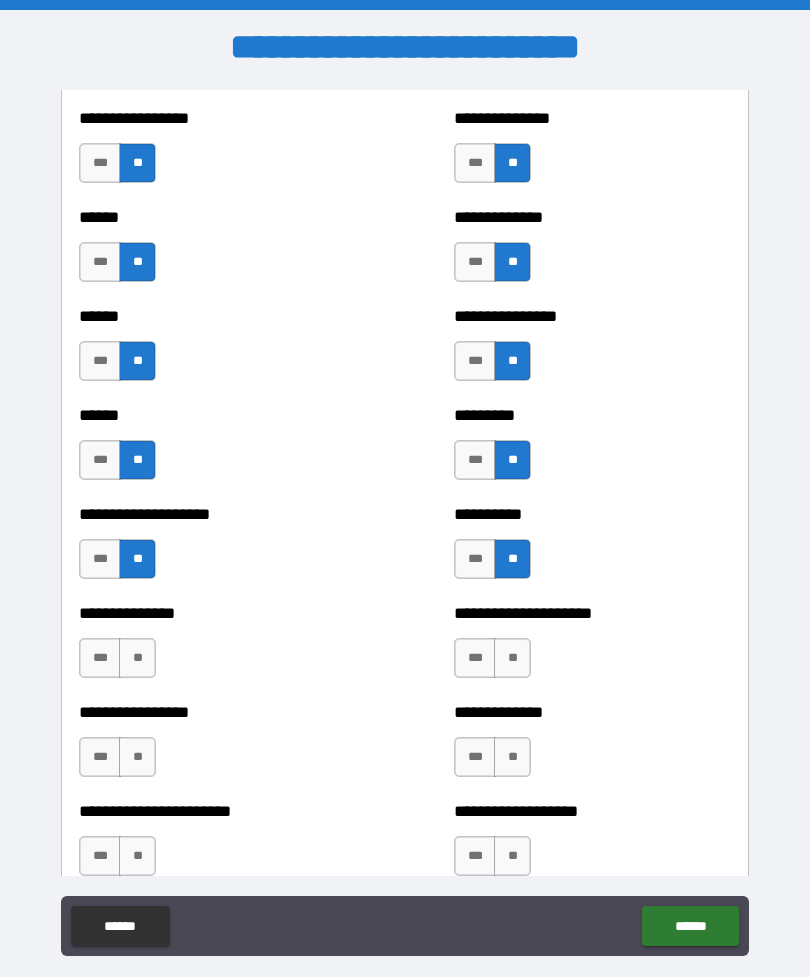 click on "**" at bounding box center (137, 658) 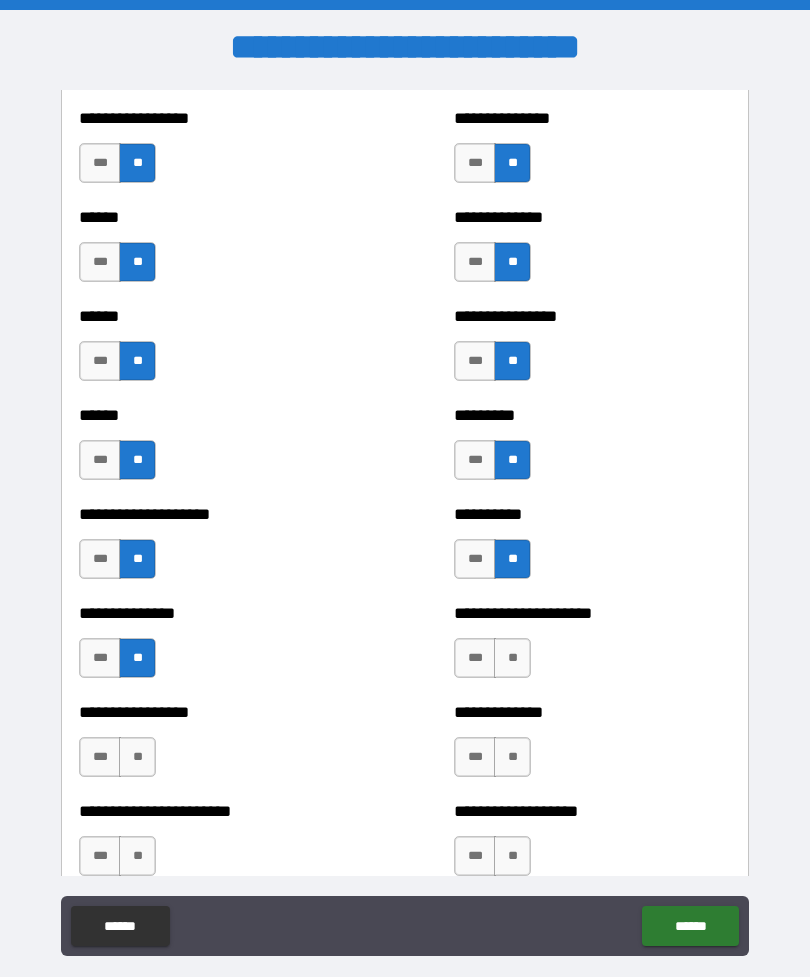 click on "**" at bounding box center (512, 658) 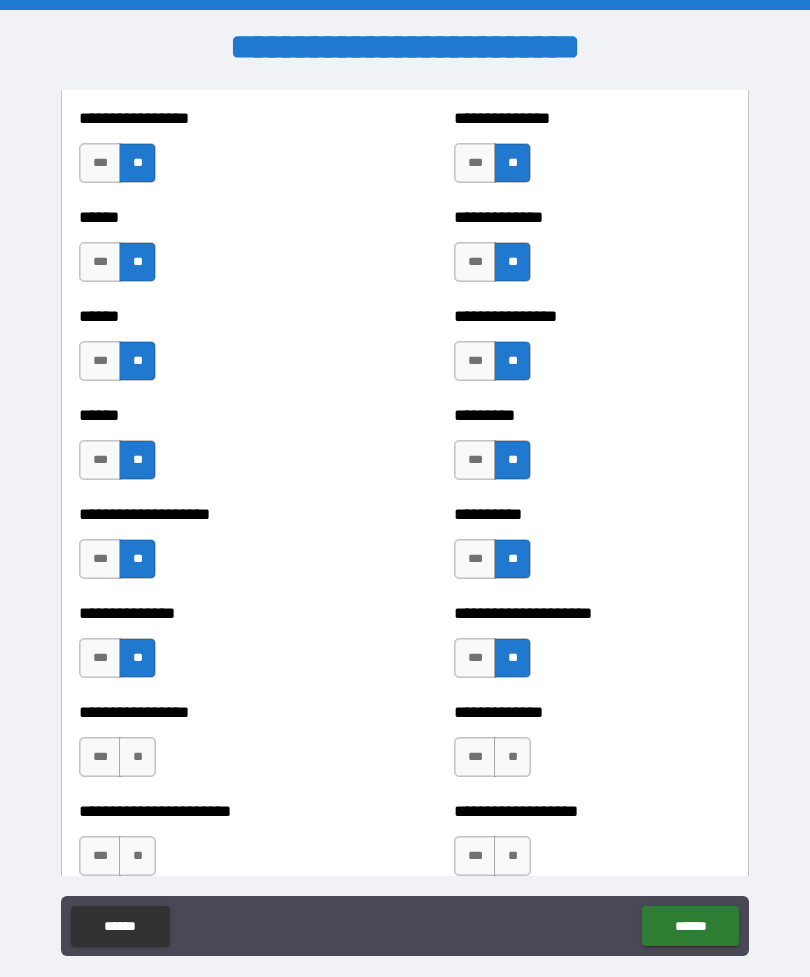 click on "**" at bounding box center [512, 757] 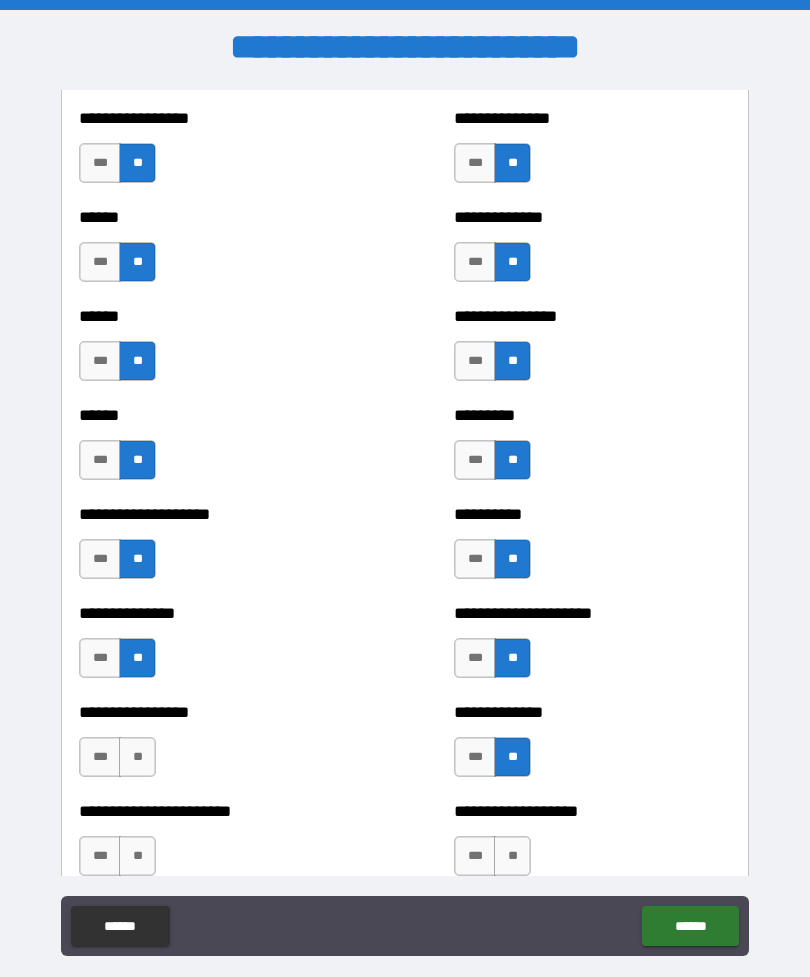 click on "**" at bounding box center (137, 757) 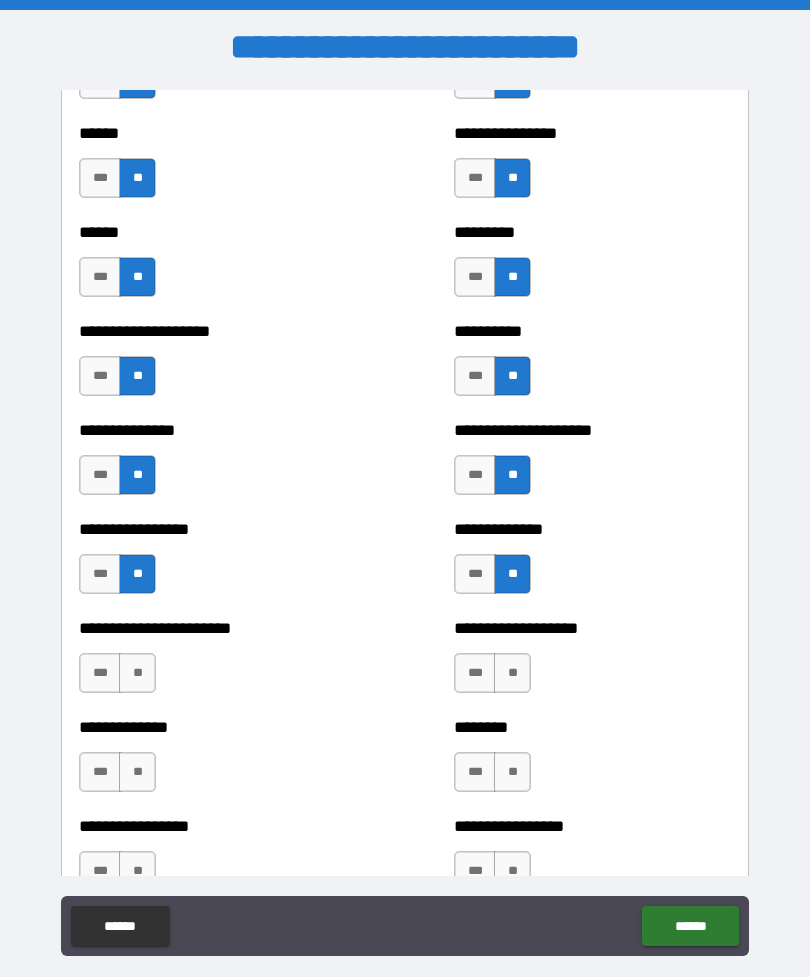 scroll, scrollTop: 3208, scrollLeft: 0, axis: vertical 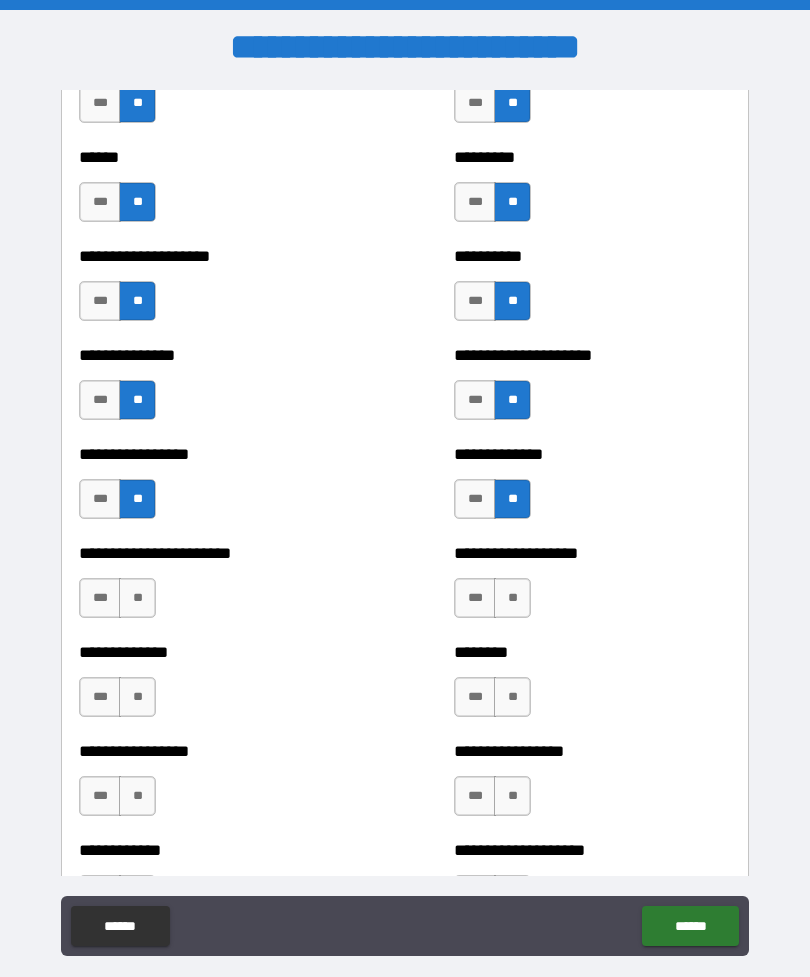click on "**" at bounding box center [512, 598] 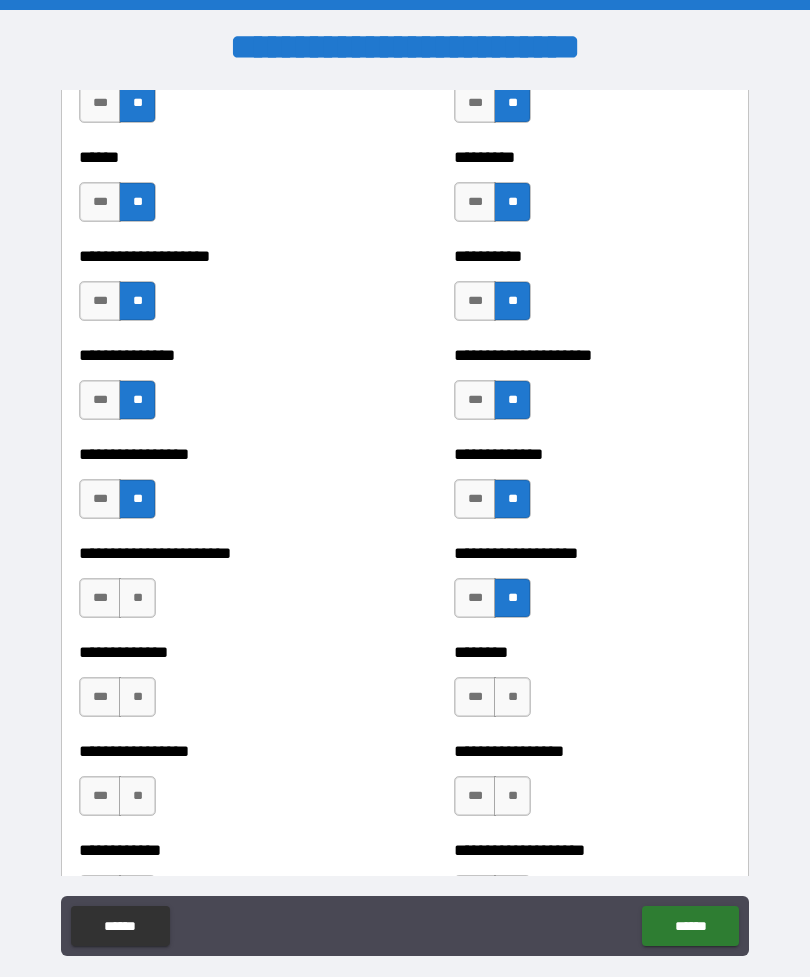click on "**" at bounding box center [137, 598] 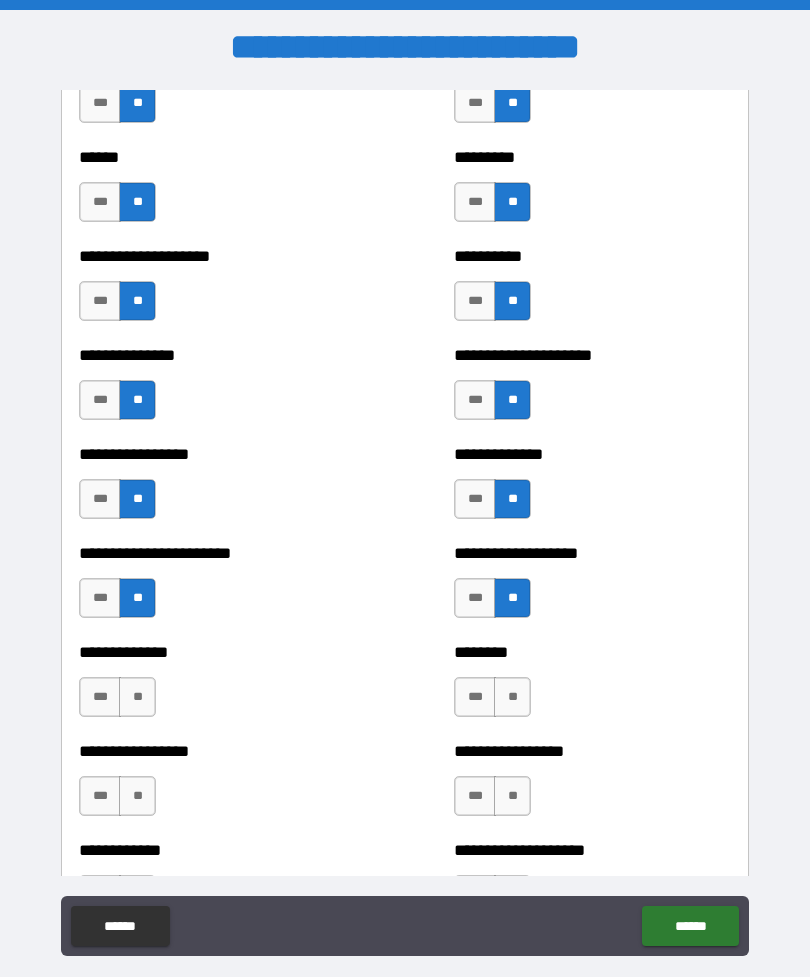 click on "**" at bounding box center (512, 697) 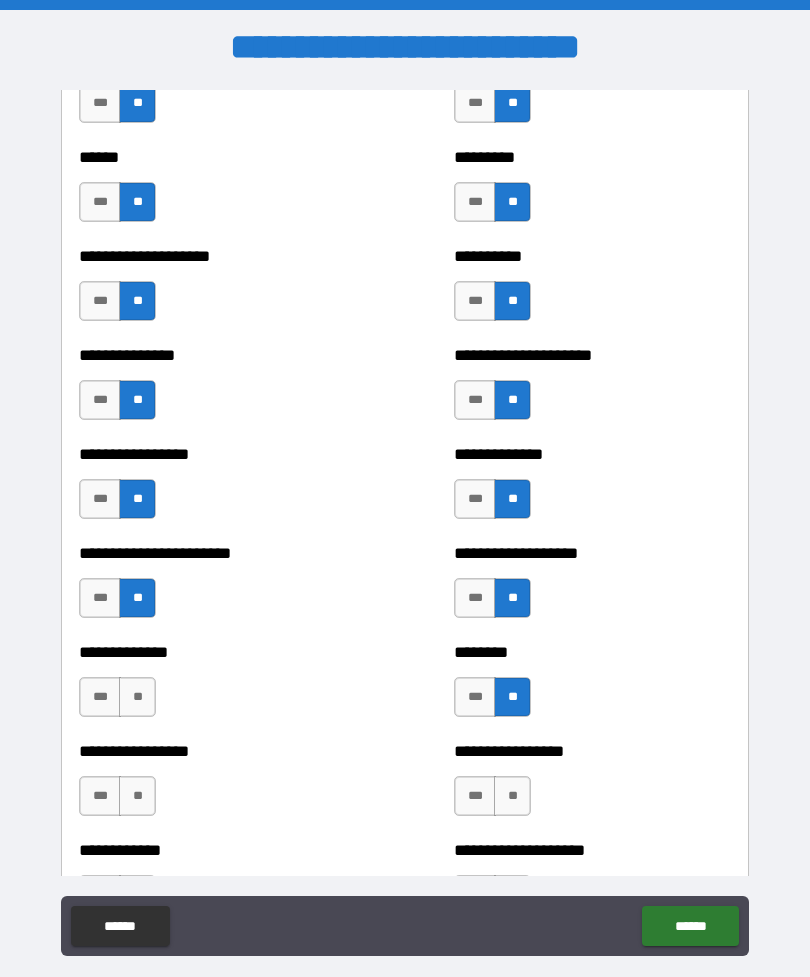 click on "**" at bounding box center [137, 697] 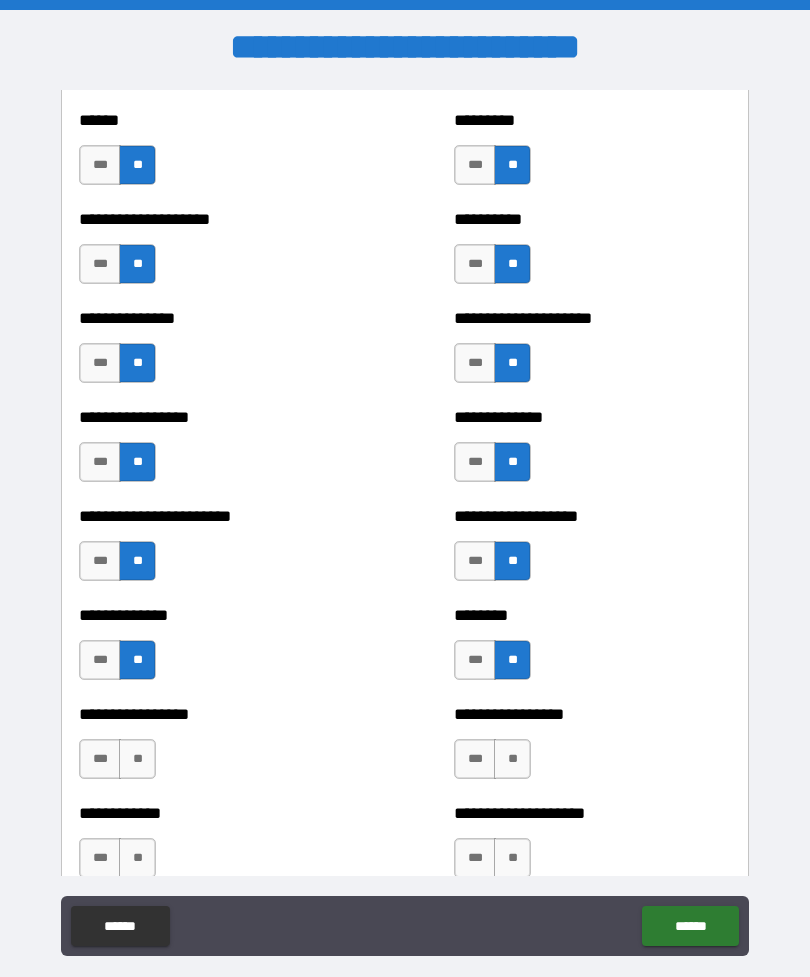 scroll, scrollTop: 3257, scrollLeft: 0, axis: vertical 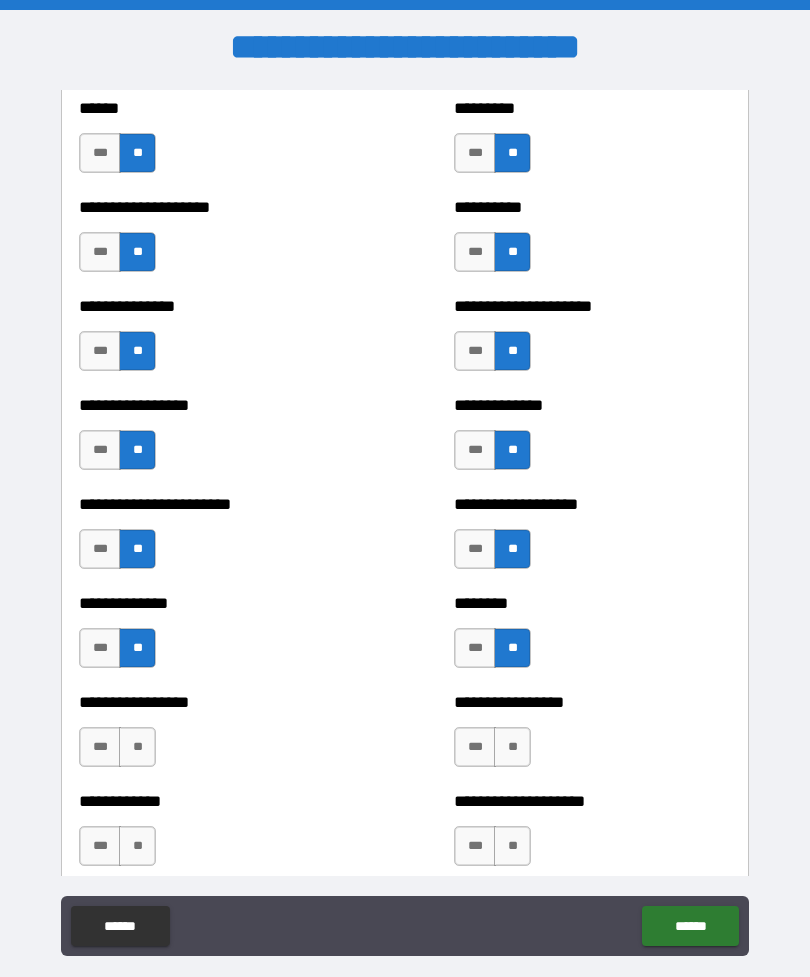 click on "**" at bounding box center (512, 747) 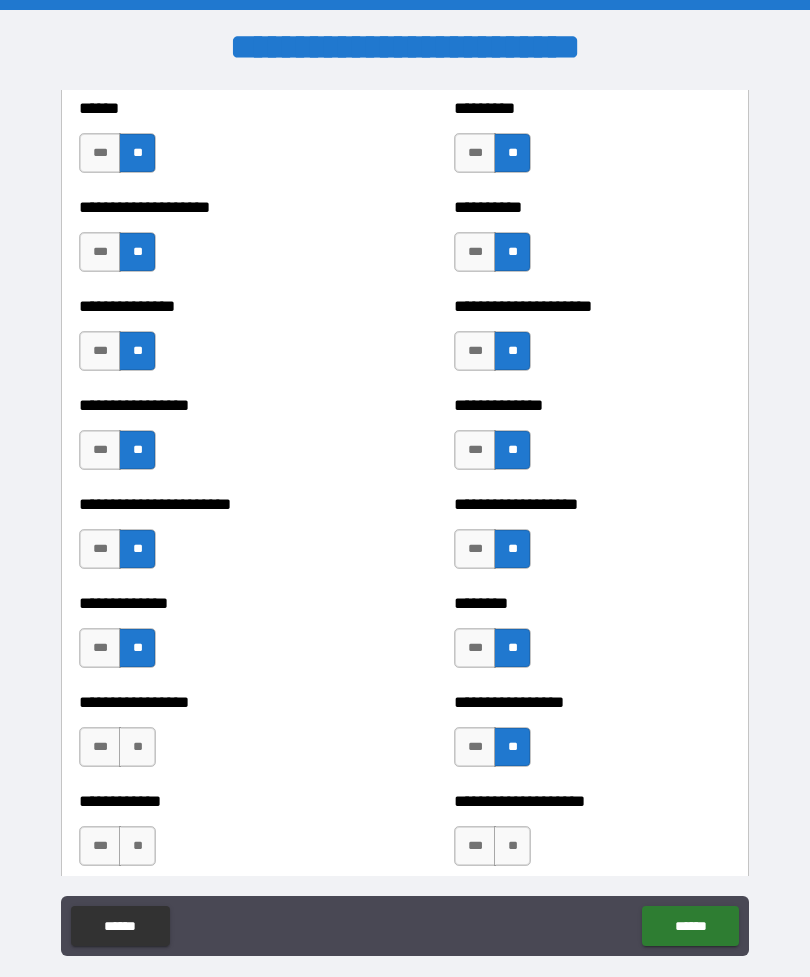 click on "**" at bounding box center (137, 747) 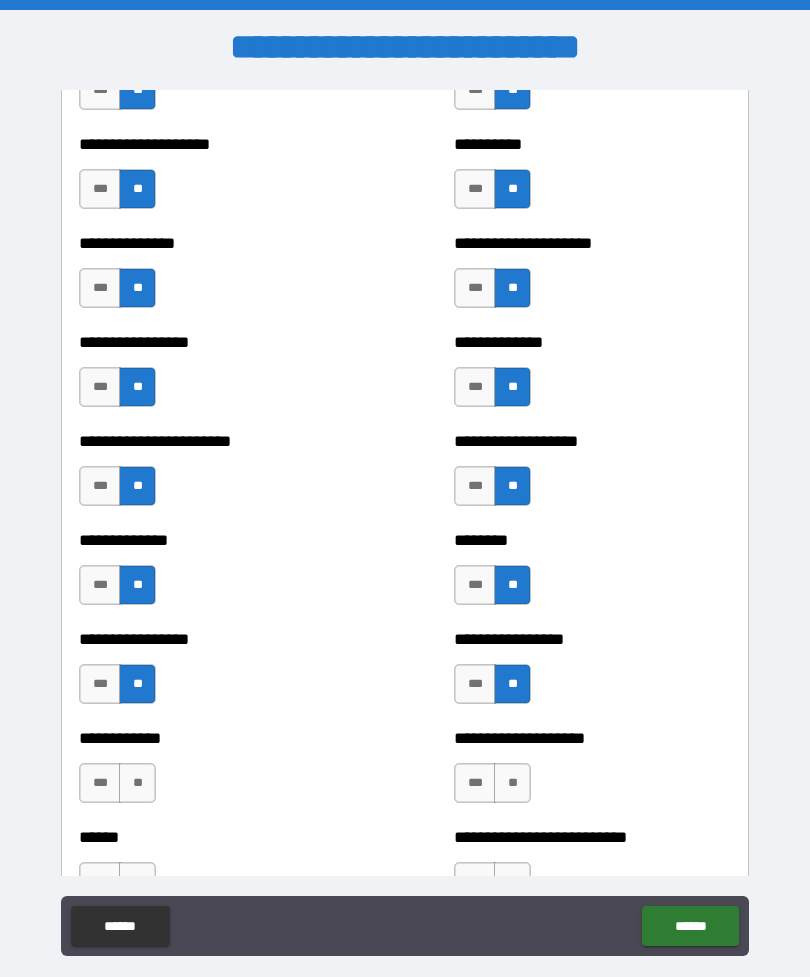 scroll, scrollTop: 3329, scrollLeft: 0, axis: vertical 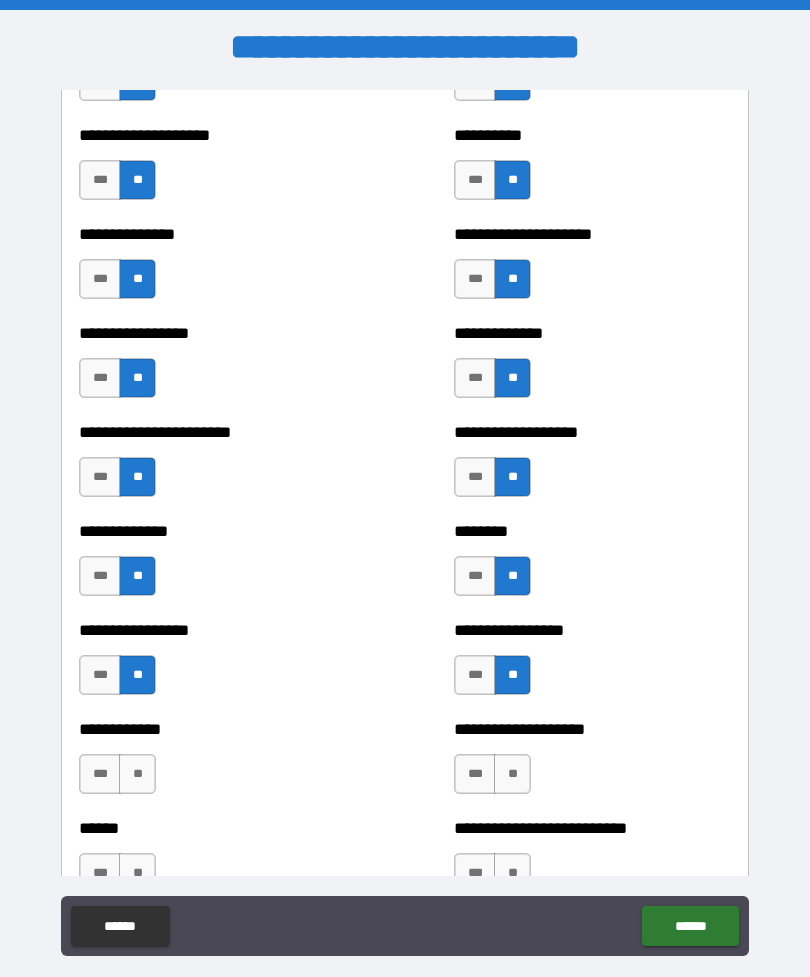click on "**" at bounding box center [512, 774] 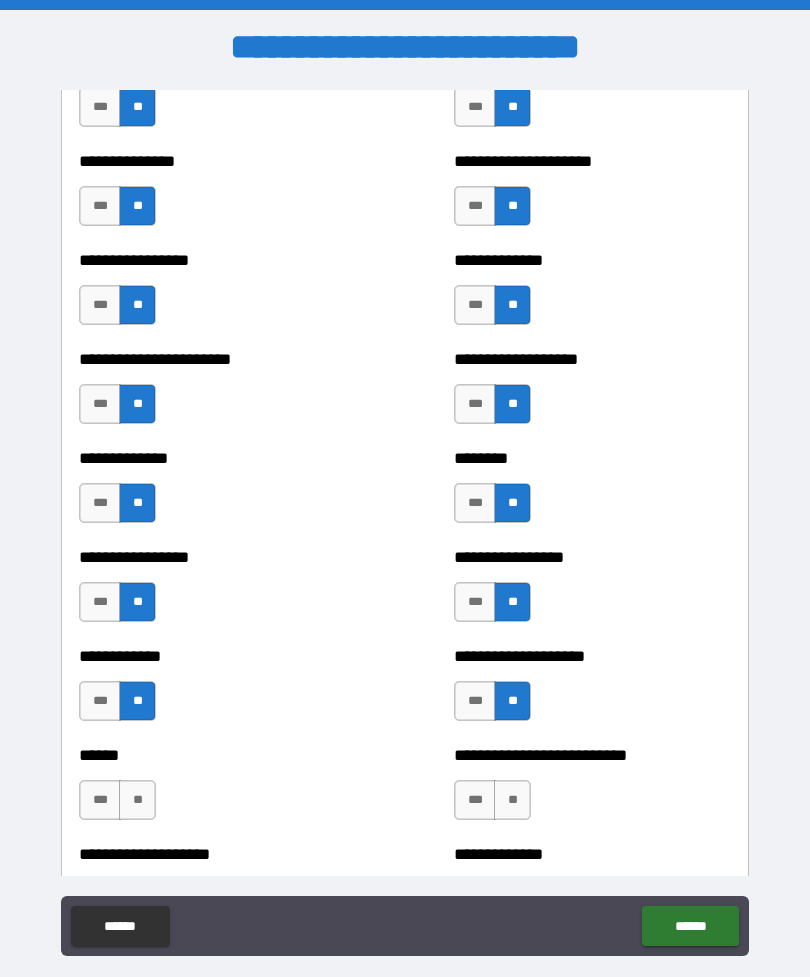scroll, scrollTop: 3410, scrollLeft: 0, axis: vertical 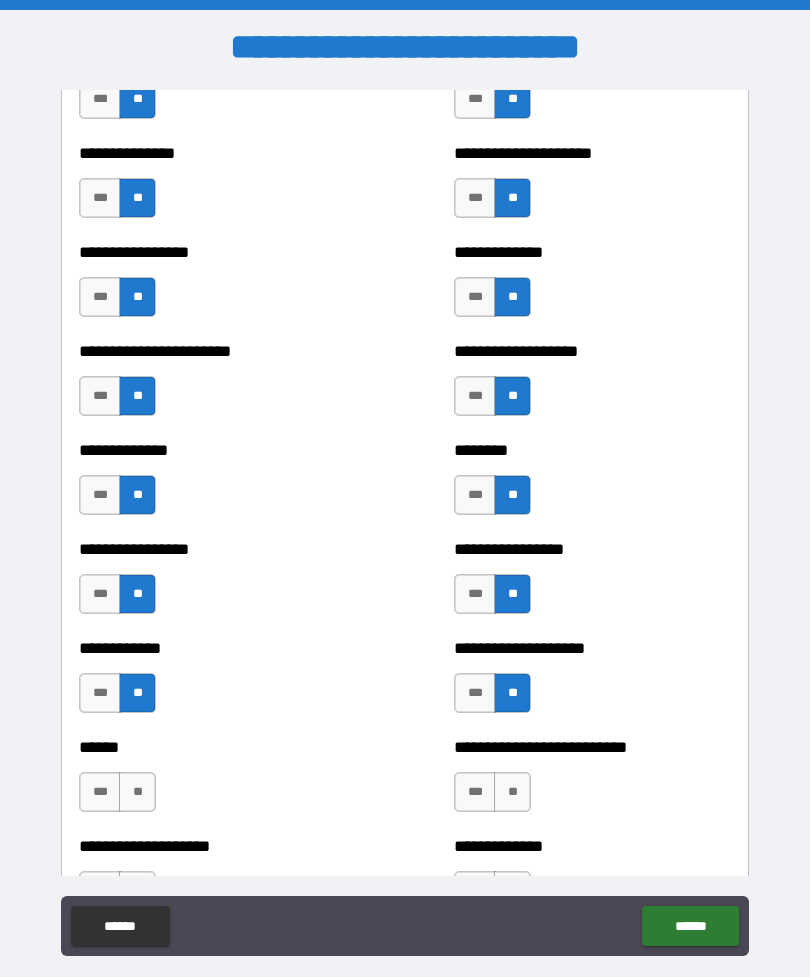 click on "**" at bounding box center [512, 792] 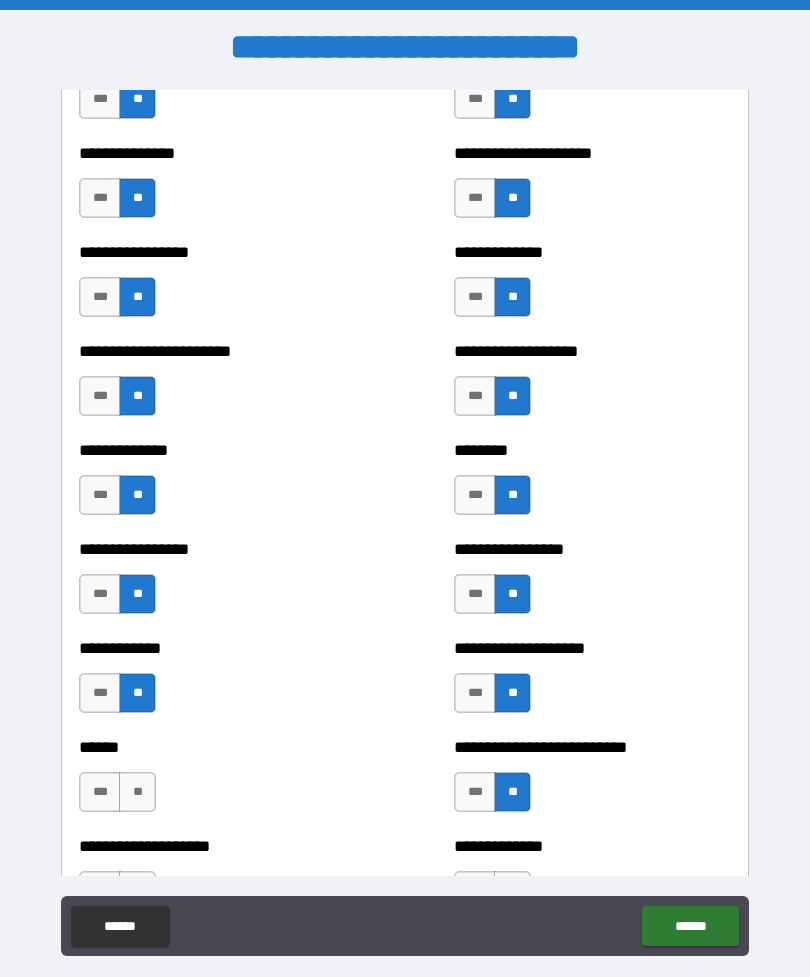 click on "**" at bounding box center (137, 792) 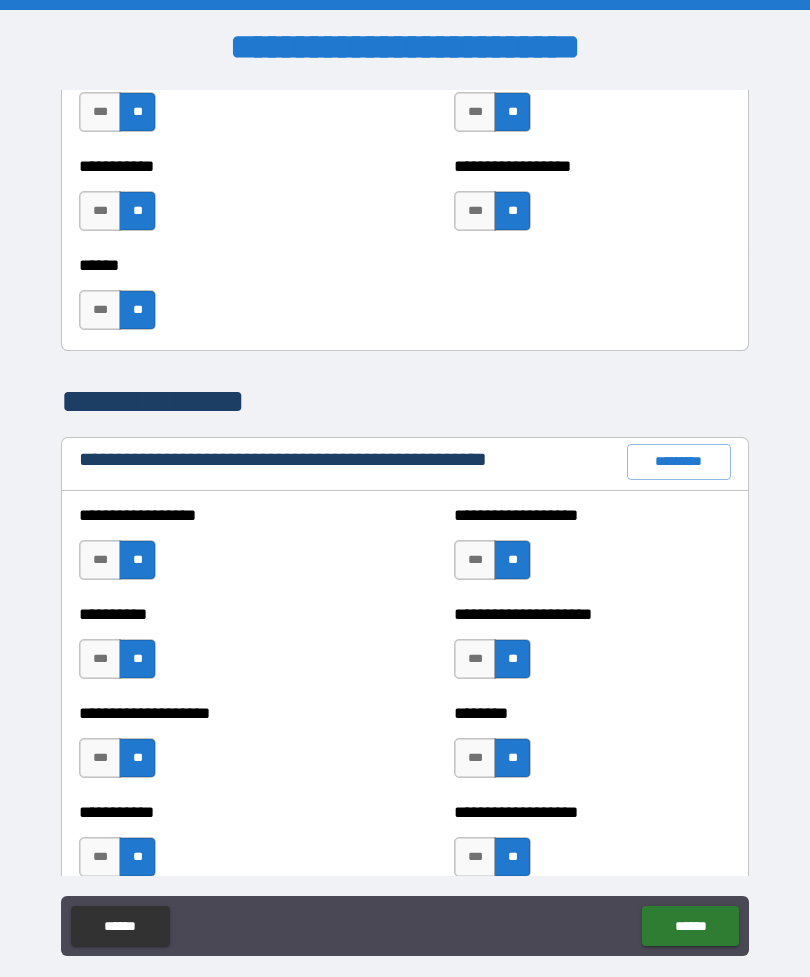 scroll, scrollTop: 2055, scrollLeft: 0, axis: vertical 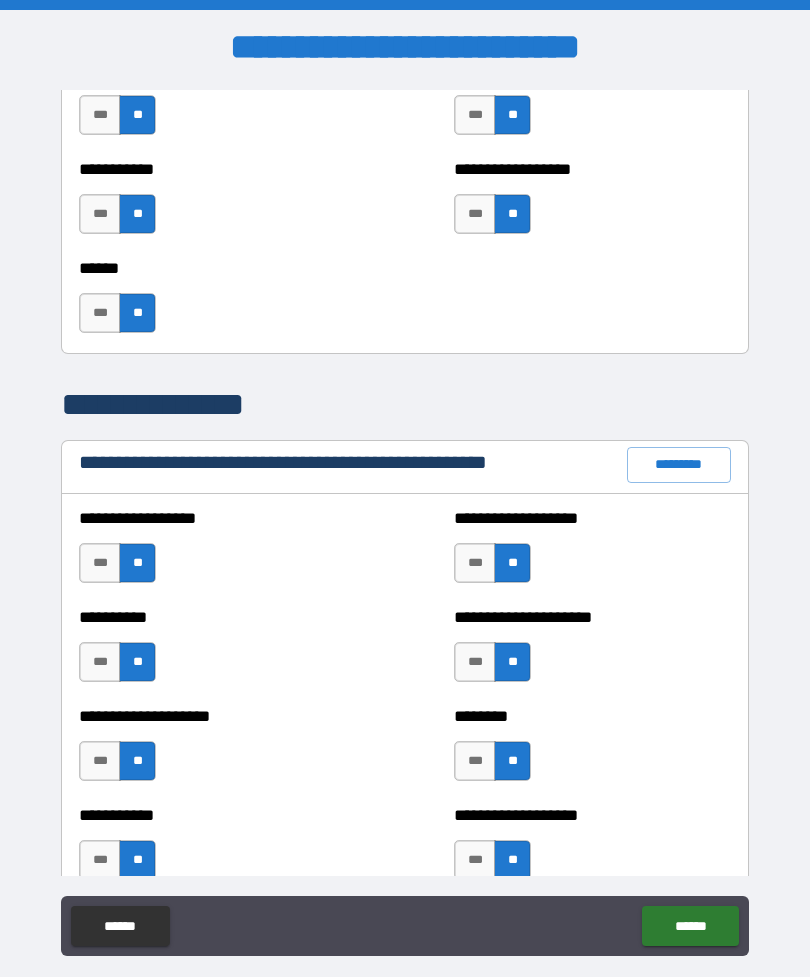 click on "*********" at bounding box center (679, 465) 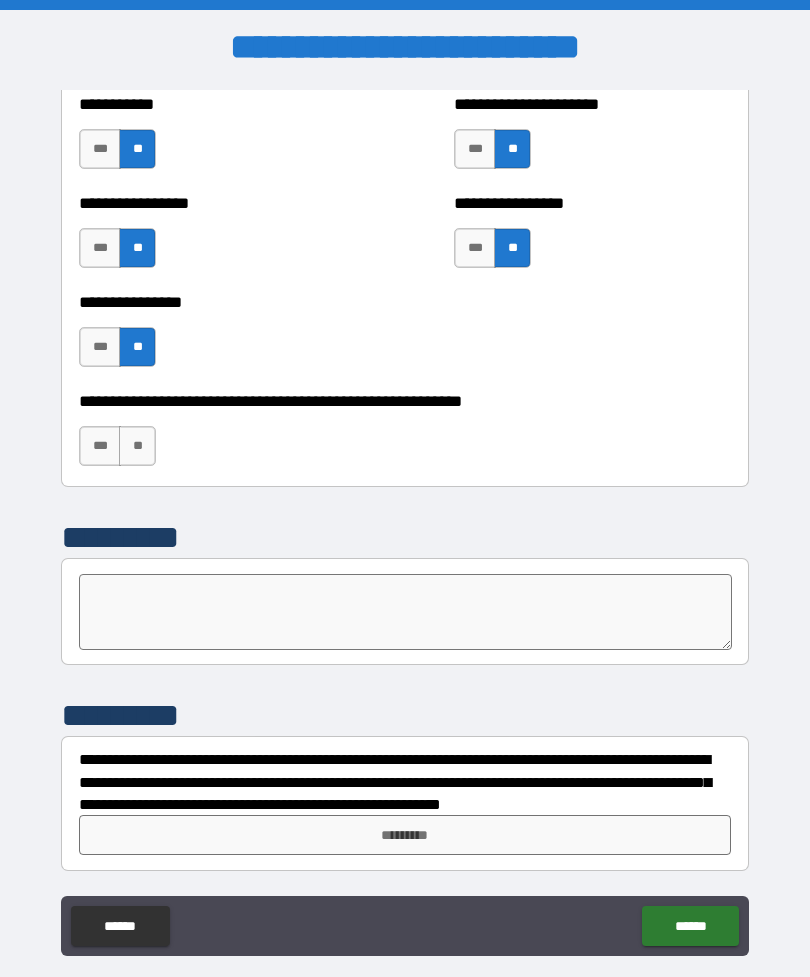 scroll, scrollTop: 6033, scrollLeft: 0, axis: vertical 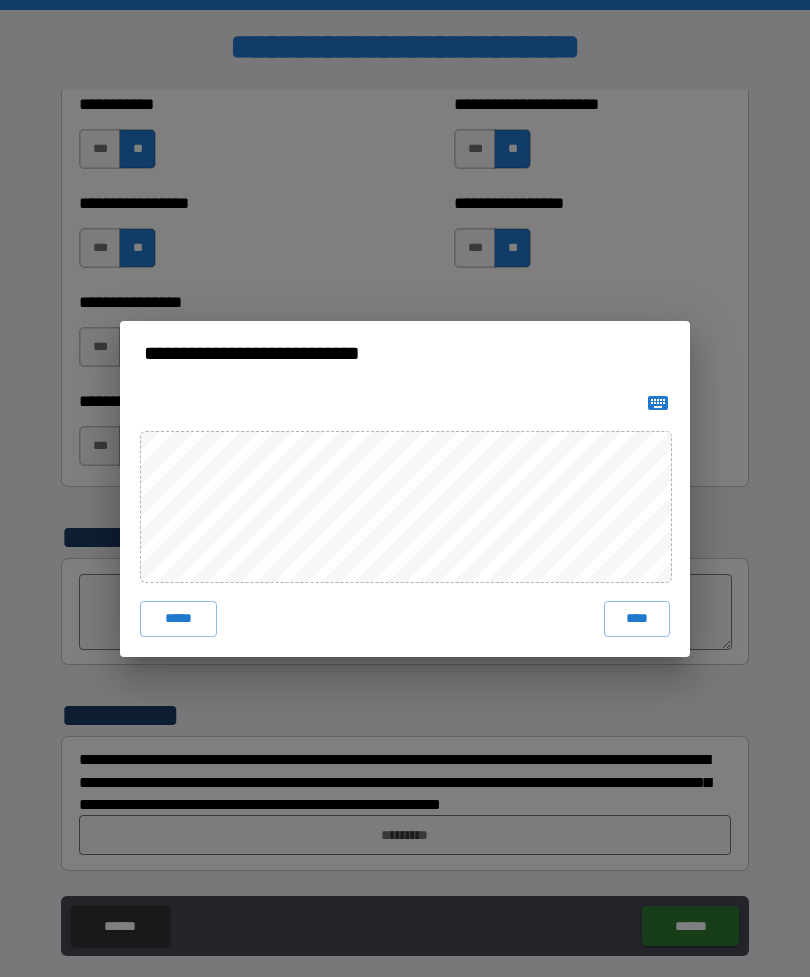 click on "****" at bounding box center (637, 619) 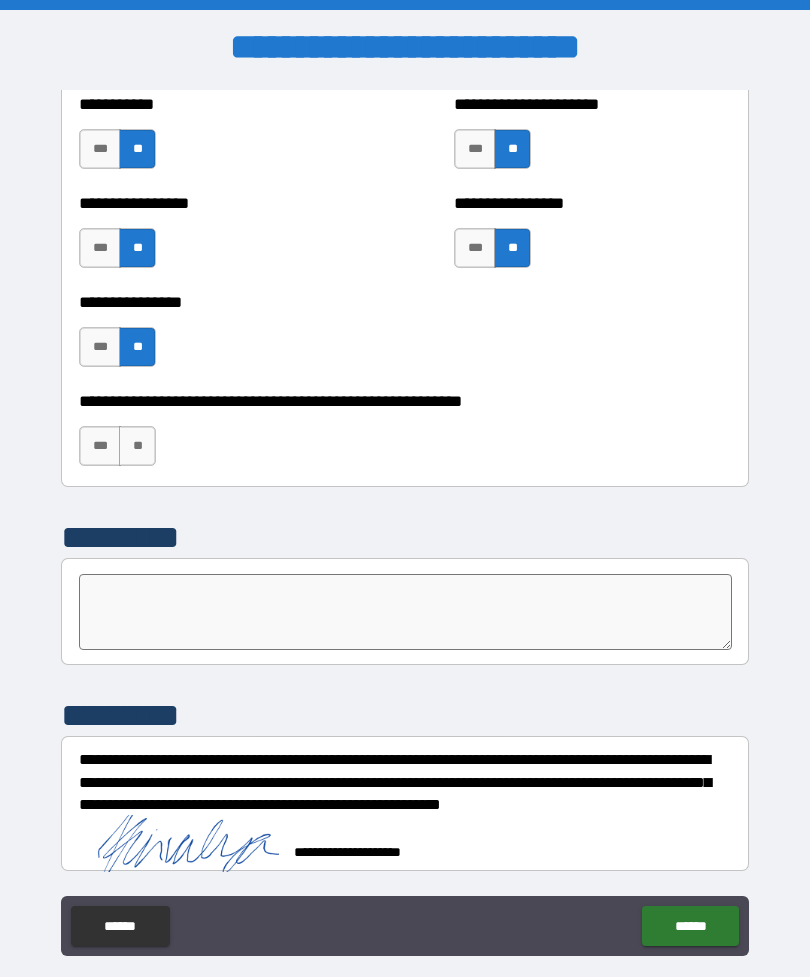 scroll, scrollTop: 6023, scrollLeft: 0, axis: vertical 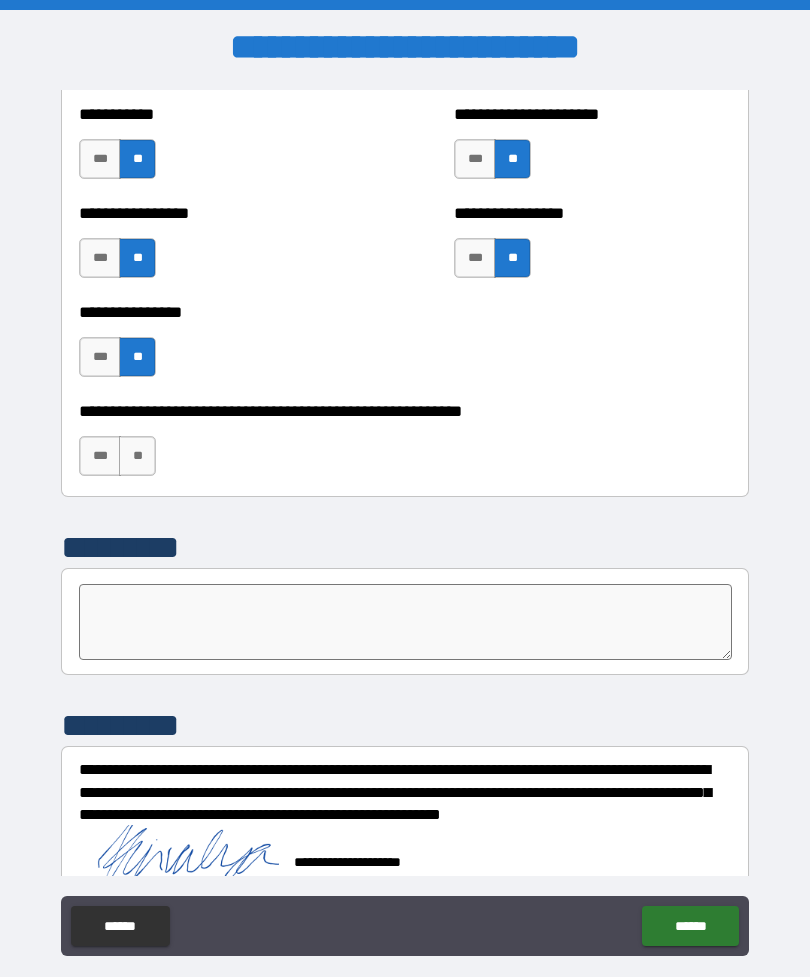 click on "******" at bounding box center (690, 926) 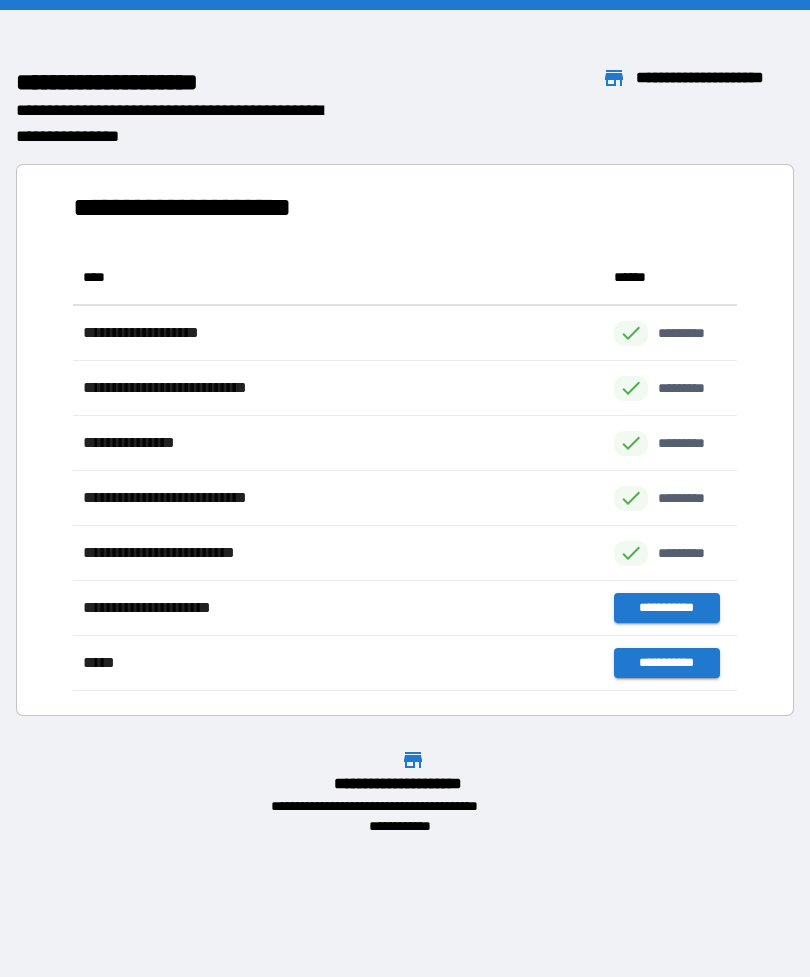 scroll, scrollTop: 441, scrollLeft: 664, axis: both 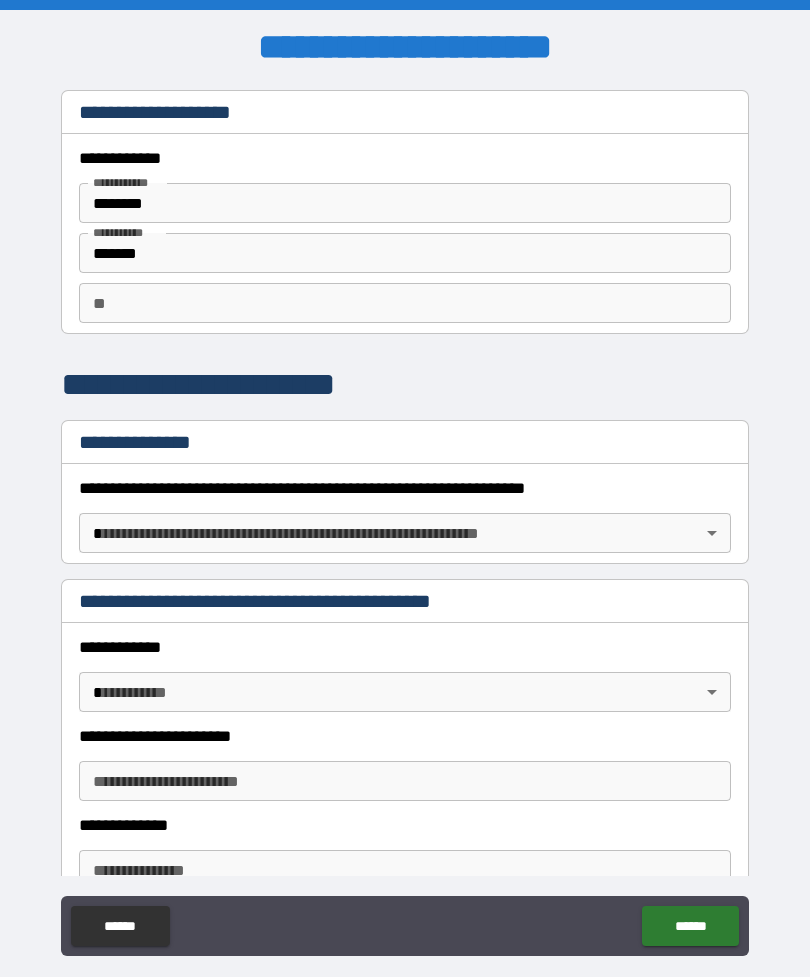 click on "**********" at bounding box center [405, 520] 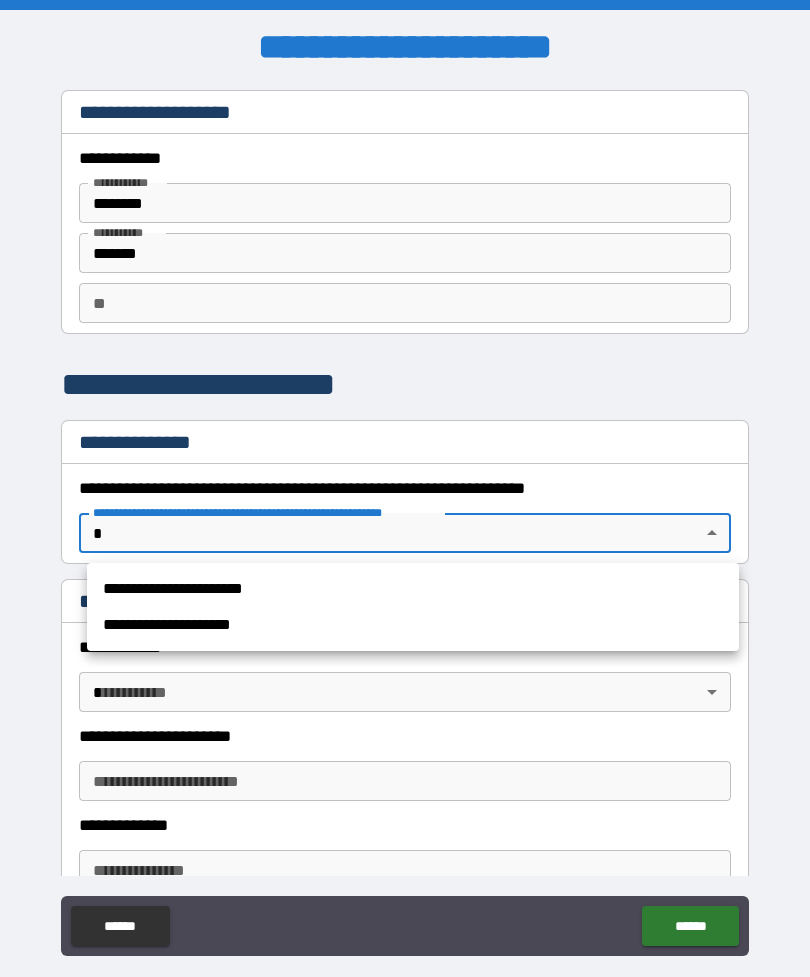 click on "**********" at bounding box center (413, 589) 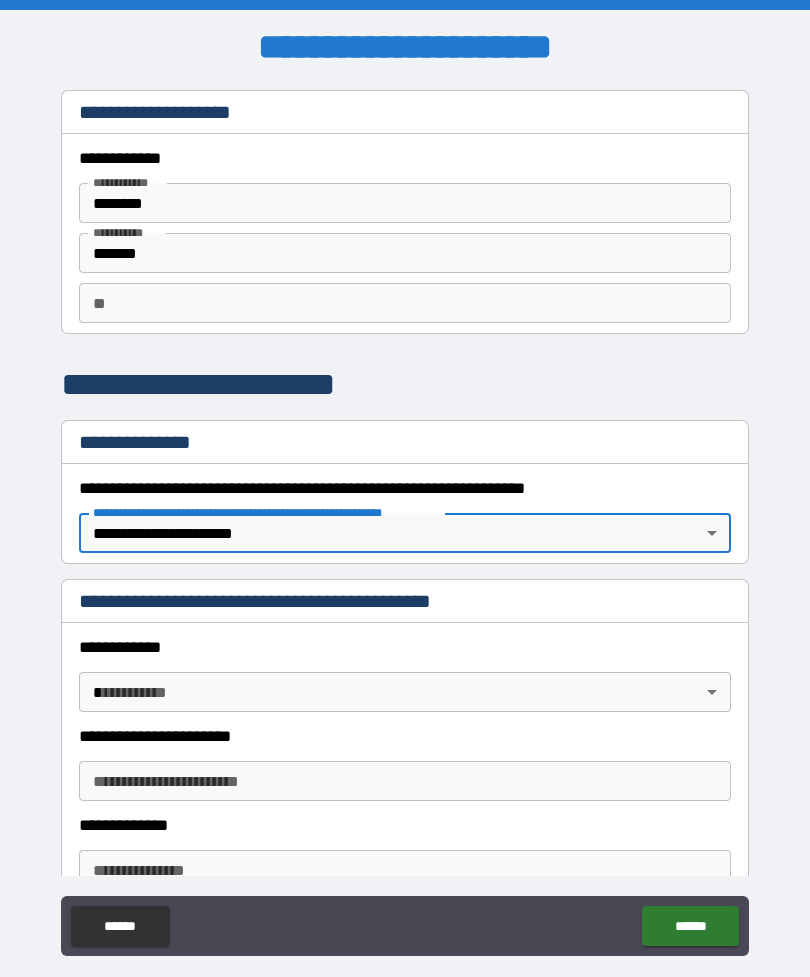 click on "**********" at bounding box center (405, 520) 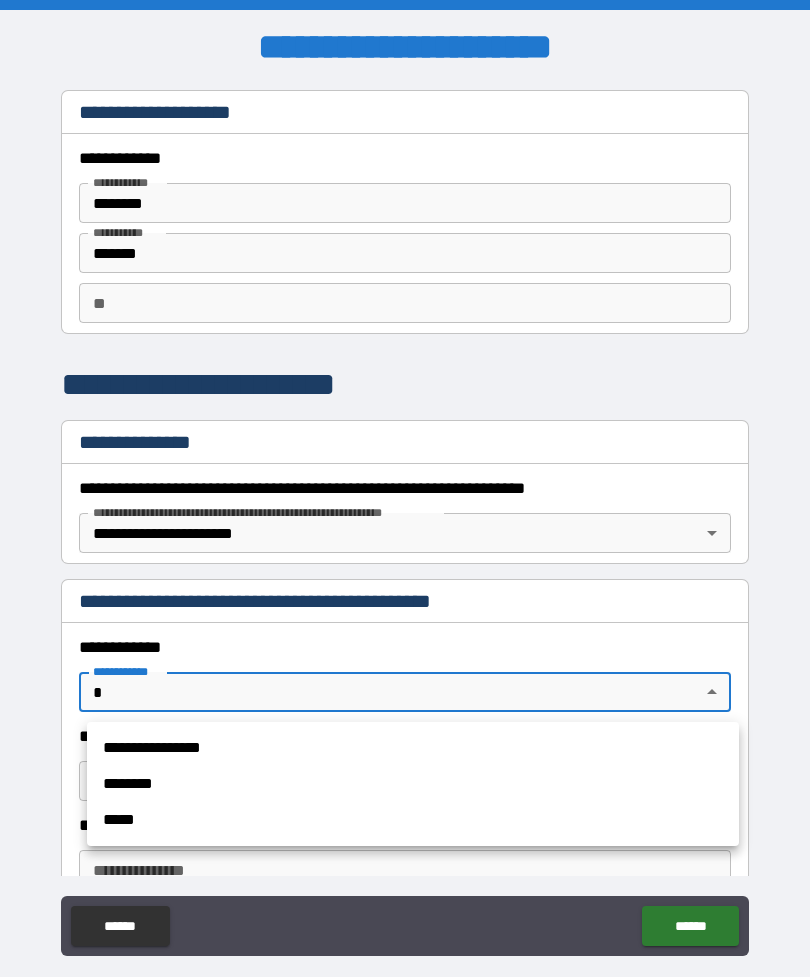 click on "*****" at bounding box center (413, 820) 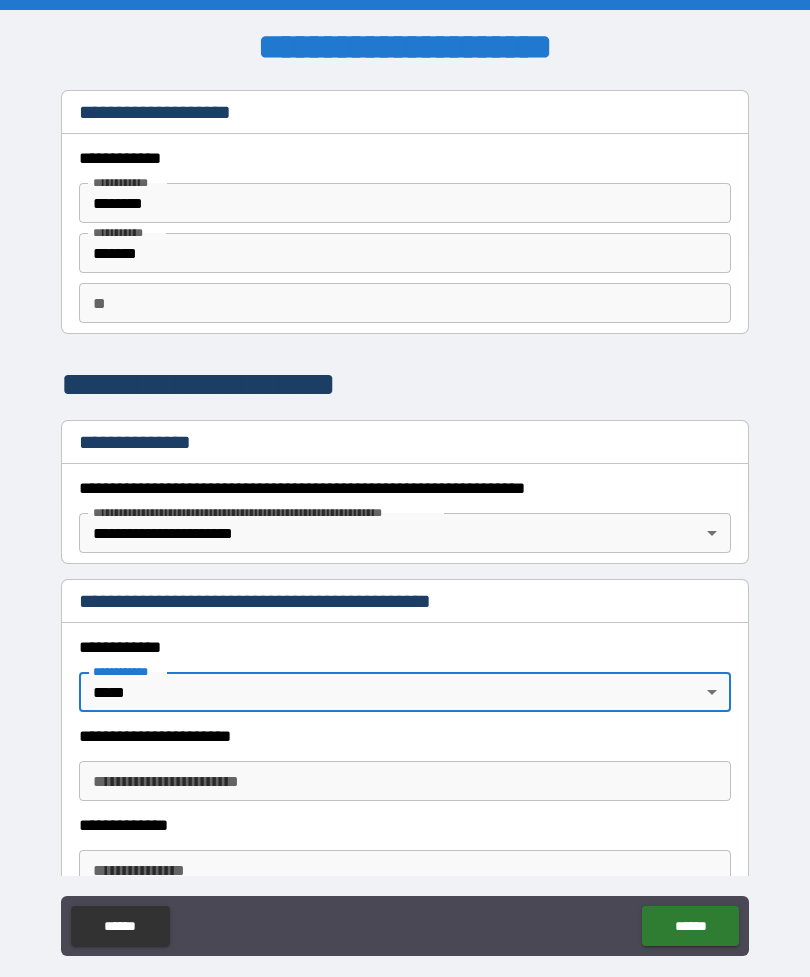type on "*" 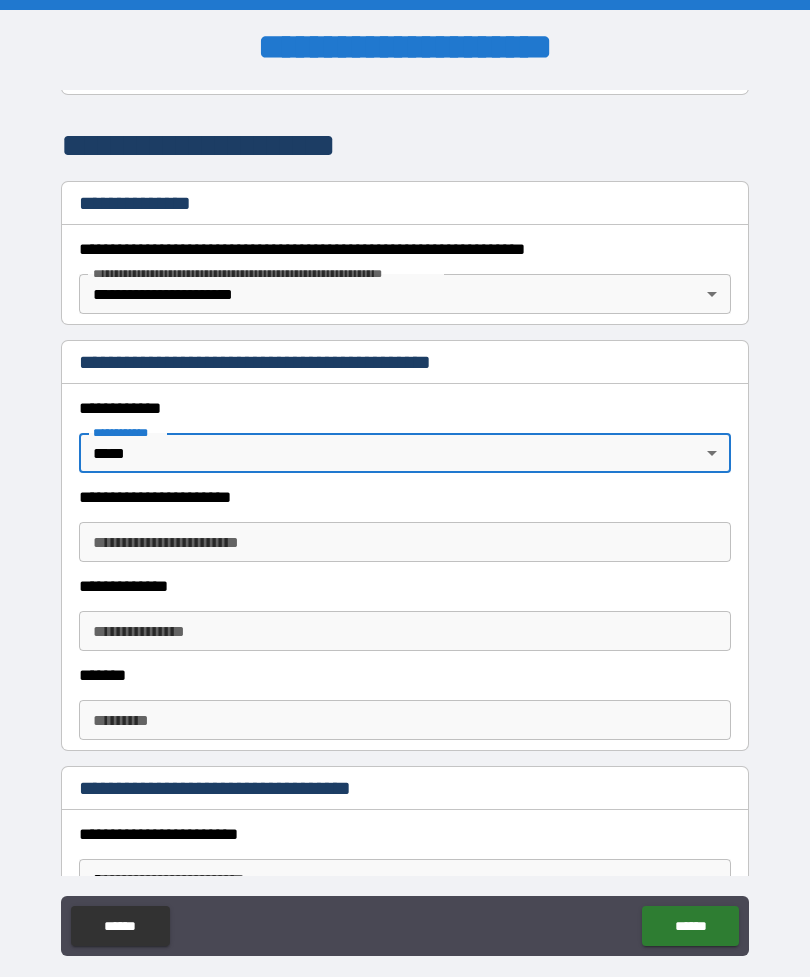 scroll, scrollTop: 241, scrollLeft: 0, axis: vertical 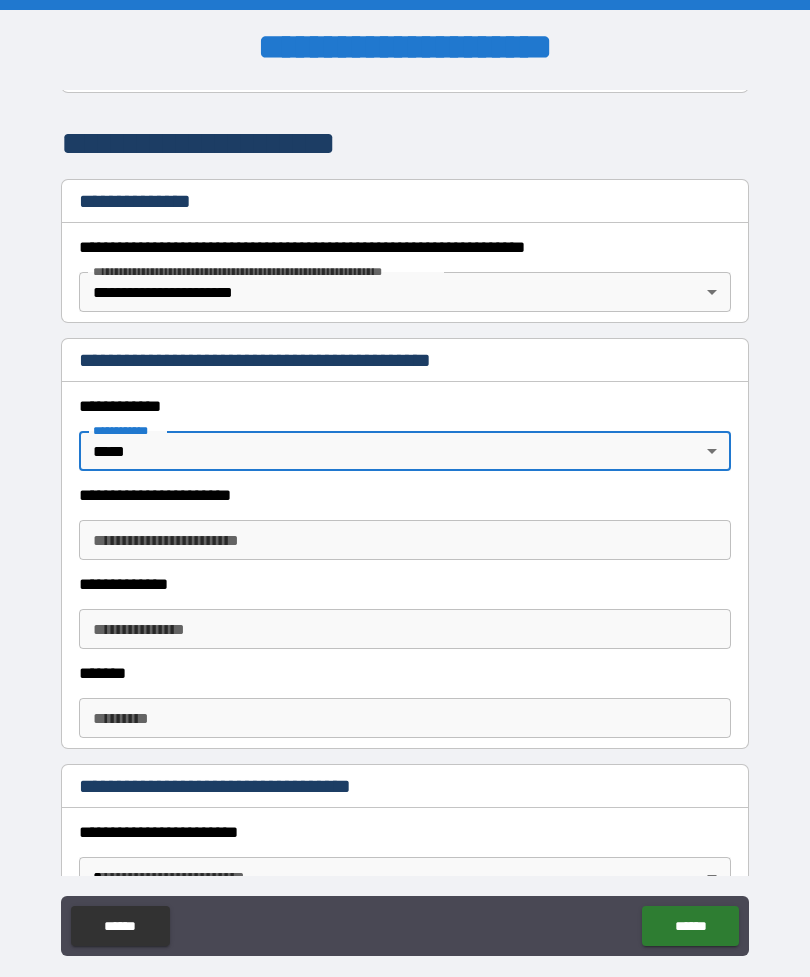 click on "**********" at bounding box center [405, 540] 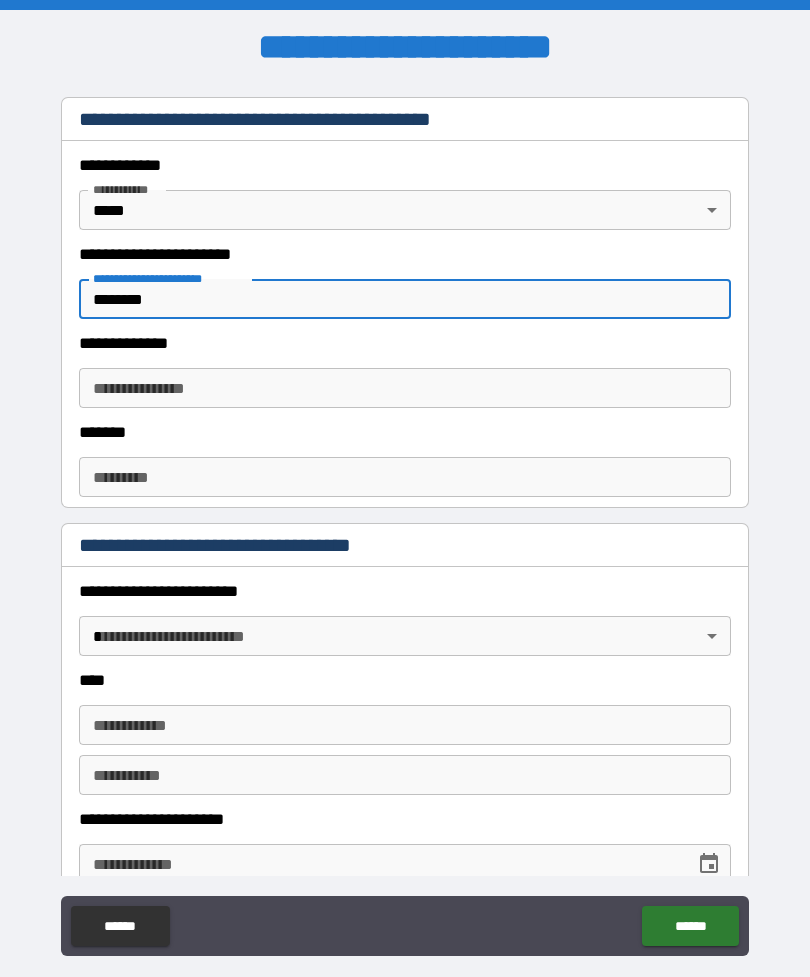 scroll, scrollTop: 480, scrollLeft: 0, axis: vertical 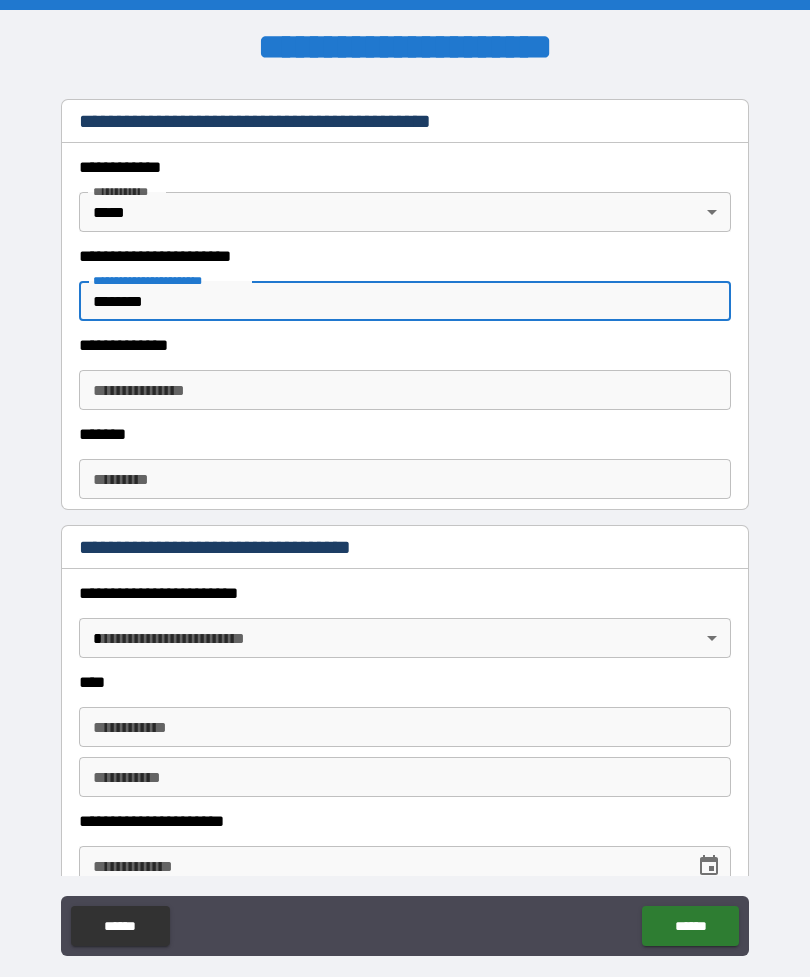 type on "********" 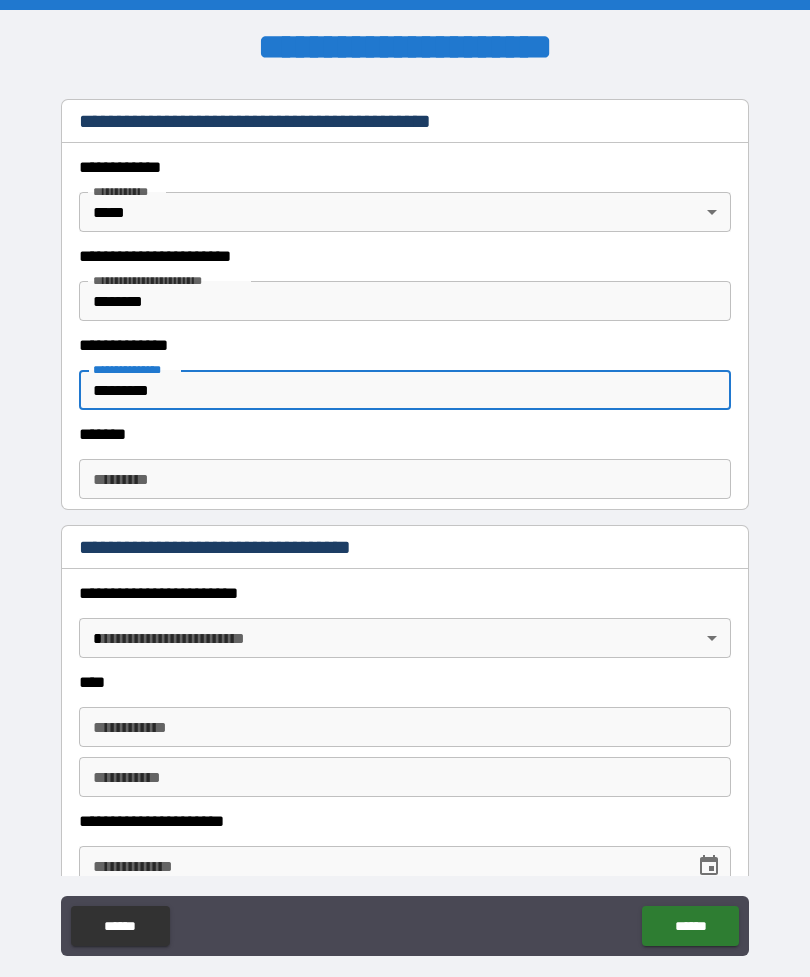 type on "*********" 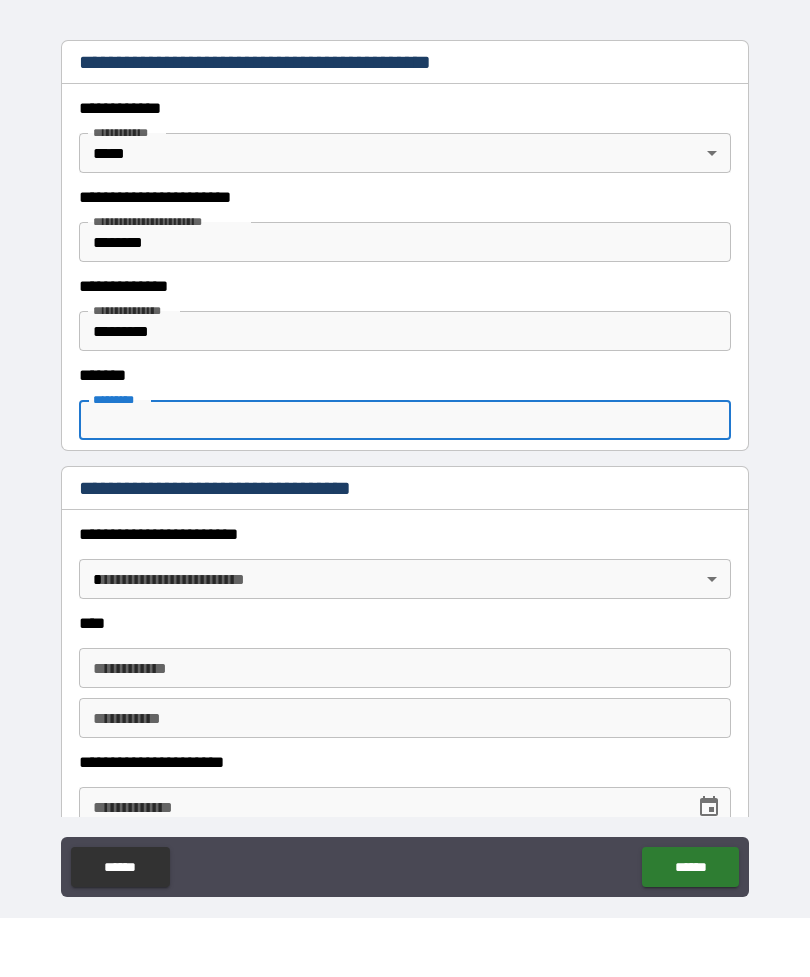 click on "**********" at bounding box center (405, 520) 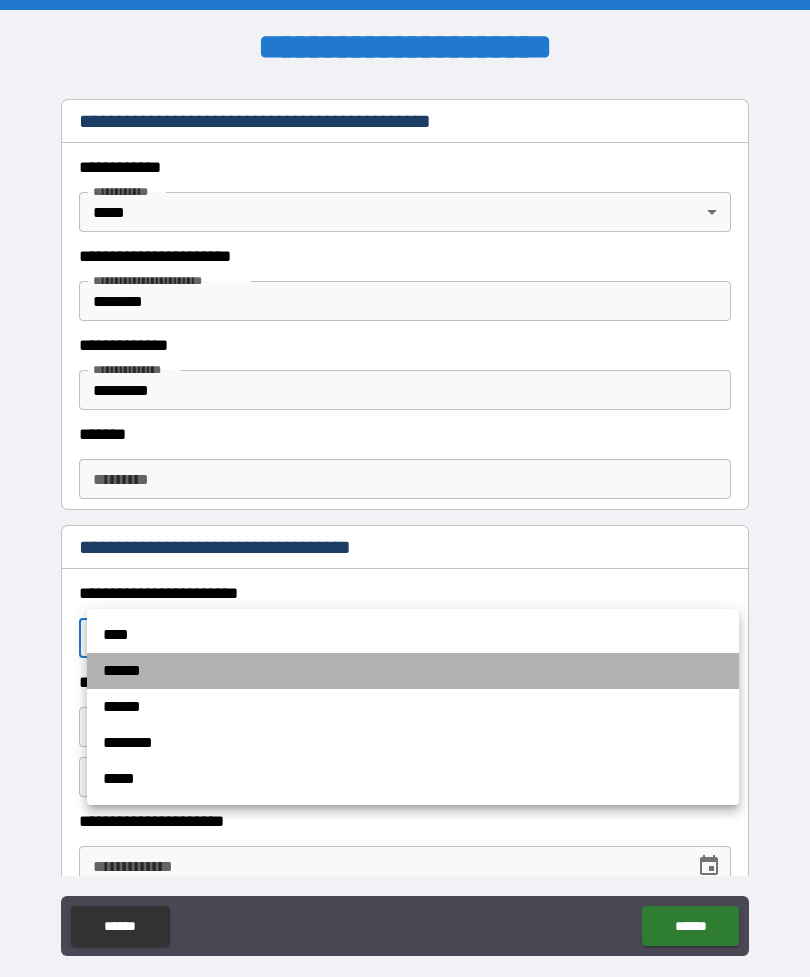 click on "******" at bounding box center [413, 671] 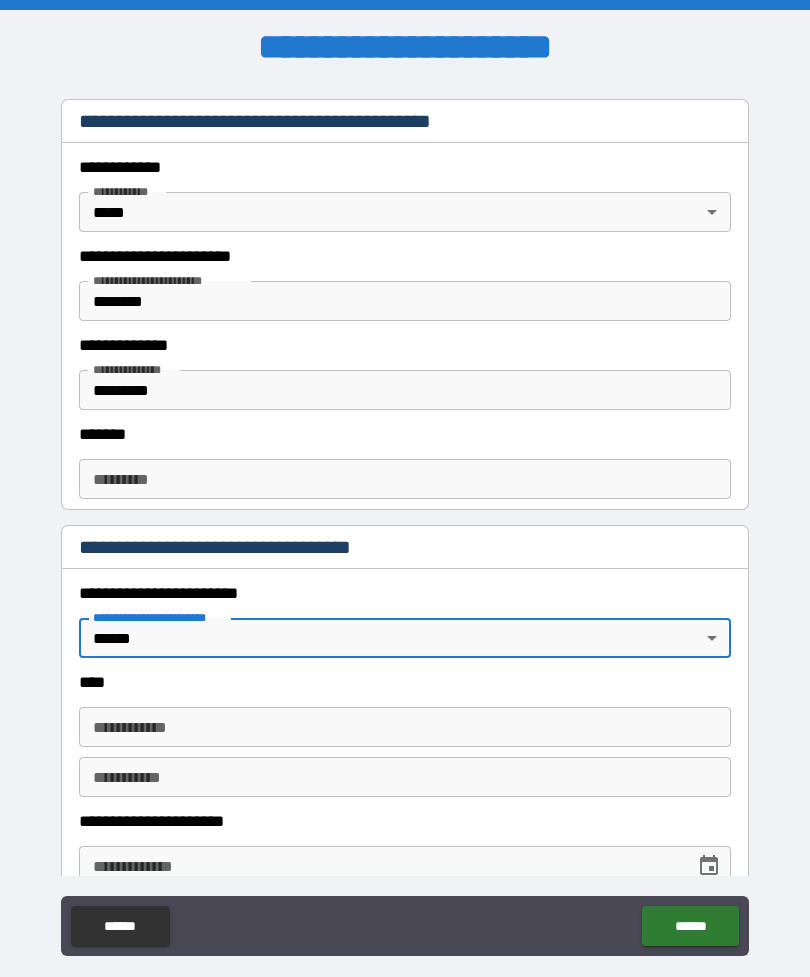 type on "*" 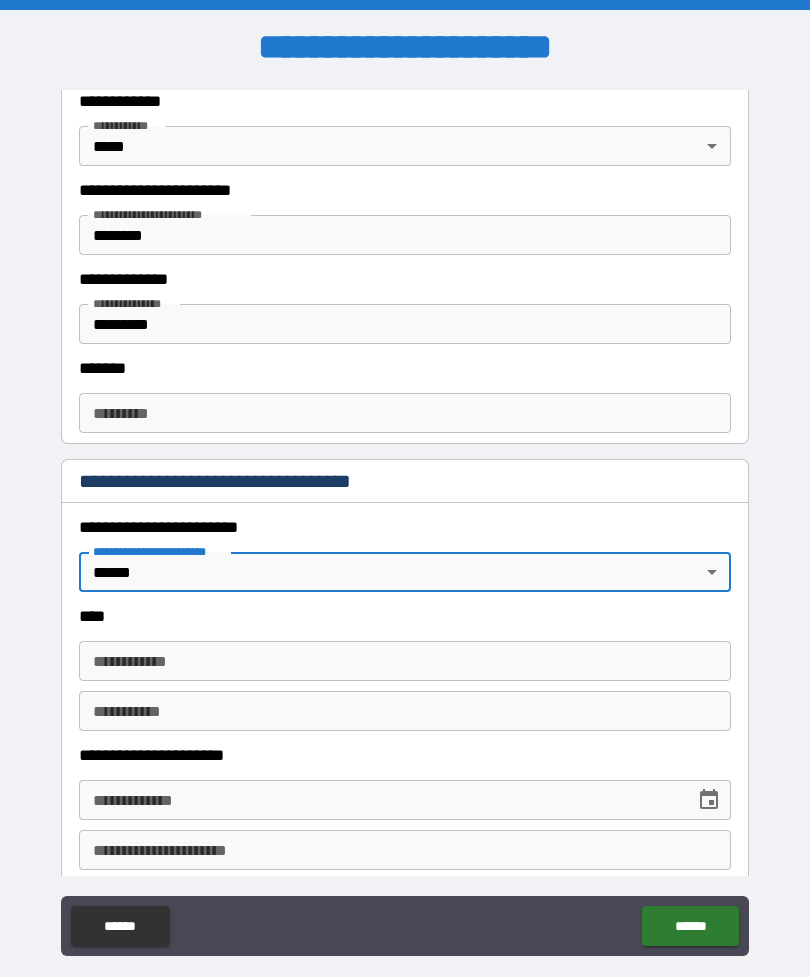 scroll, scrollTop: 564, scrollLeft: 0, axis: vertical 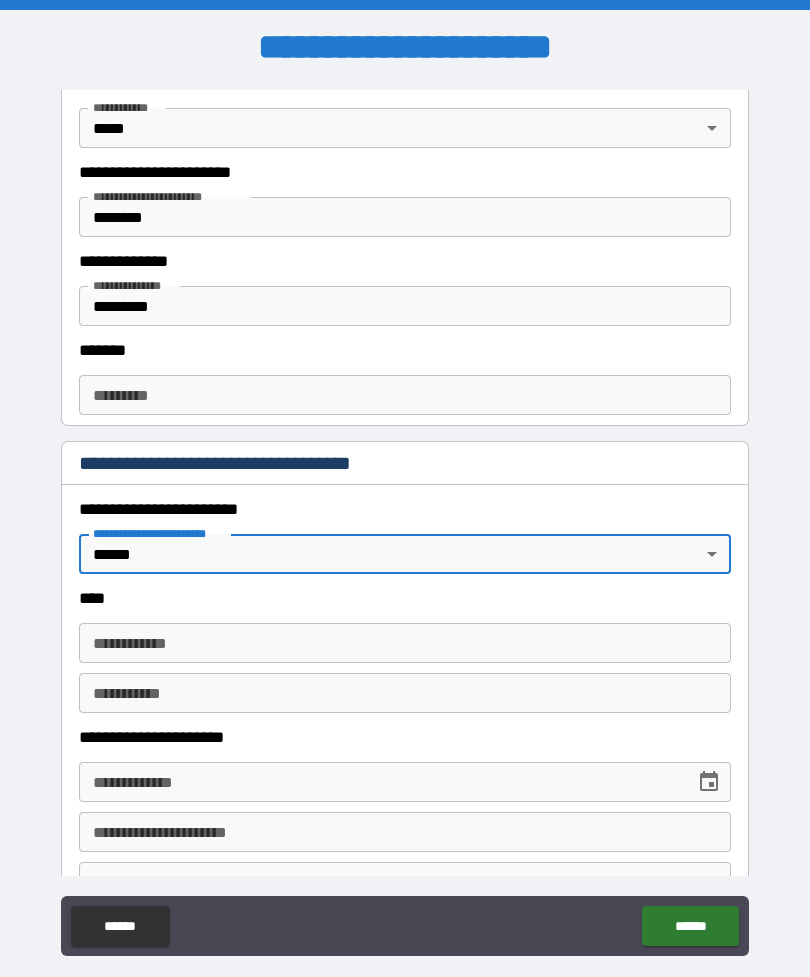 click on "**********" at bounding box center (405, 643) 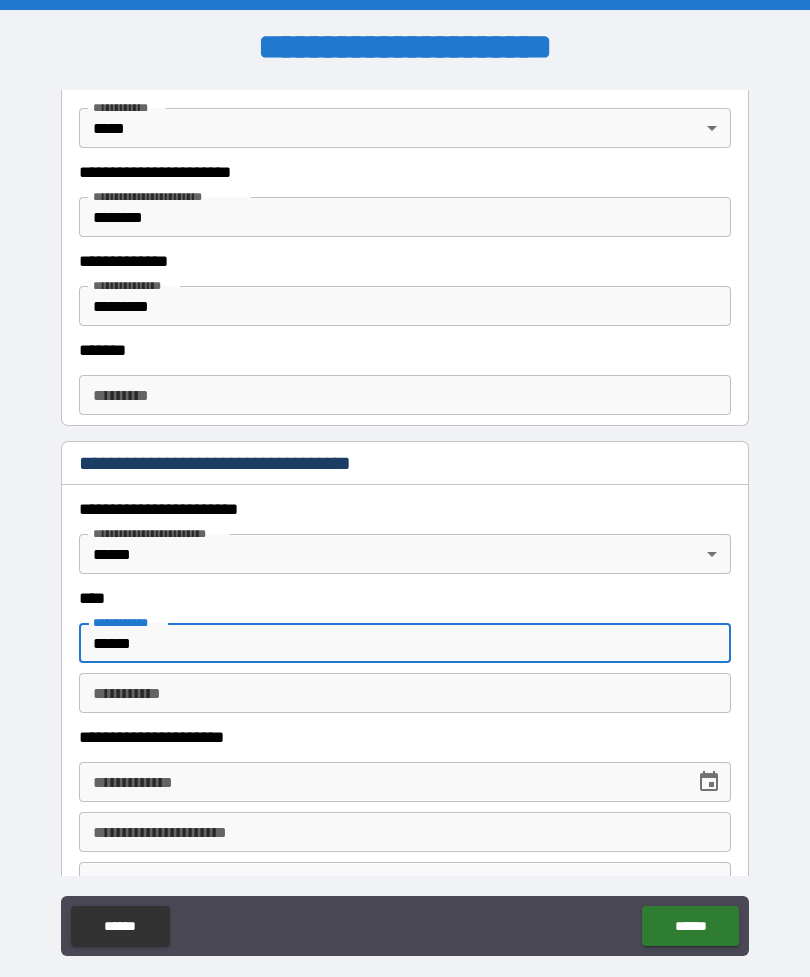 type on "******" 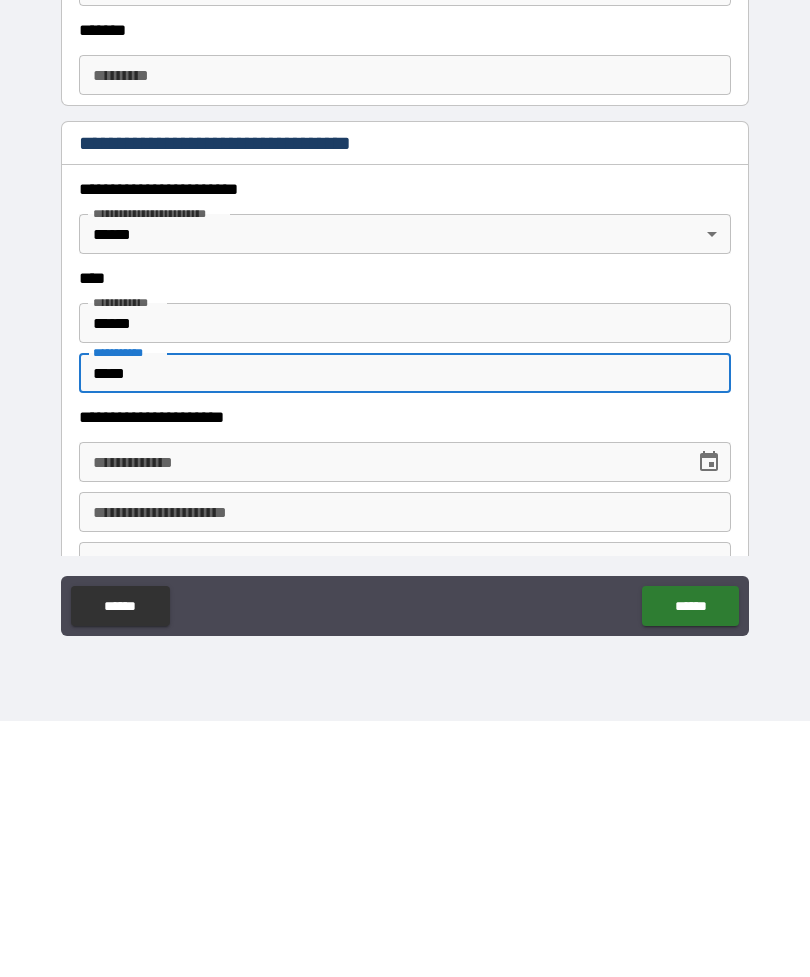 type on "*****" 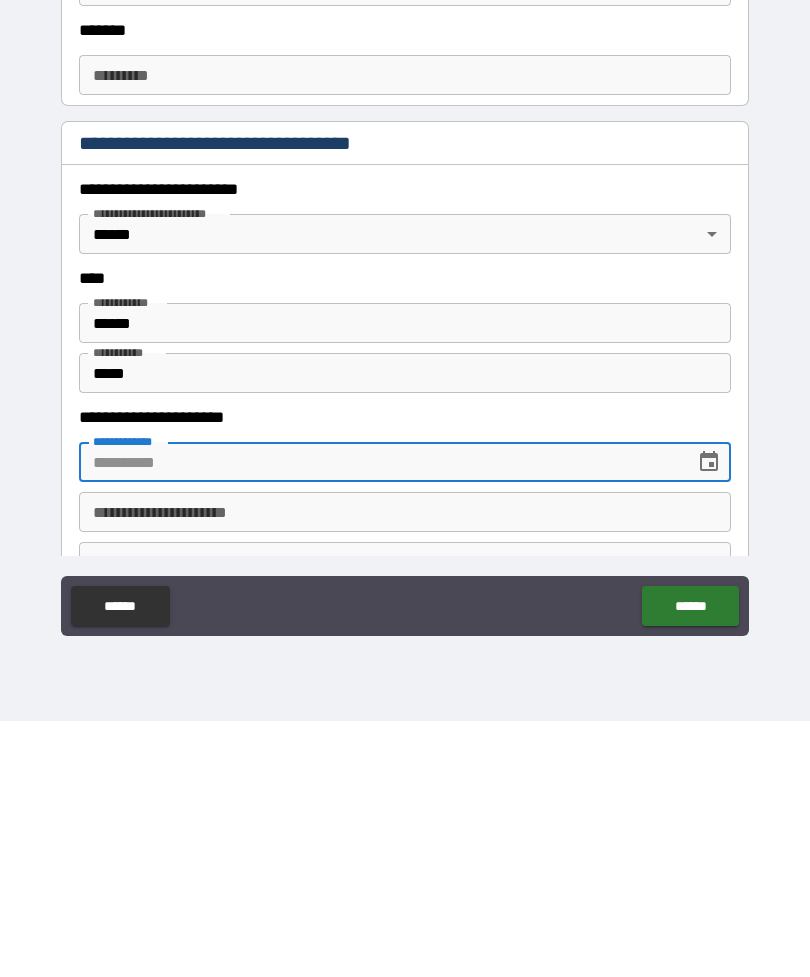 click 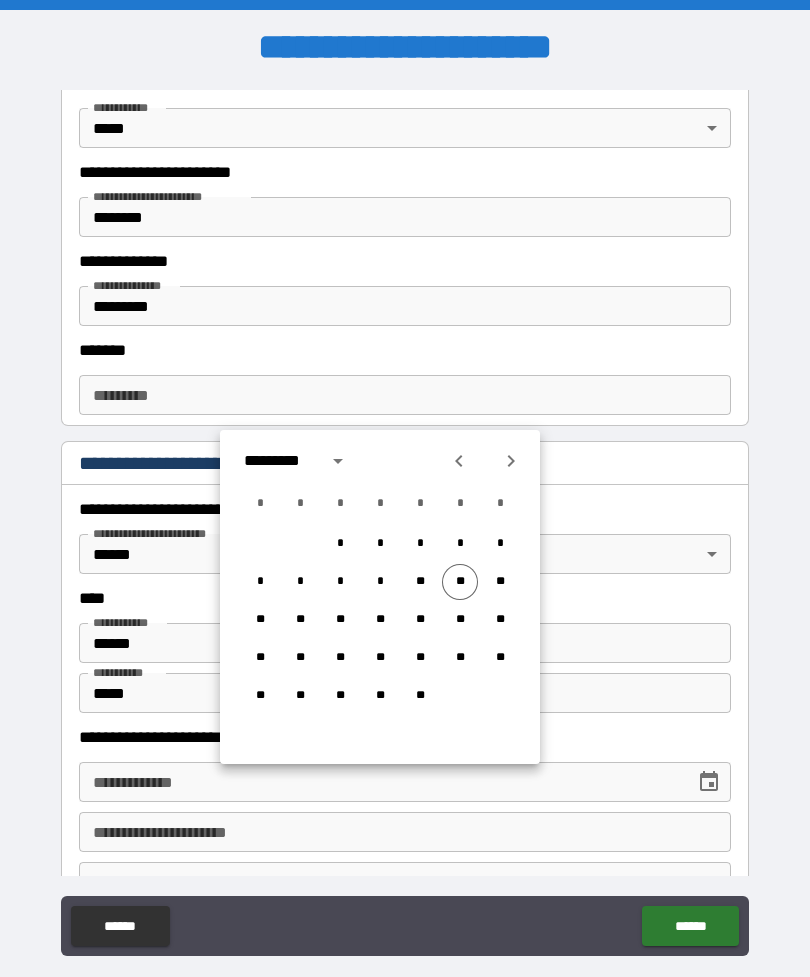 click 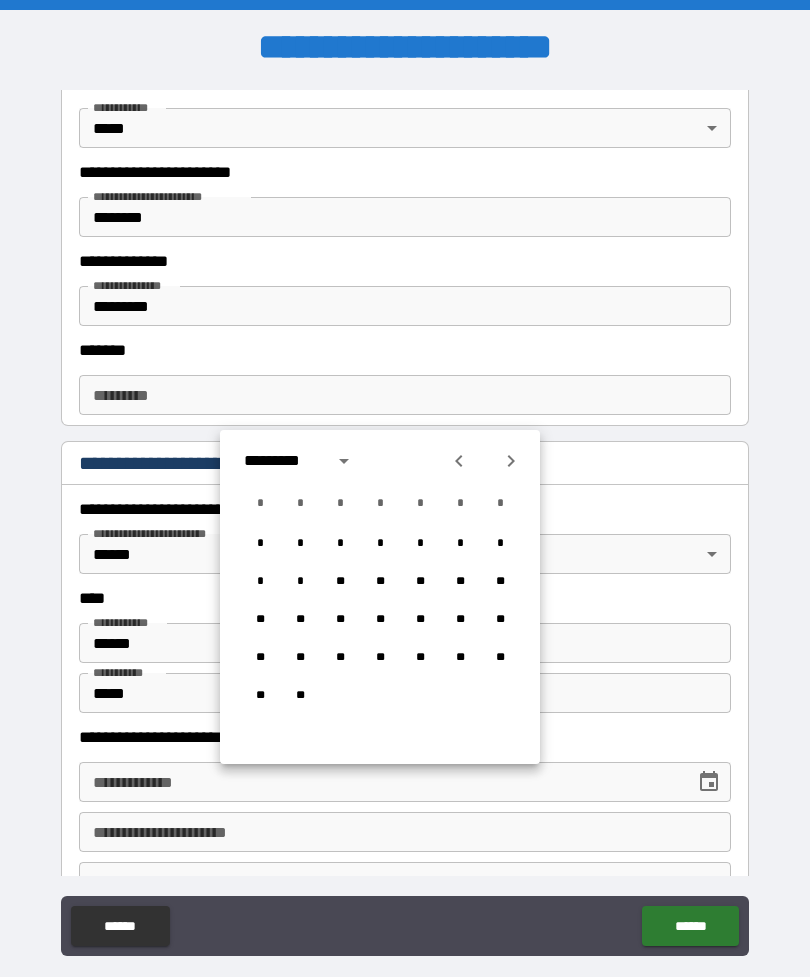 click 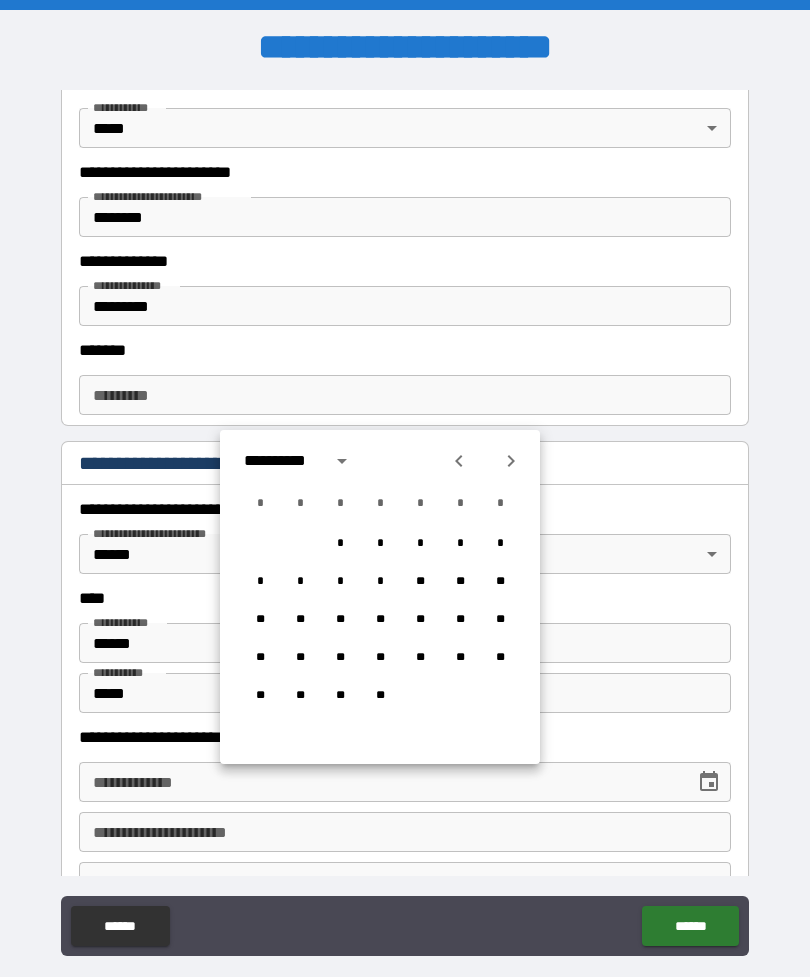 click 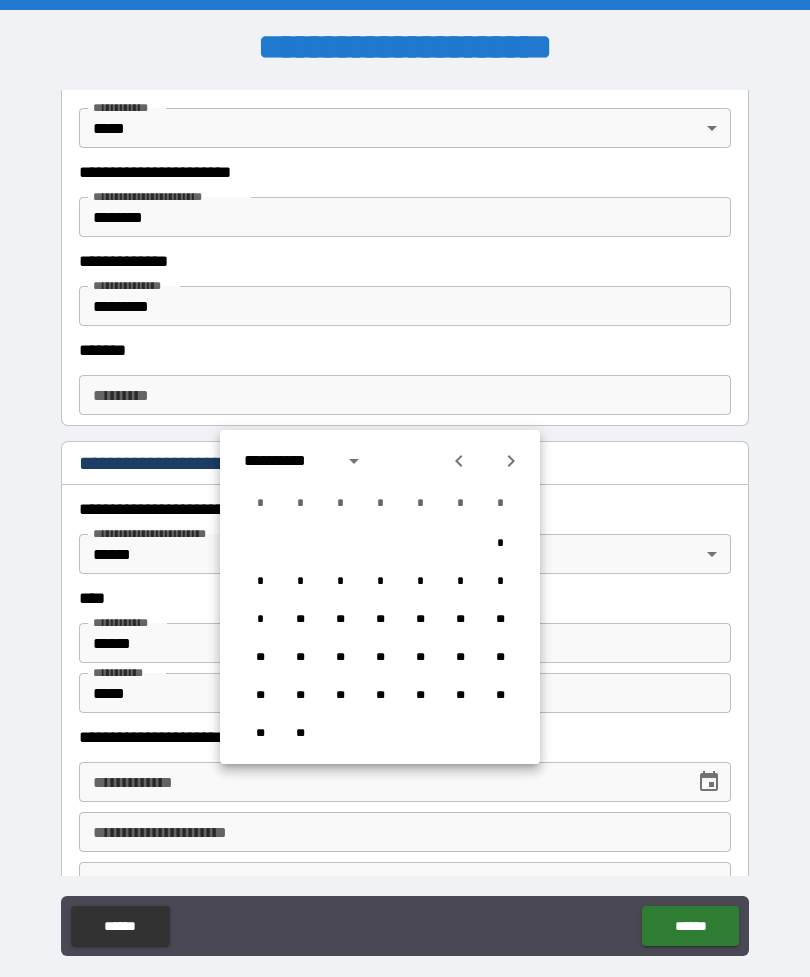 click 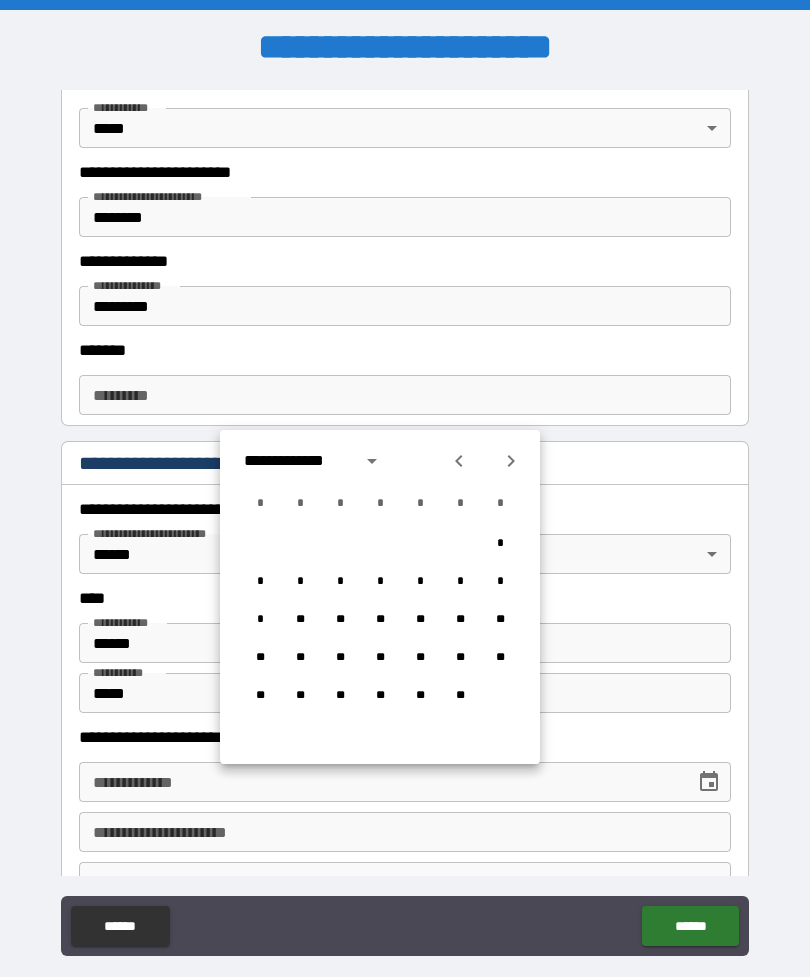 click at bounding box center (485, 461) 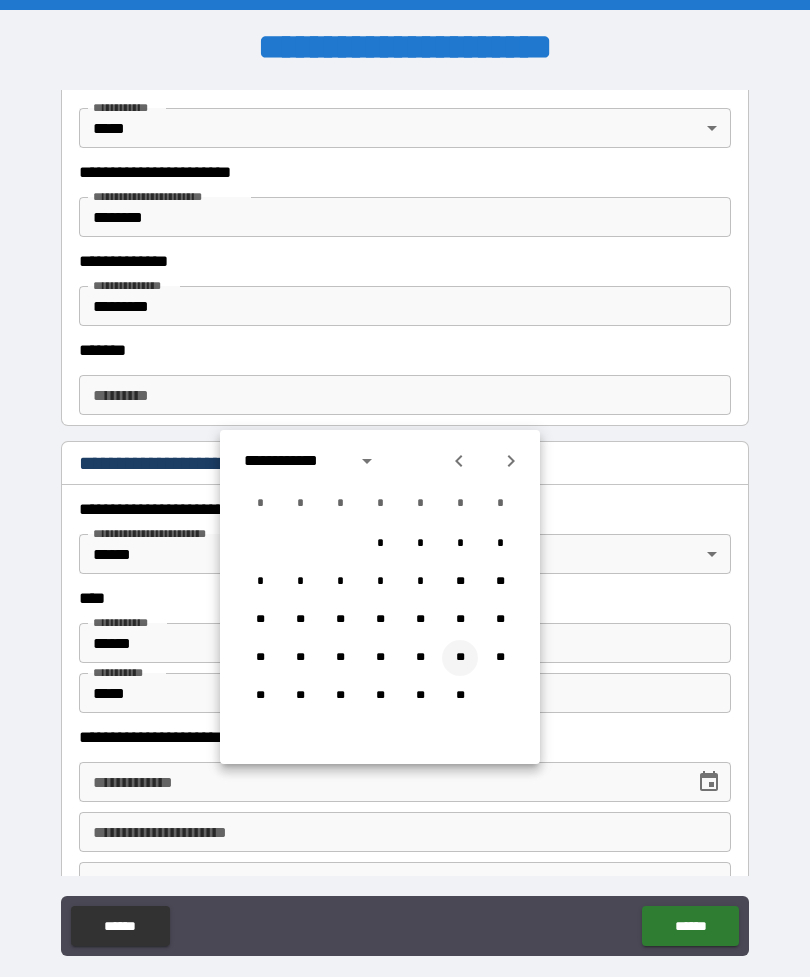 click on "**" at bounding box center [460, 658] 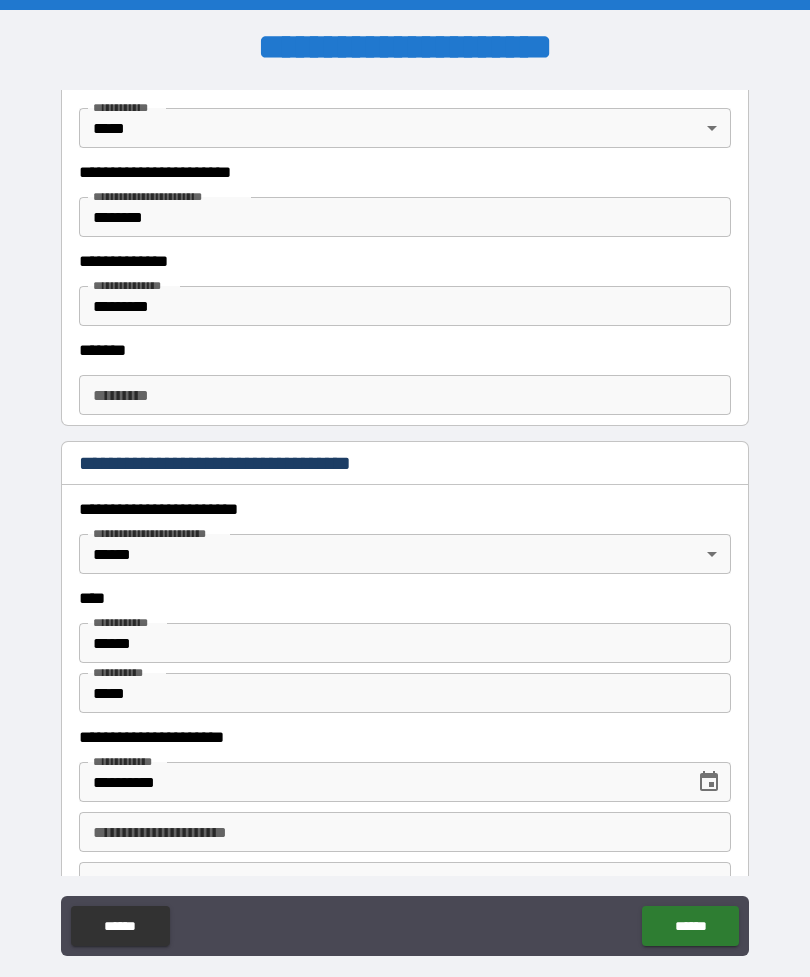 click on "**********" at bounding box center (380, 782) 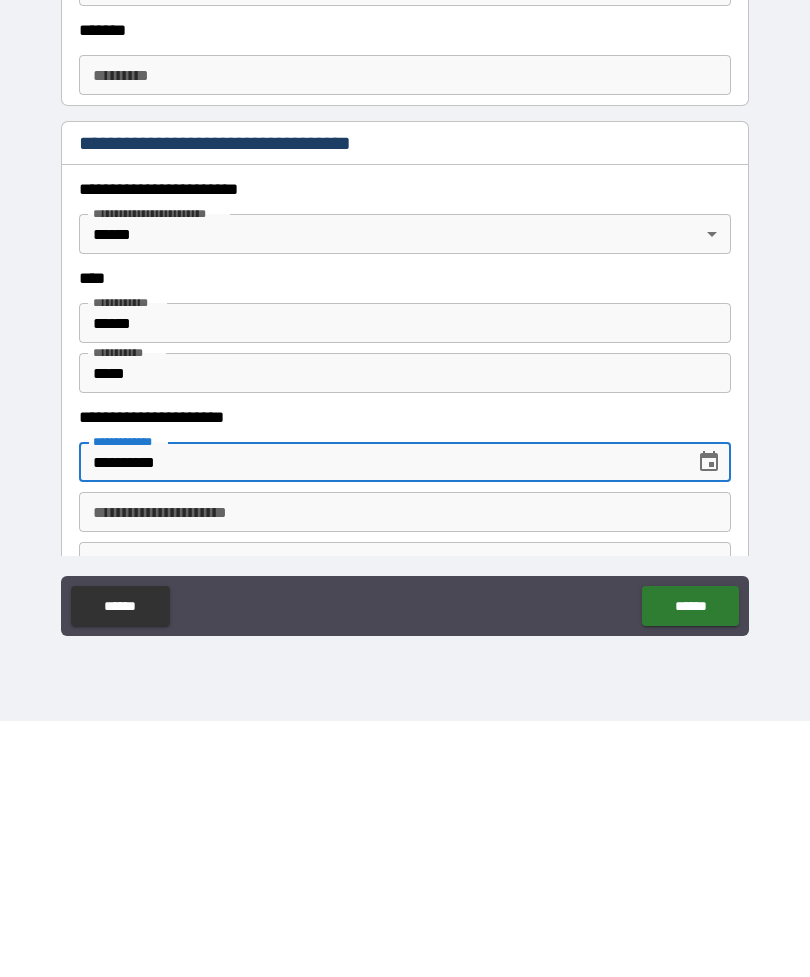 click 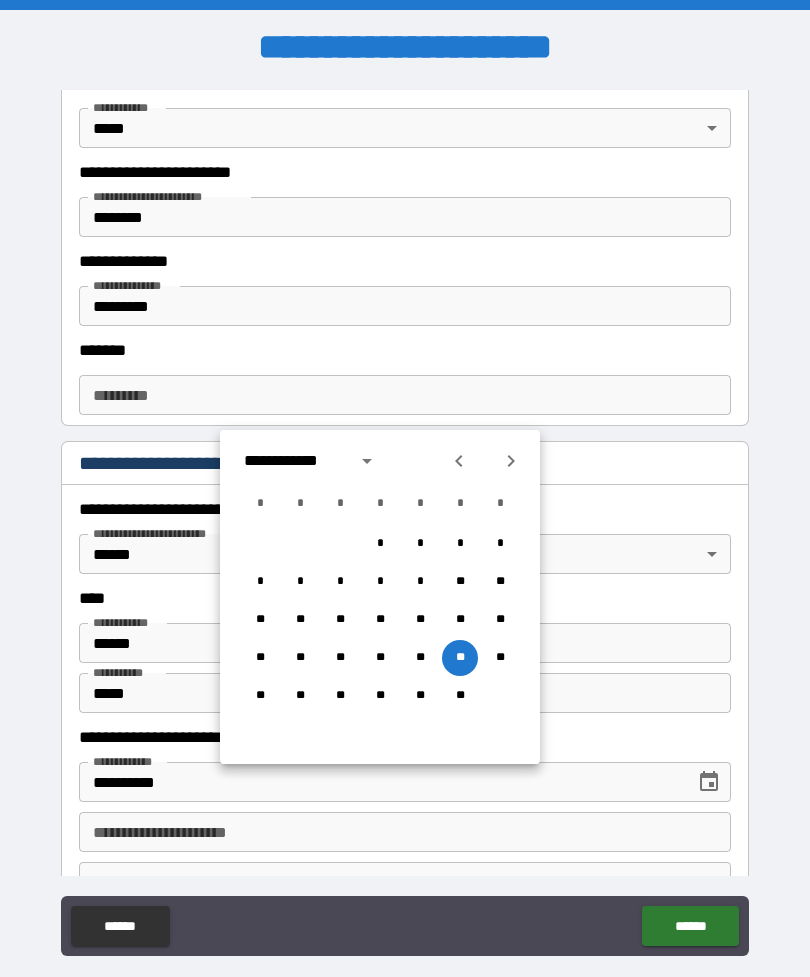 click 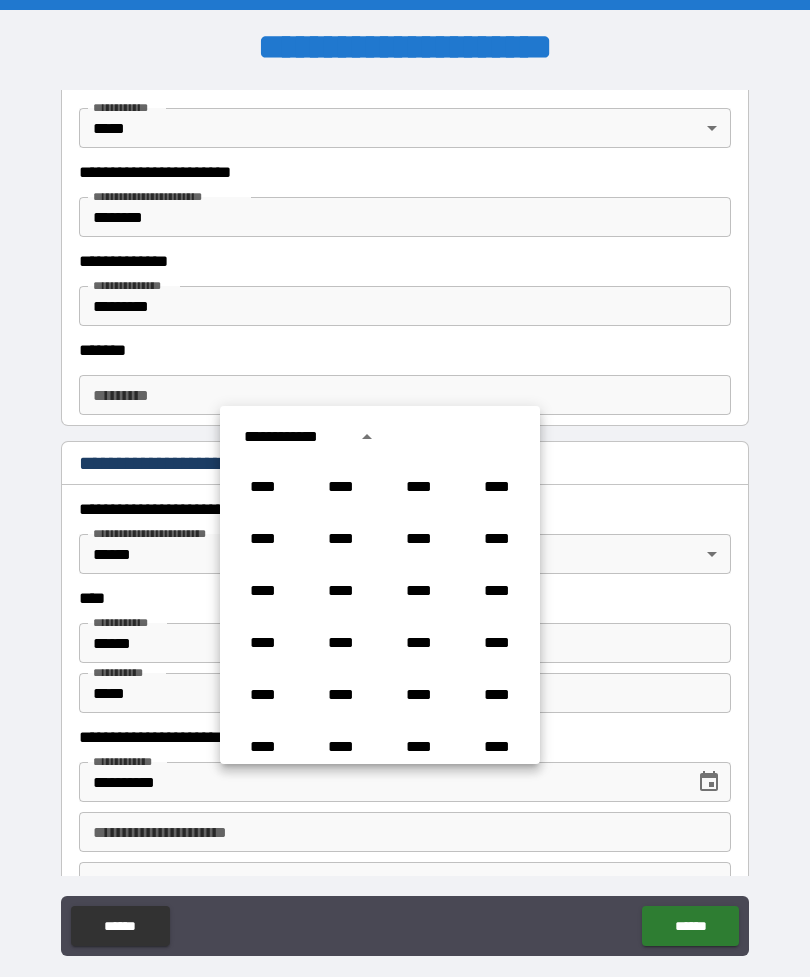 scroll, scrollTop: 930, scrollLeft: 0, axis: vertical 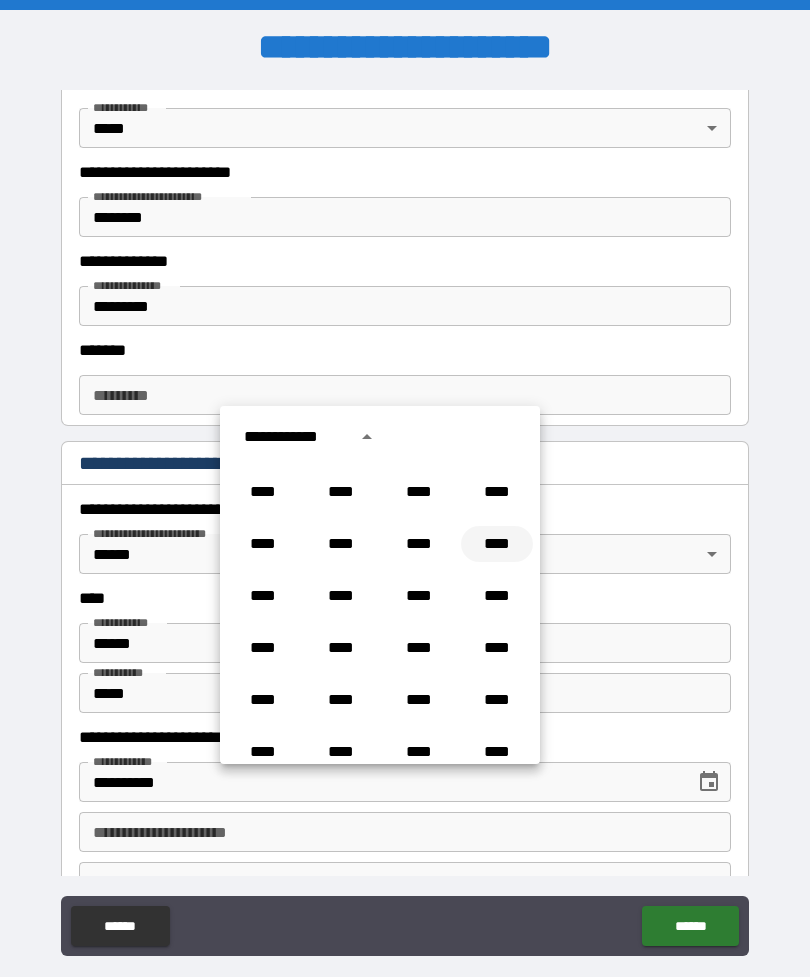 click on "****" at bounding box center (497, 544) 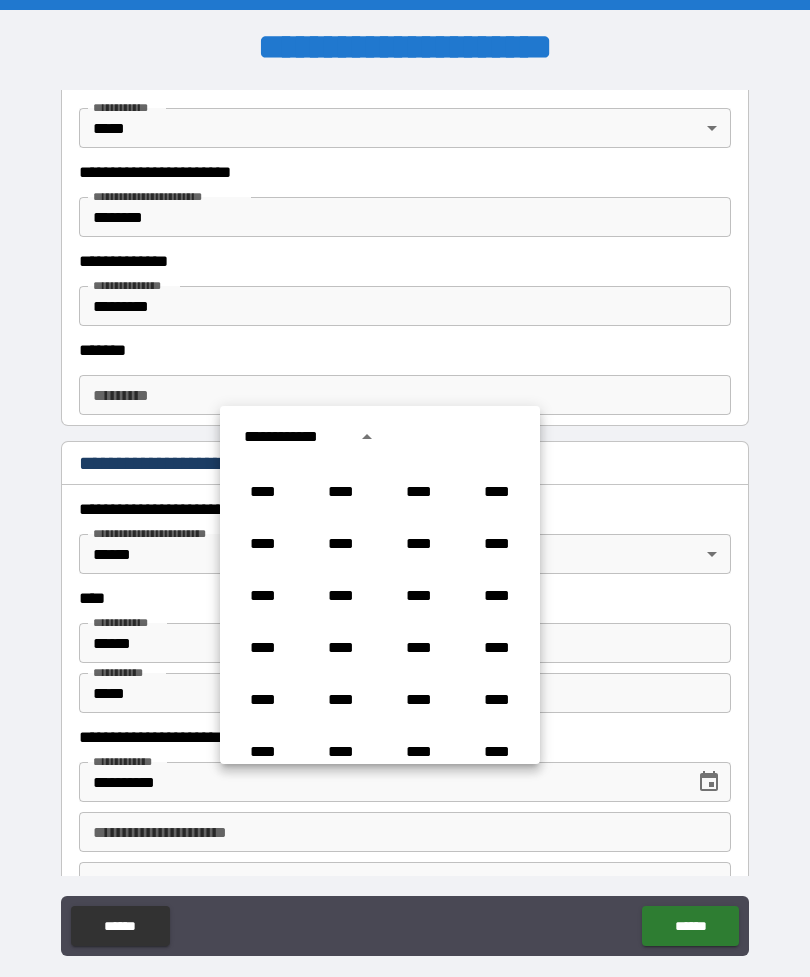 type on "**********" 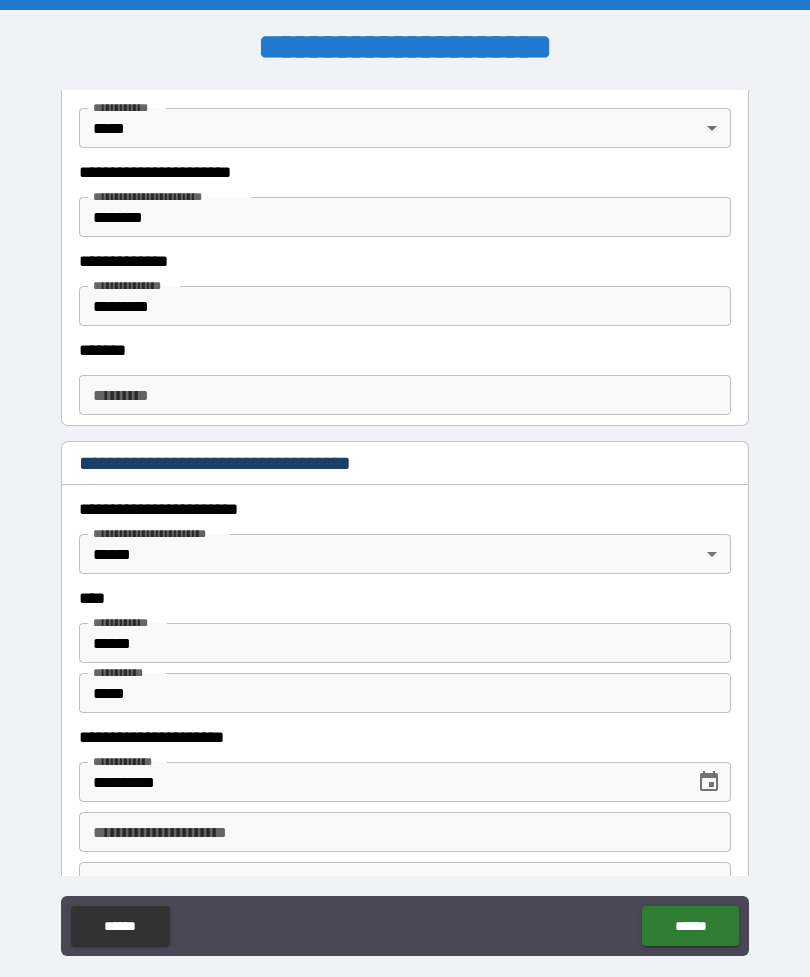 click on "**********" at bounding box center (405, 523) 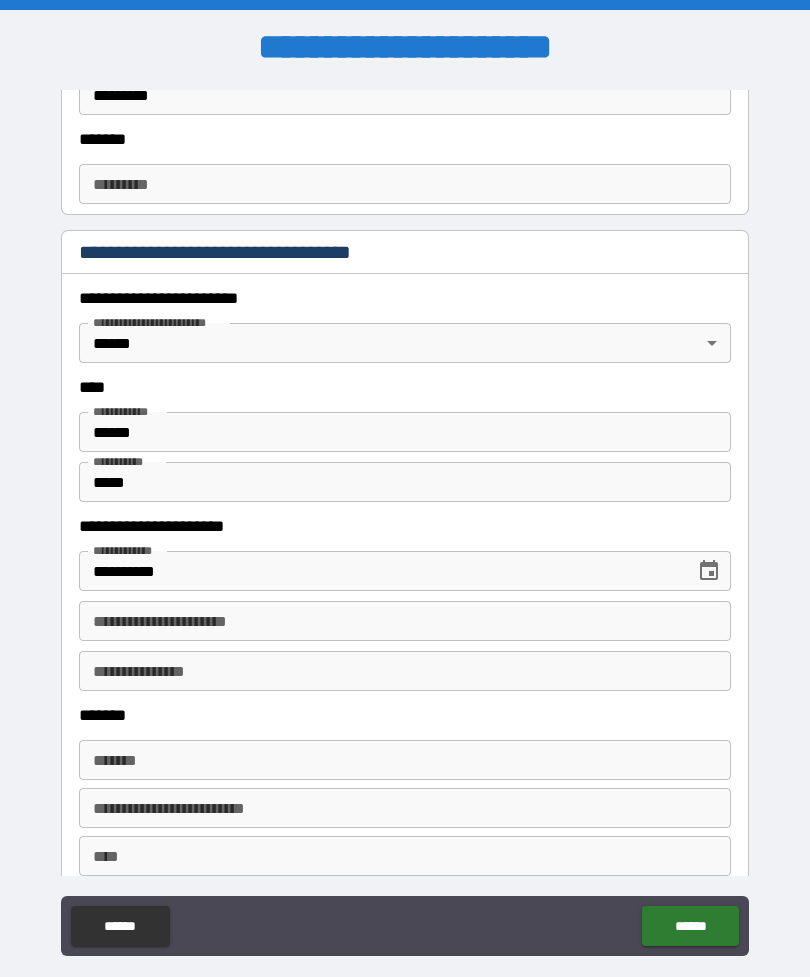 scroll, scrollTop: 779, scrollLeft: 0, axis: vertical 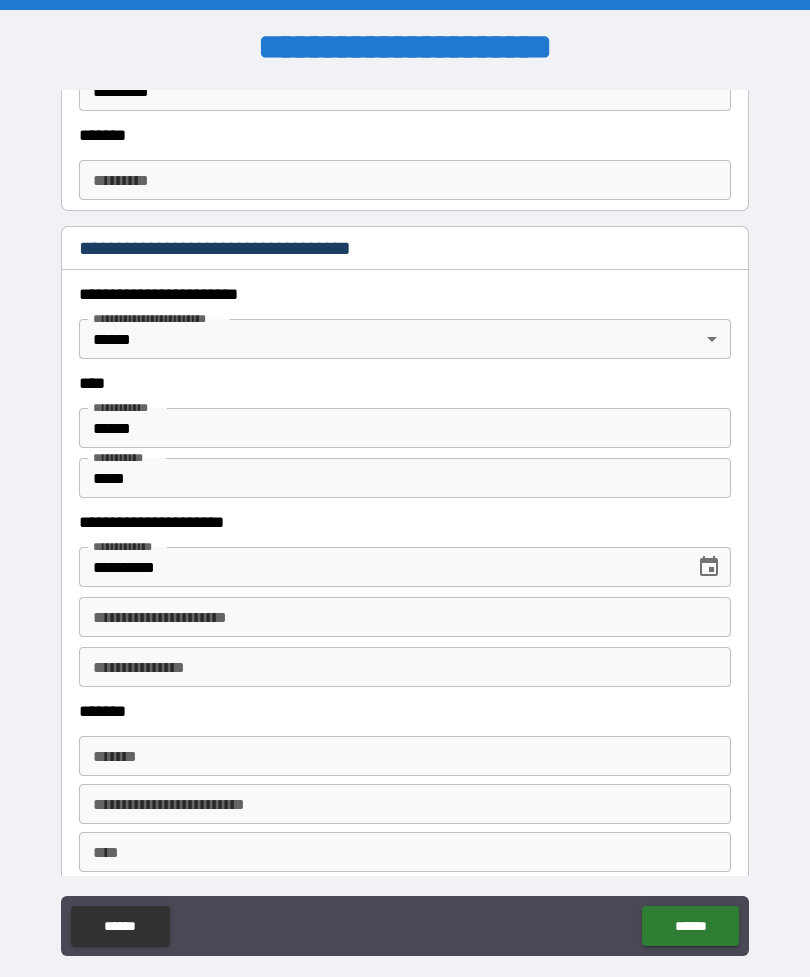 click on "**********" at bounding box center (405, 617) 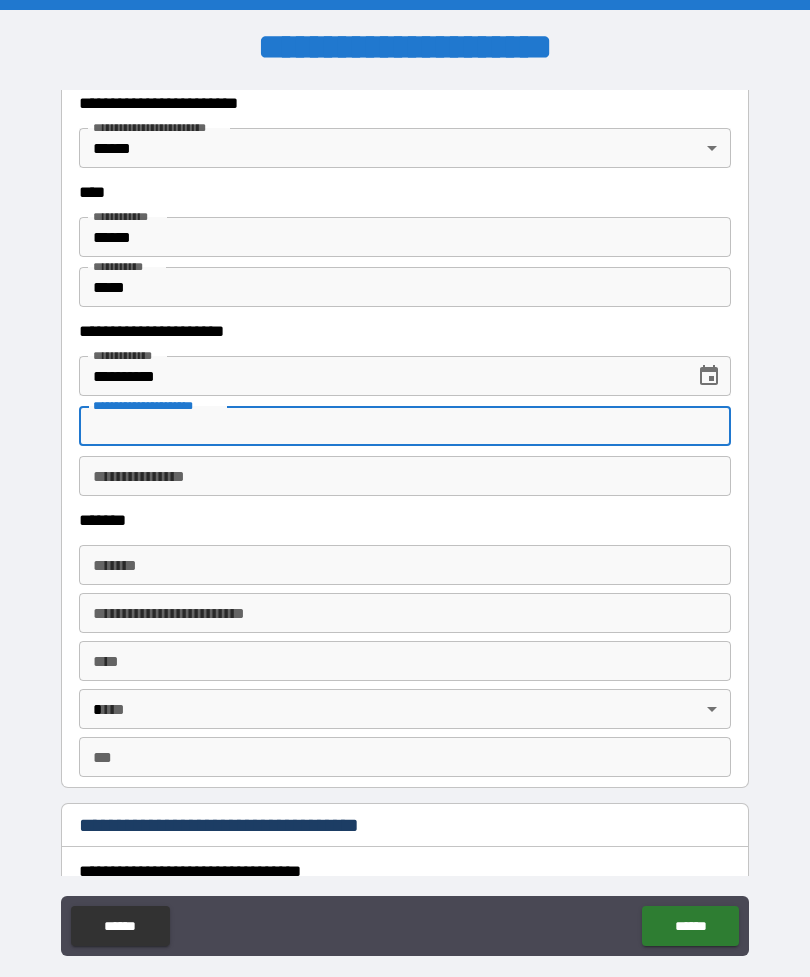 click on "**********" at bounding box center [405, 523] 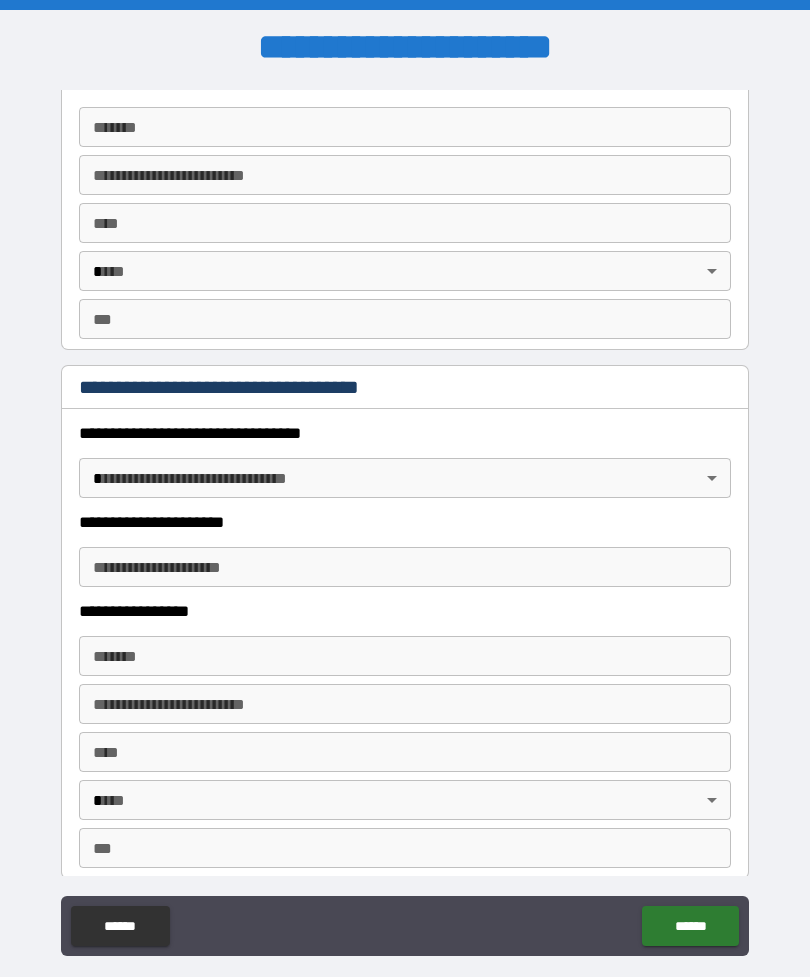 scroll, scrollTop: 1448, scrollLeft: 0, axis: vertical 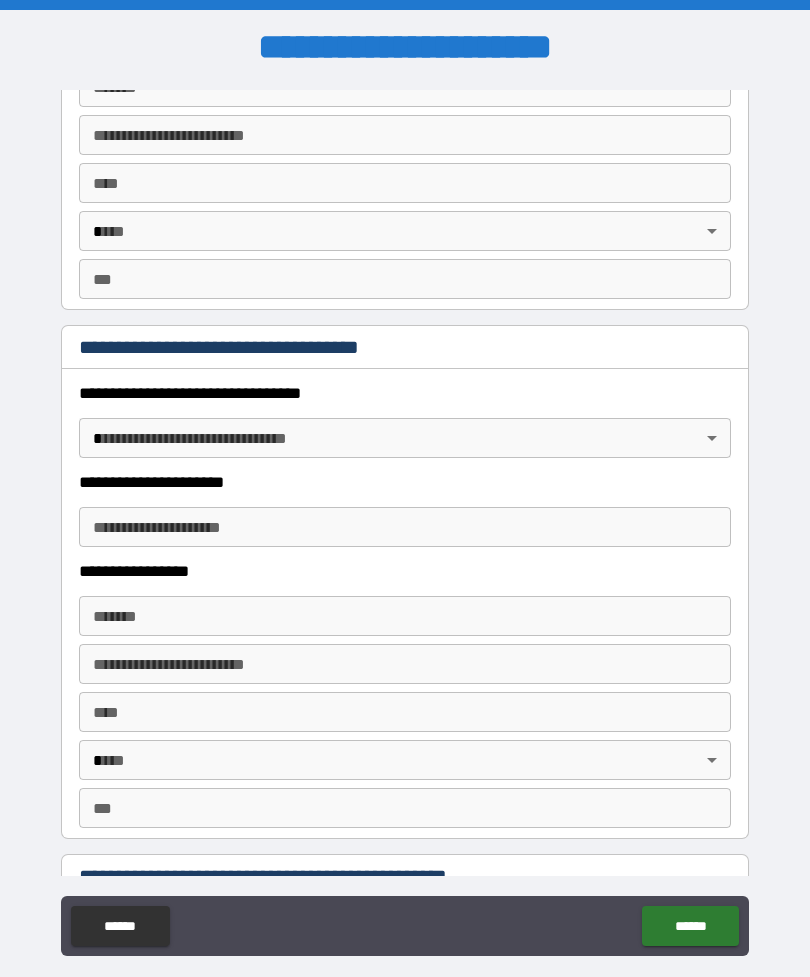 click on "**********" at bounding box center [405, 520] 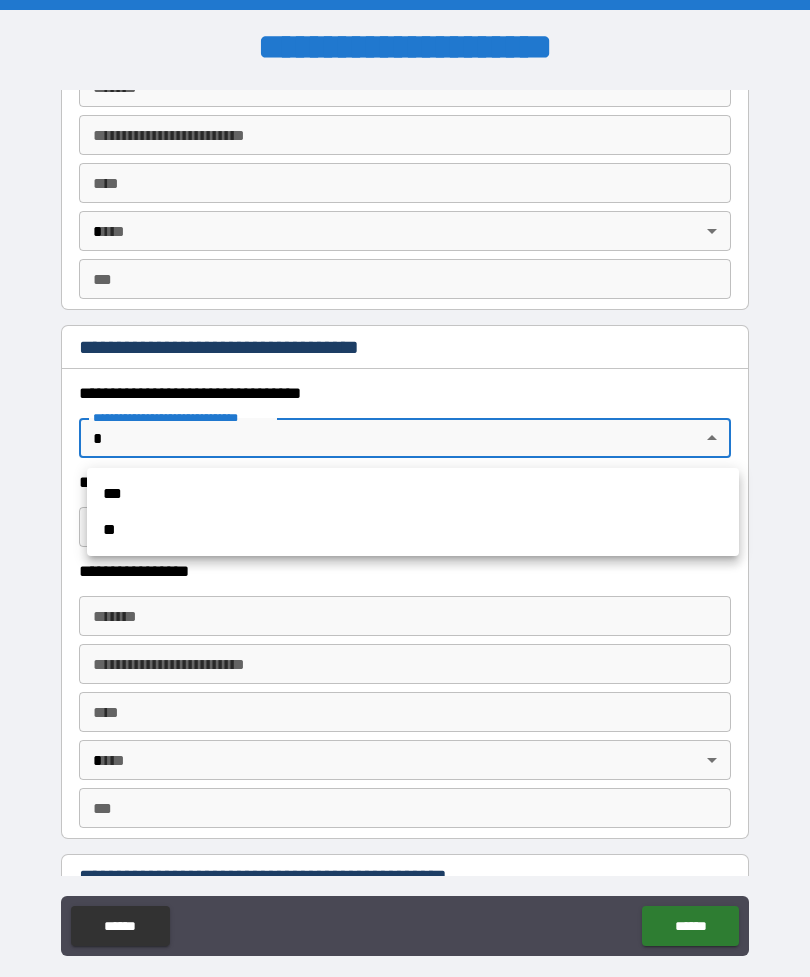 click on "***" at bounding box center (413, 494) 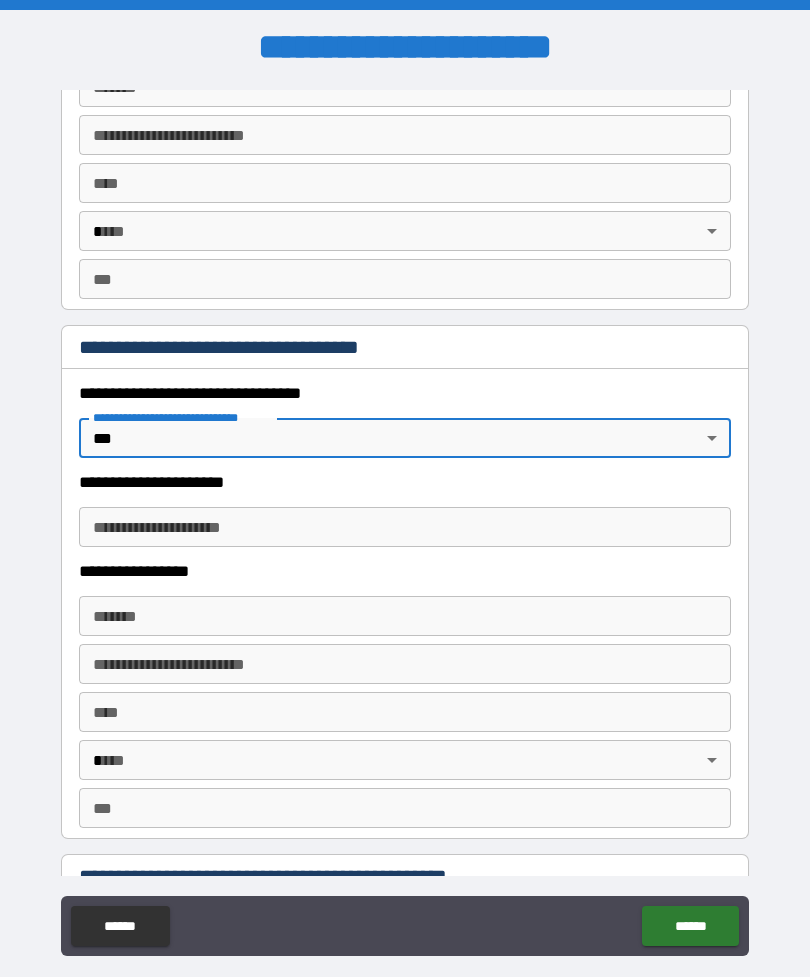 click on "**********" at bounding box center [405, 527] 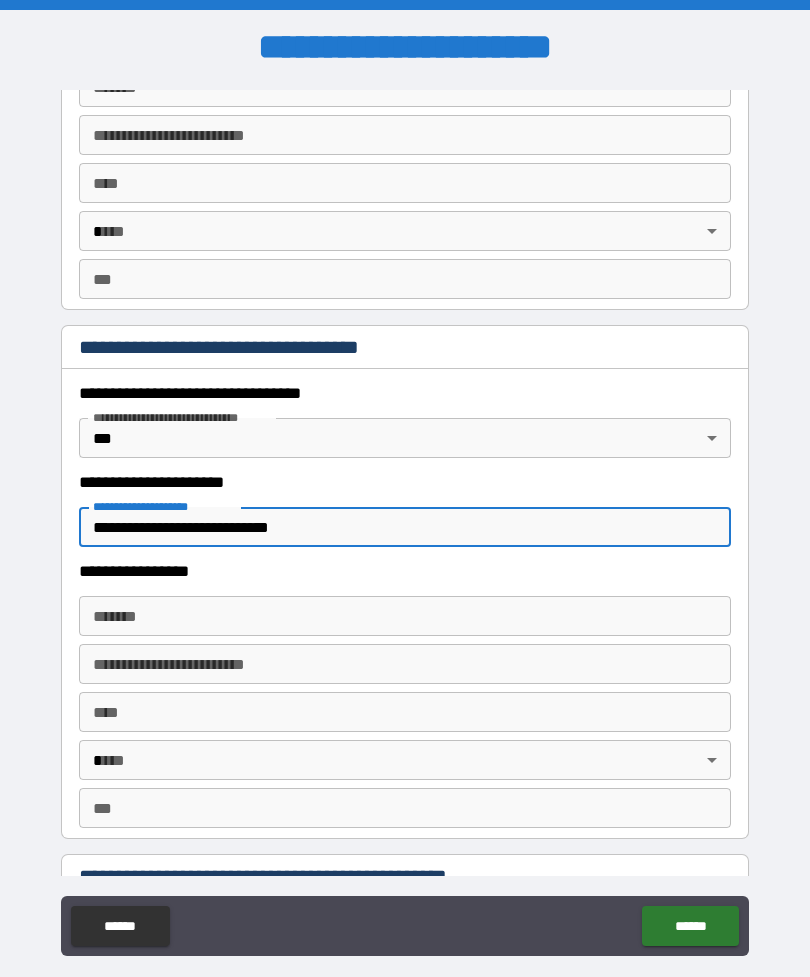 type on "**********" 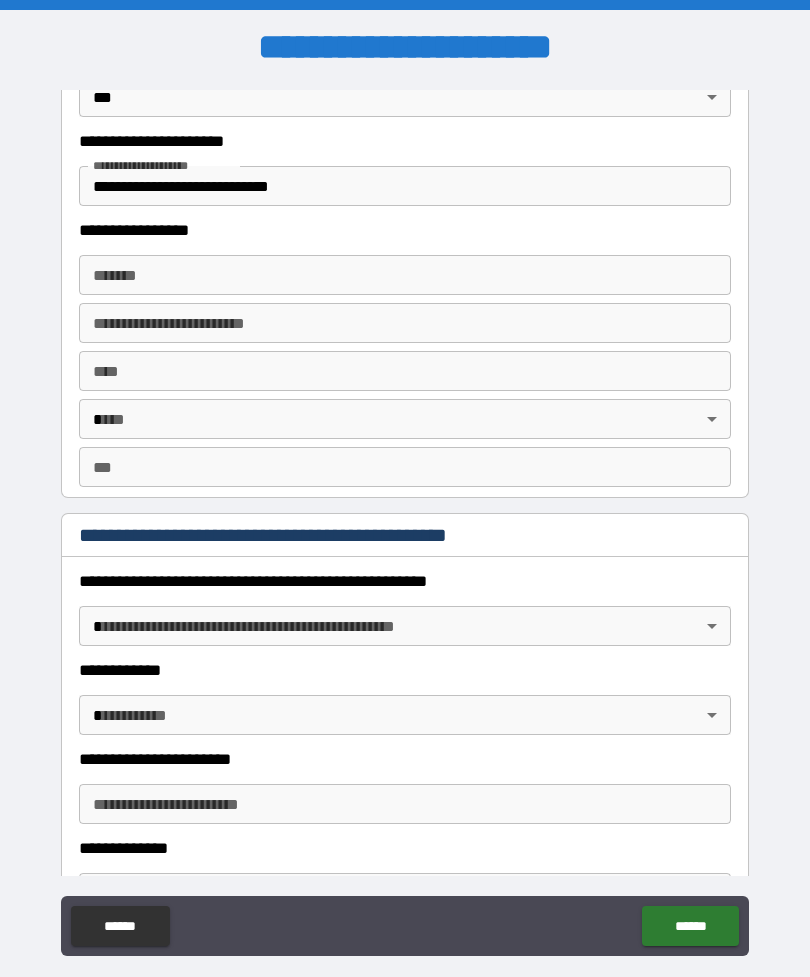 scroll, scrollTop: 1811, scrollLeft: 0, axis: vertical 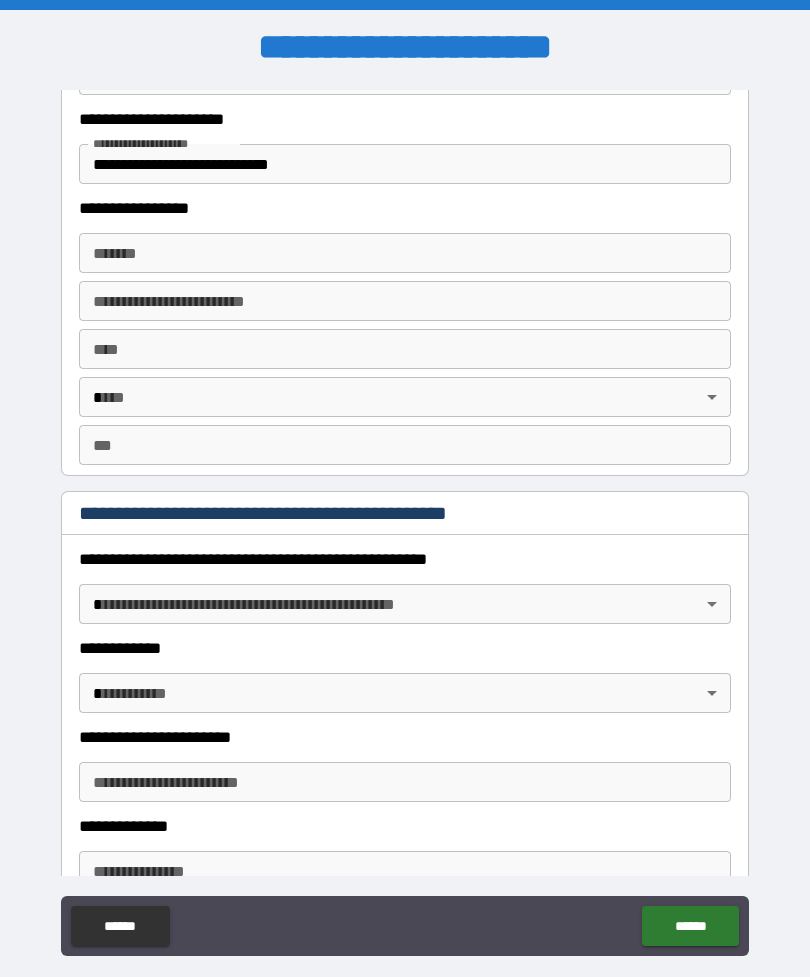 click on "**********" at bounding box center [405, 520] 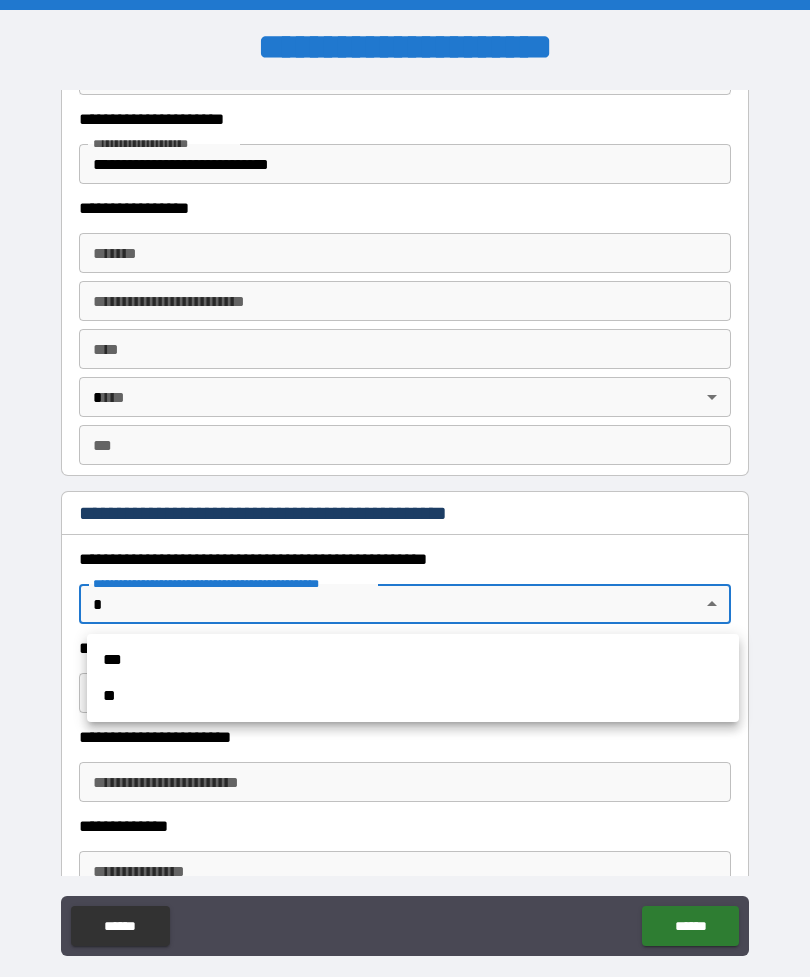 click on "**" at bounding box center (413, 696) 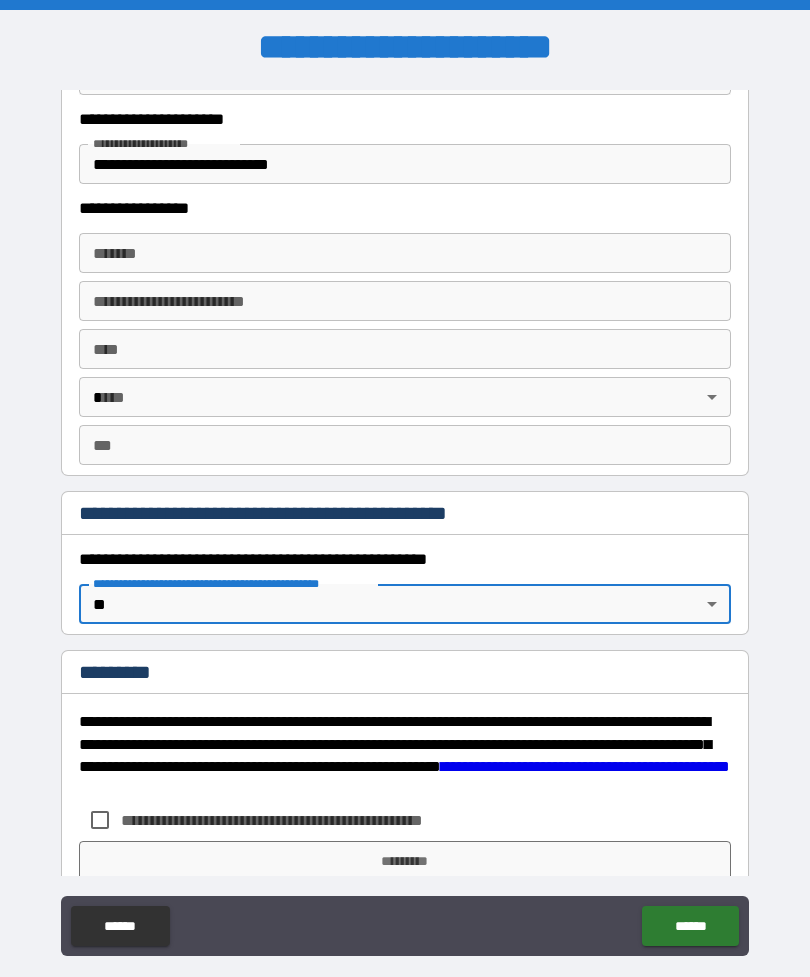 click on "**********" at bounding box center [405, 520] 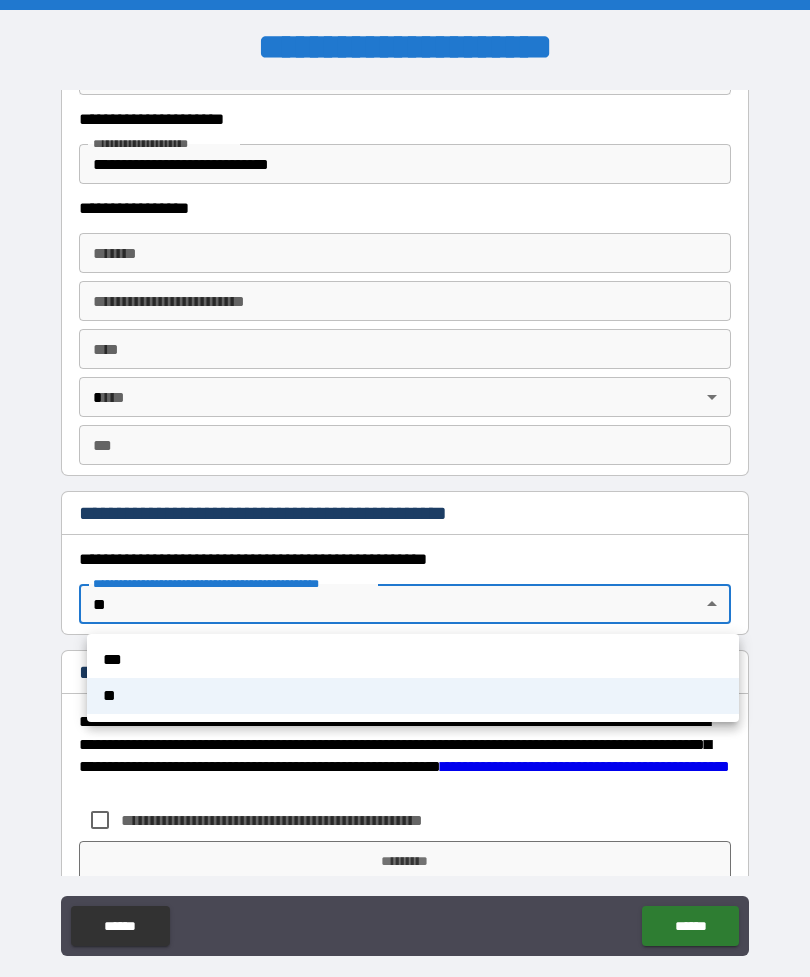 click on "***" at bounding box center (413, 660) 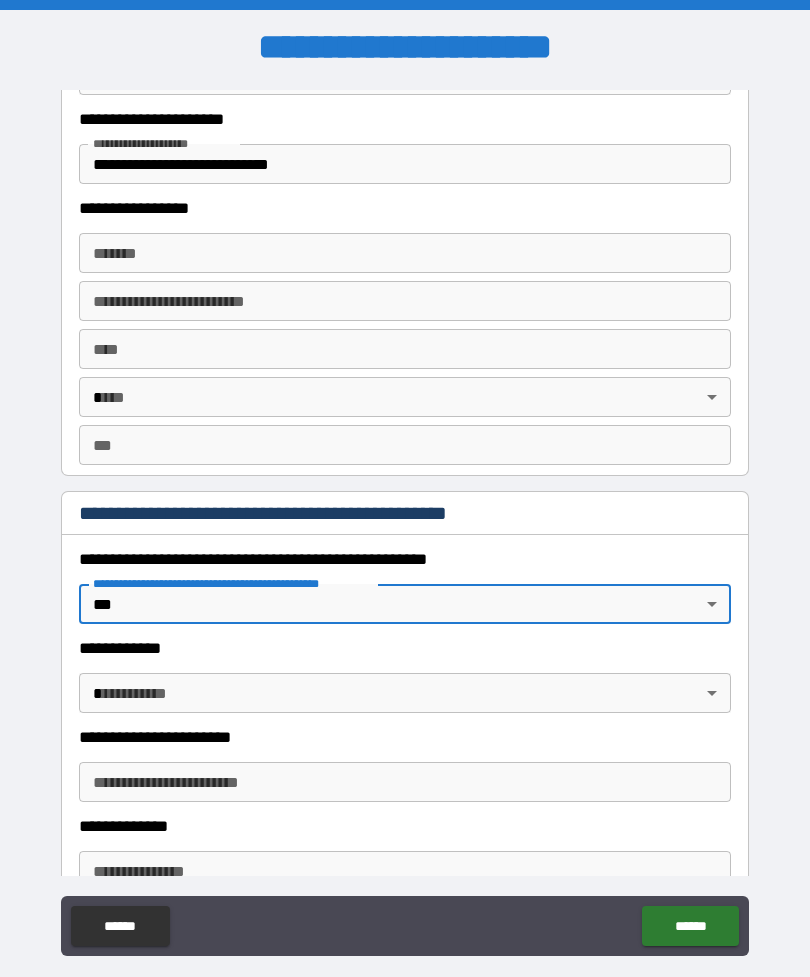click on "**********" at bounding box center (405, 520) 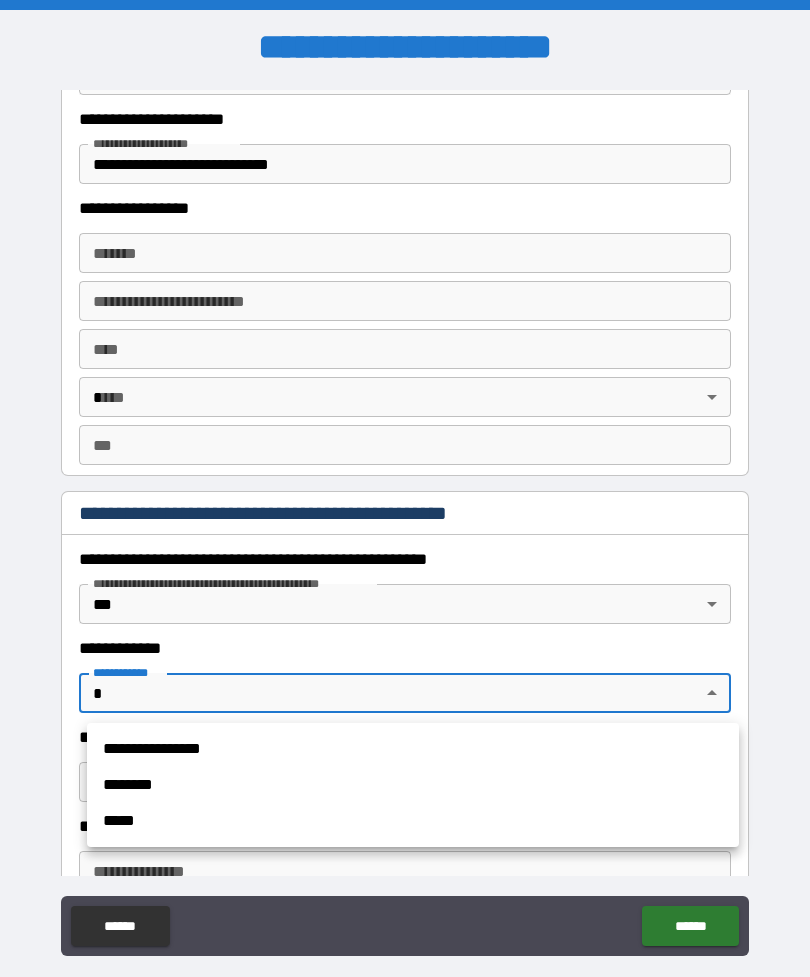 click on "*****" at bounding box center (413, 821) 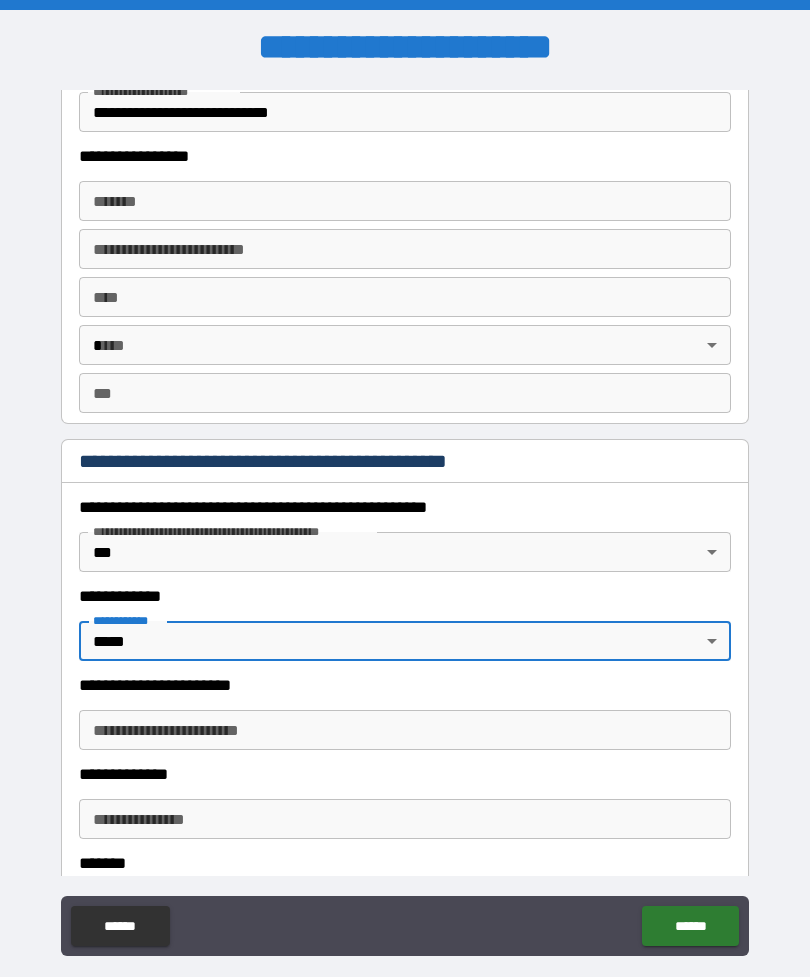 scroll, scrollTop: 1911, scrollLeft: 0, axis: vertical 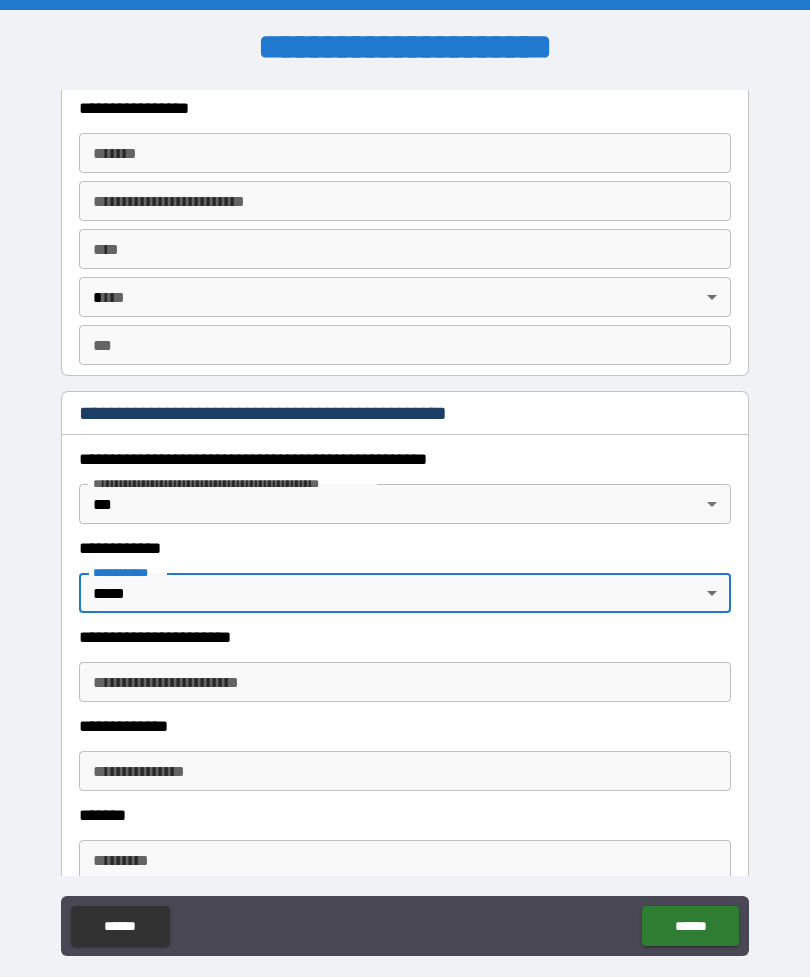 click on "**********" at bounding box center [405, 682] 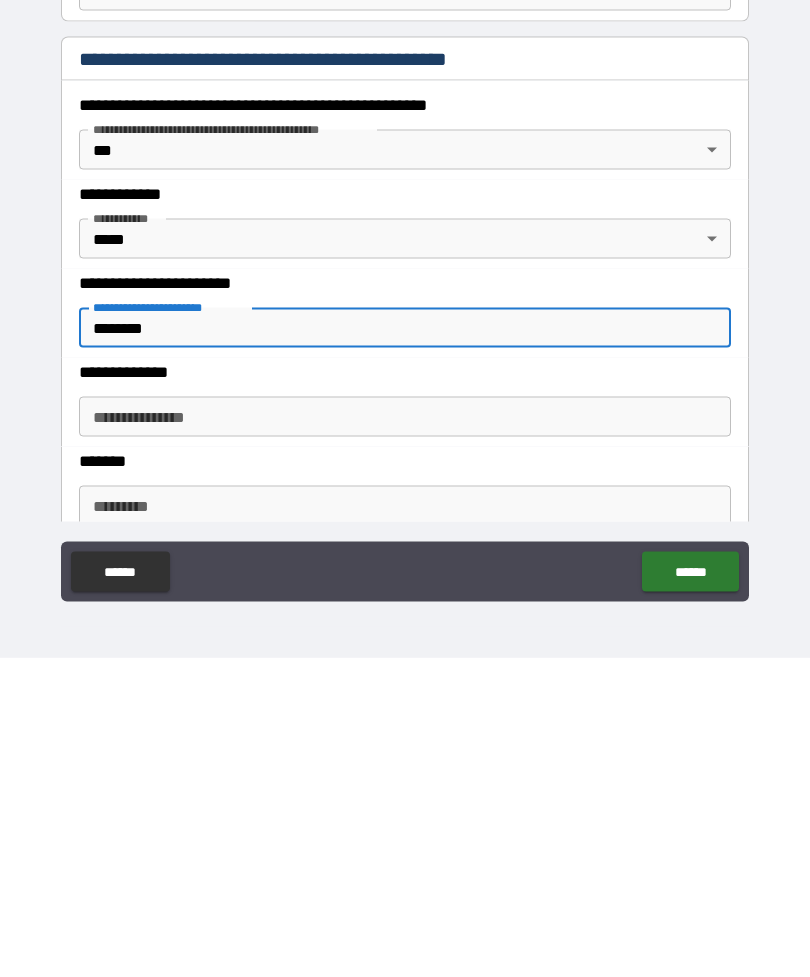 type on "********" 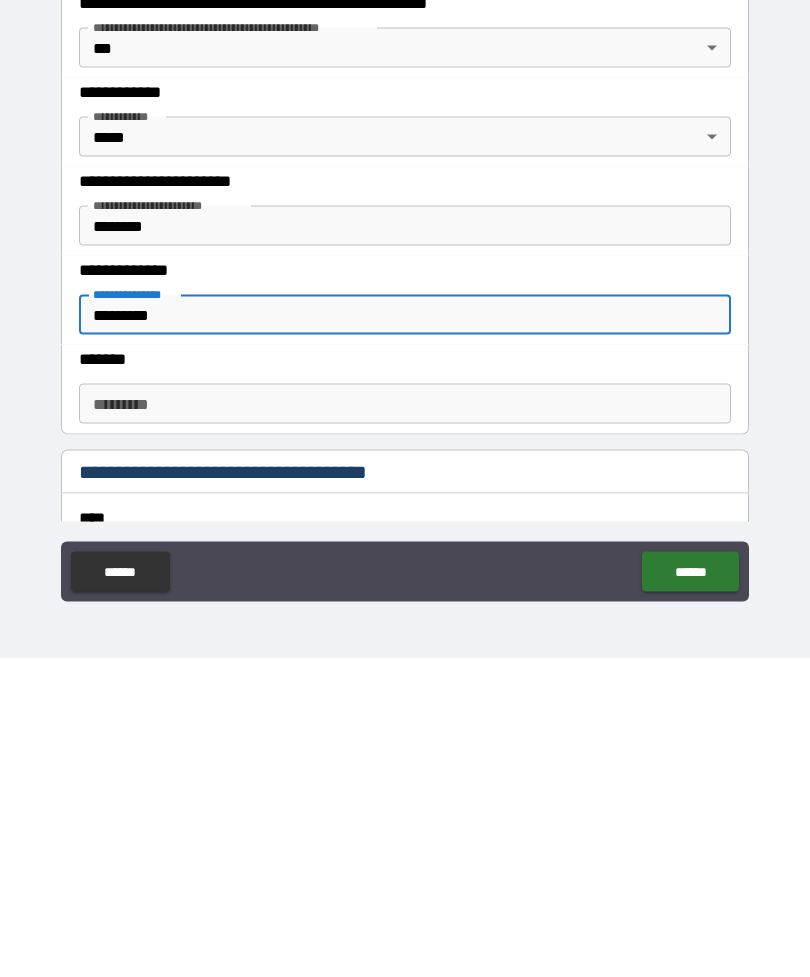 scroll, scrollTop: 2023, scrollLeft: 0, axis: vertical 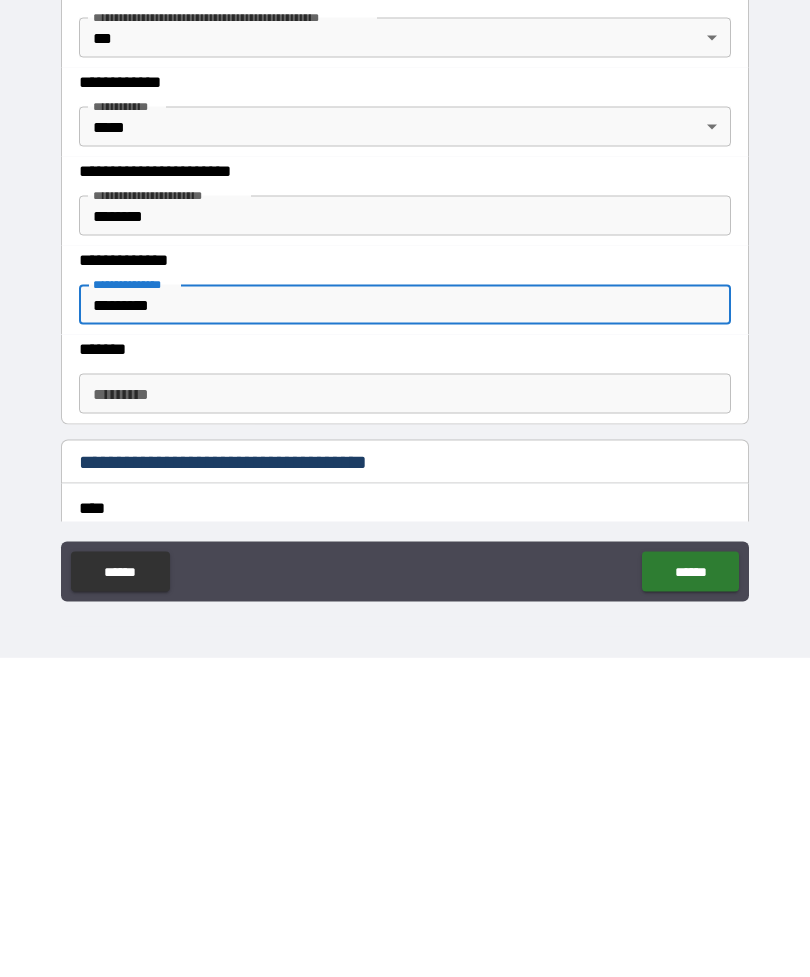 type on "*********" 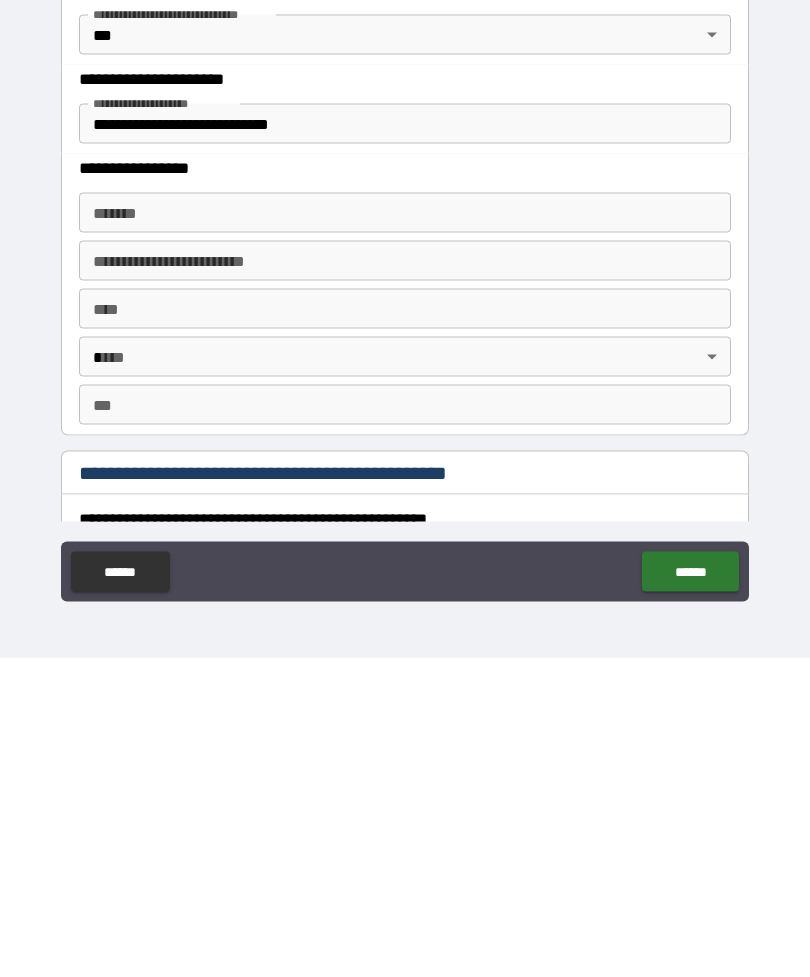 scroll, scrollTop: 1579, scrollLeft: 0, axis: vertical 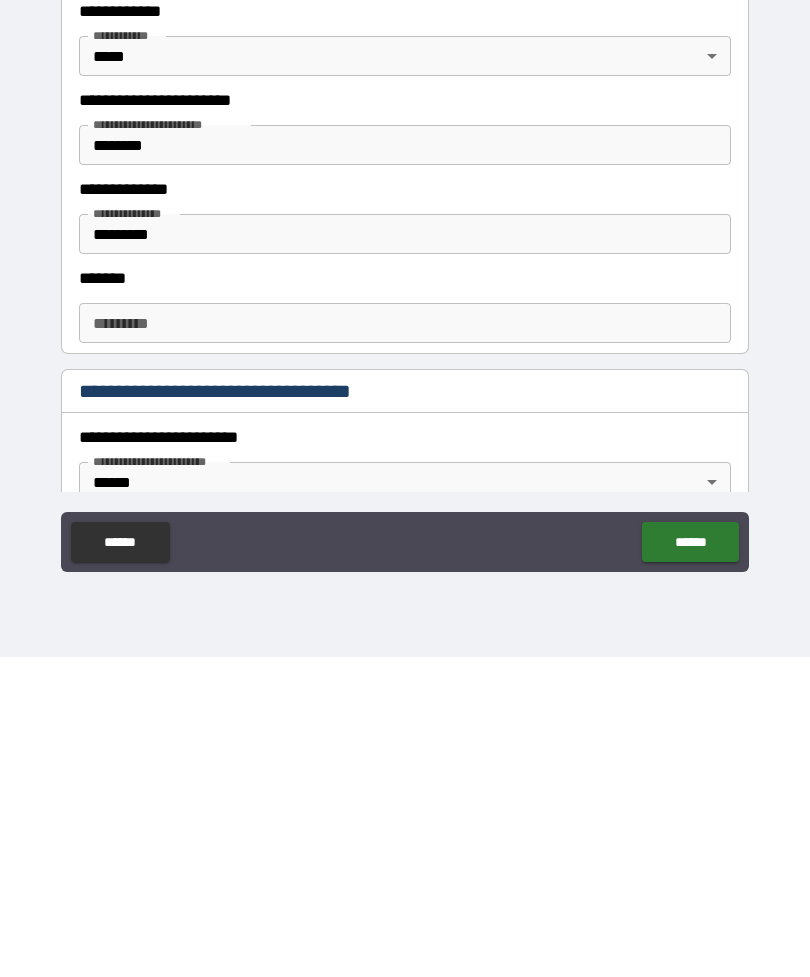 type on "*********" 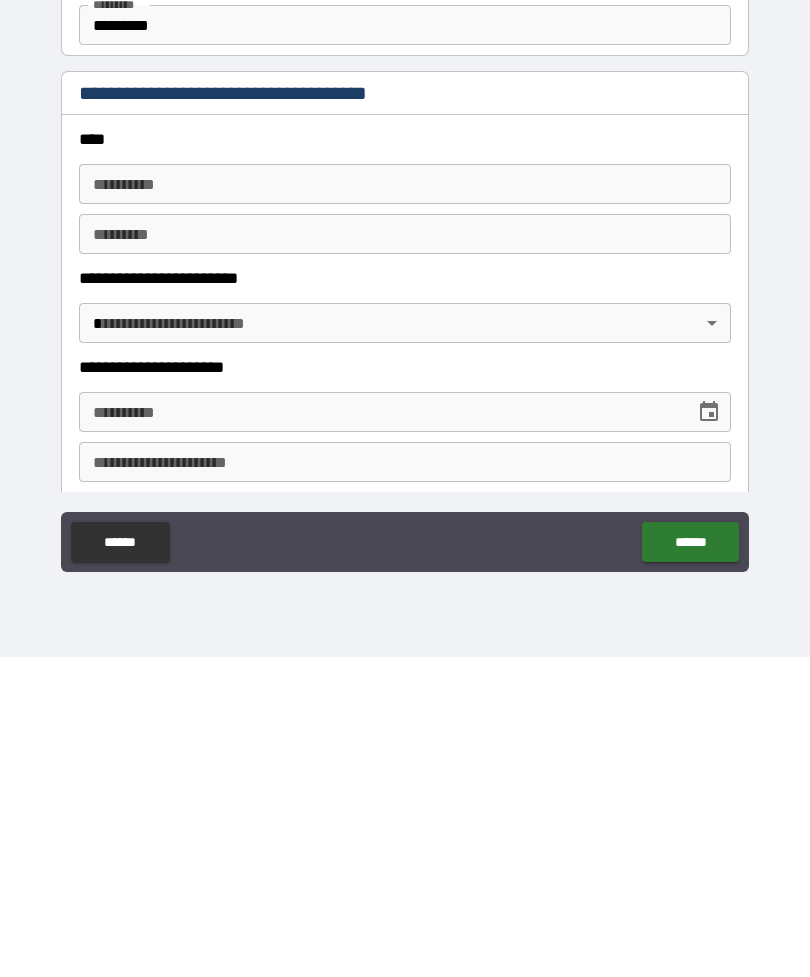 scroll, scrollTop: 2360, scrollLeft: 0, axis: vertical 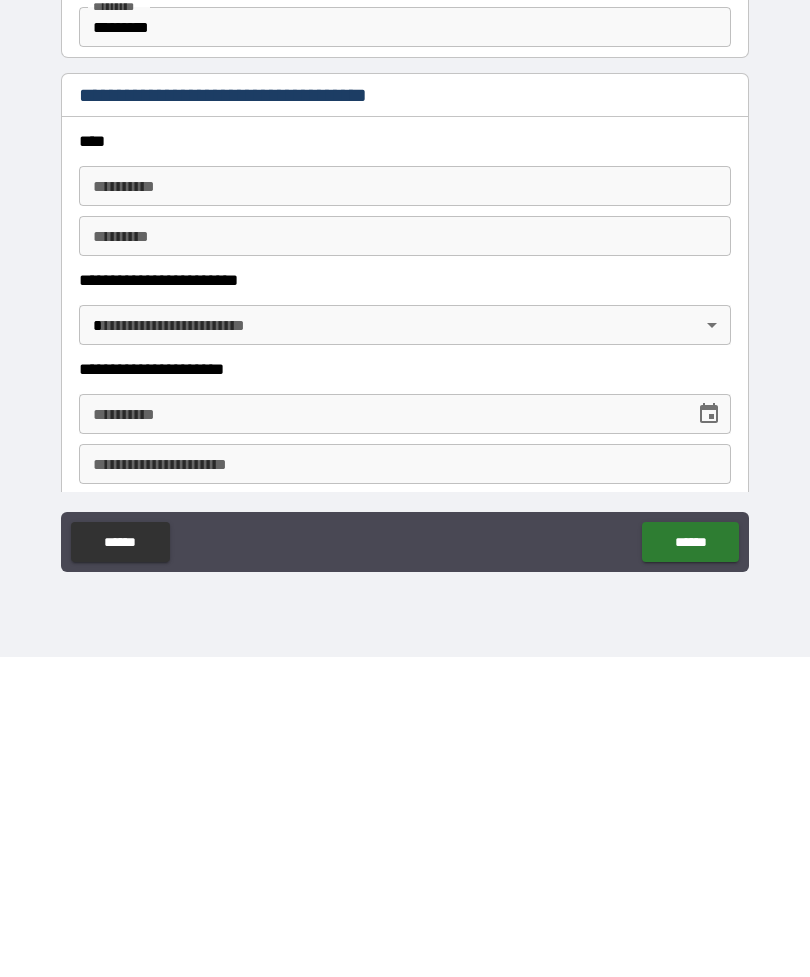type on "*********" 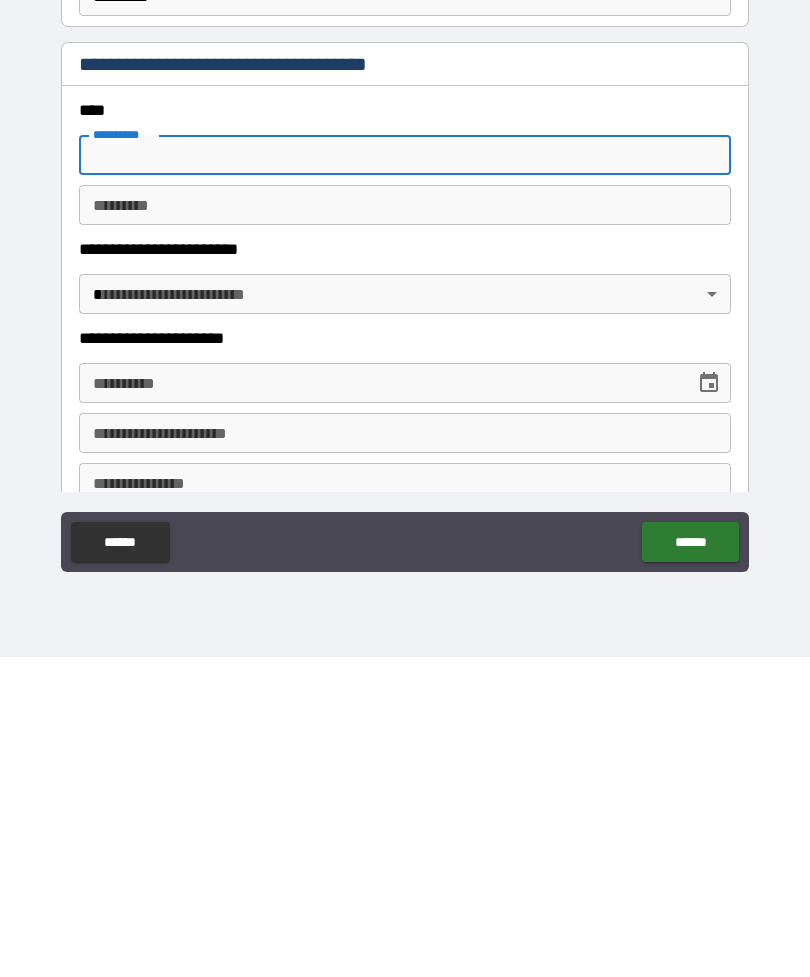 scroll, scrollTop: 2392, scrollLeft: 0, axis: vertical 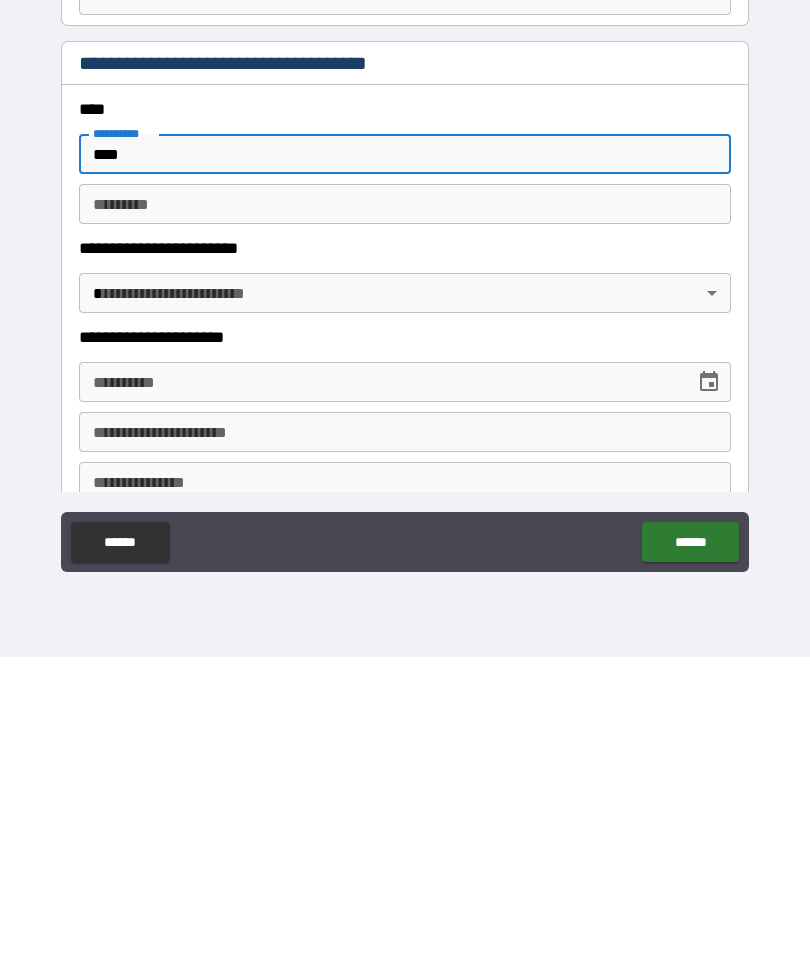 type on "****" 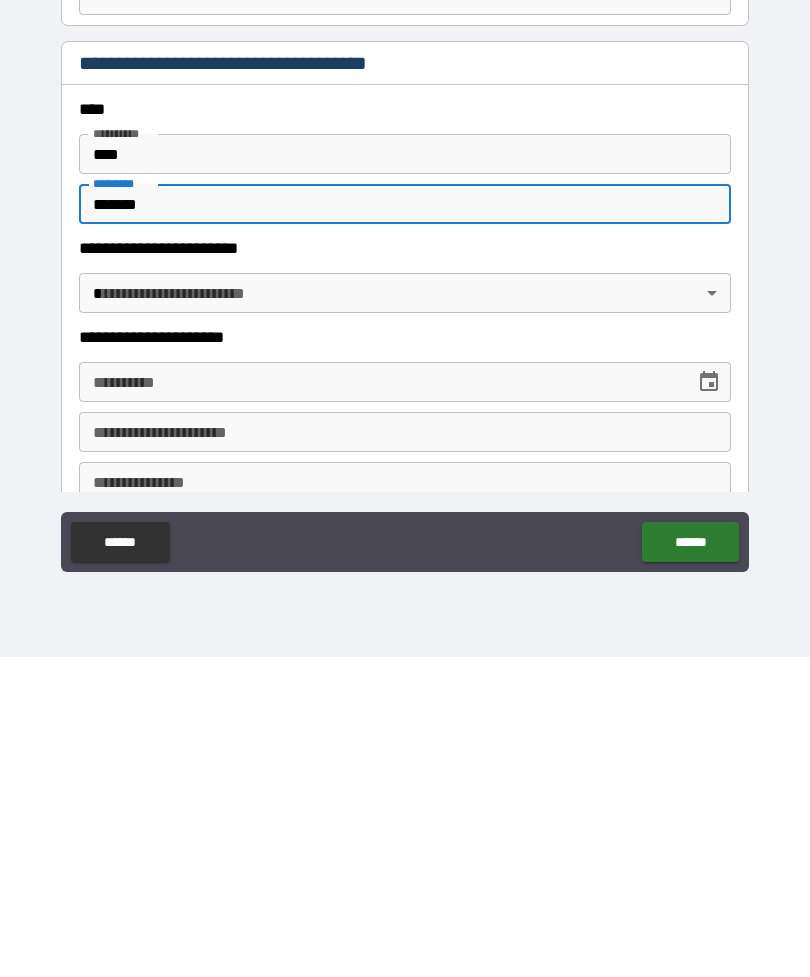type on "*******" 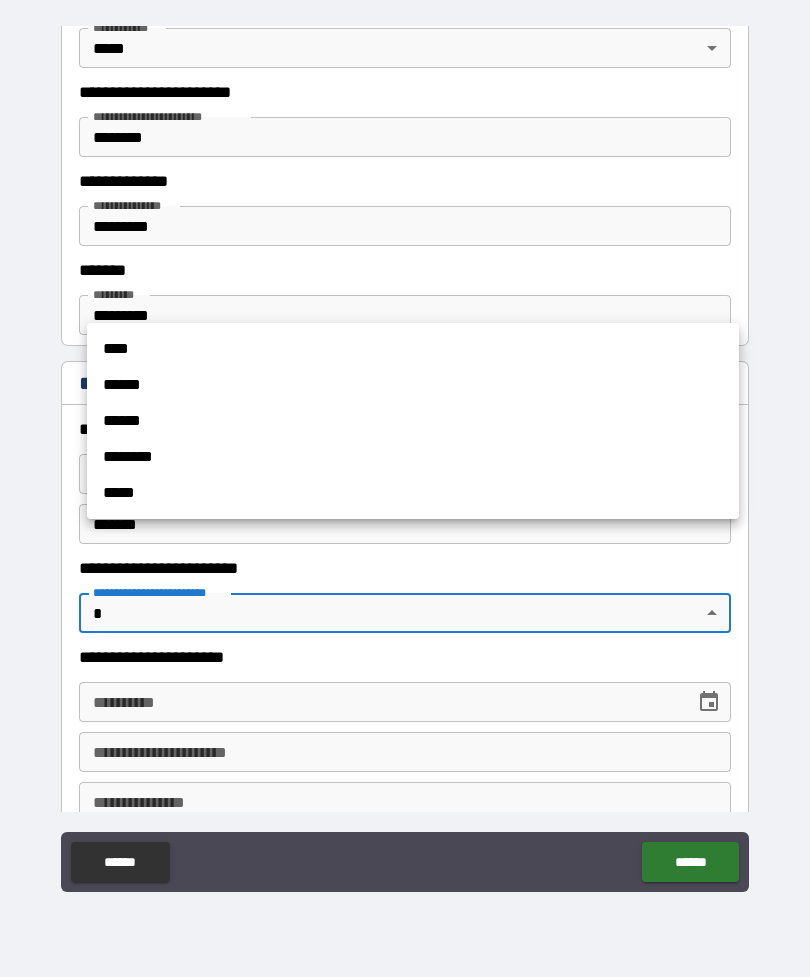 click on "******" at bounding box center (413, 385) 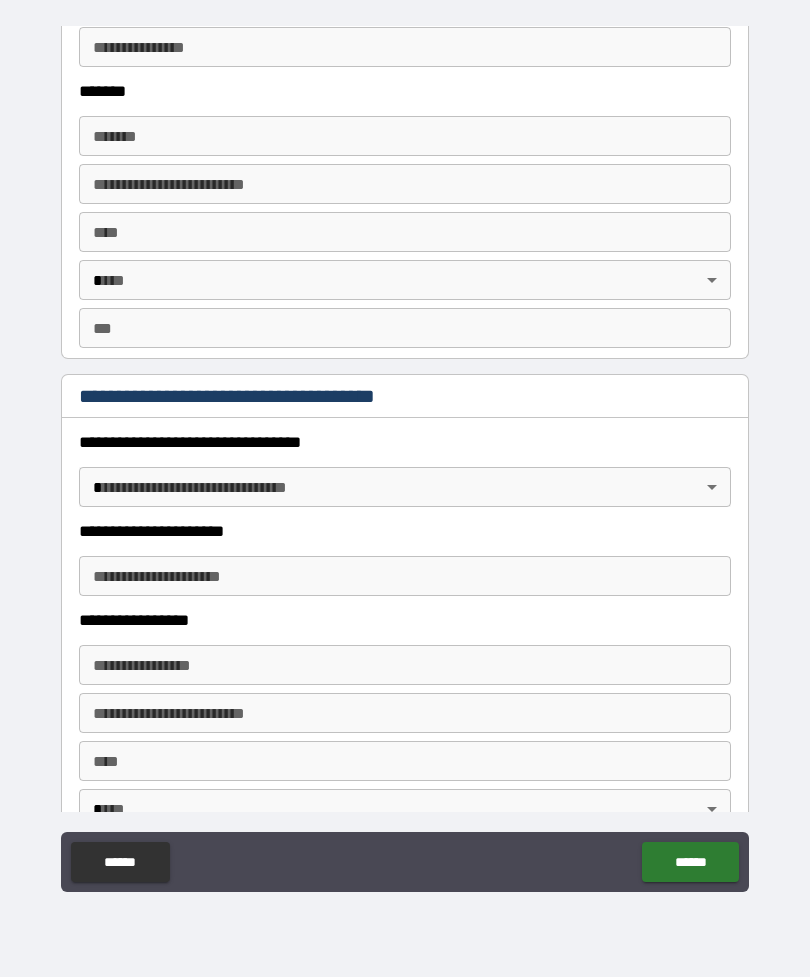 scroll, scrollTop: 3172, scrollLeft: 0, axis: vertical 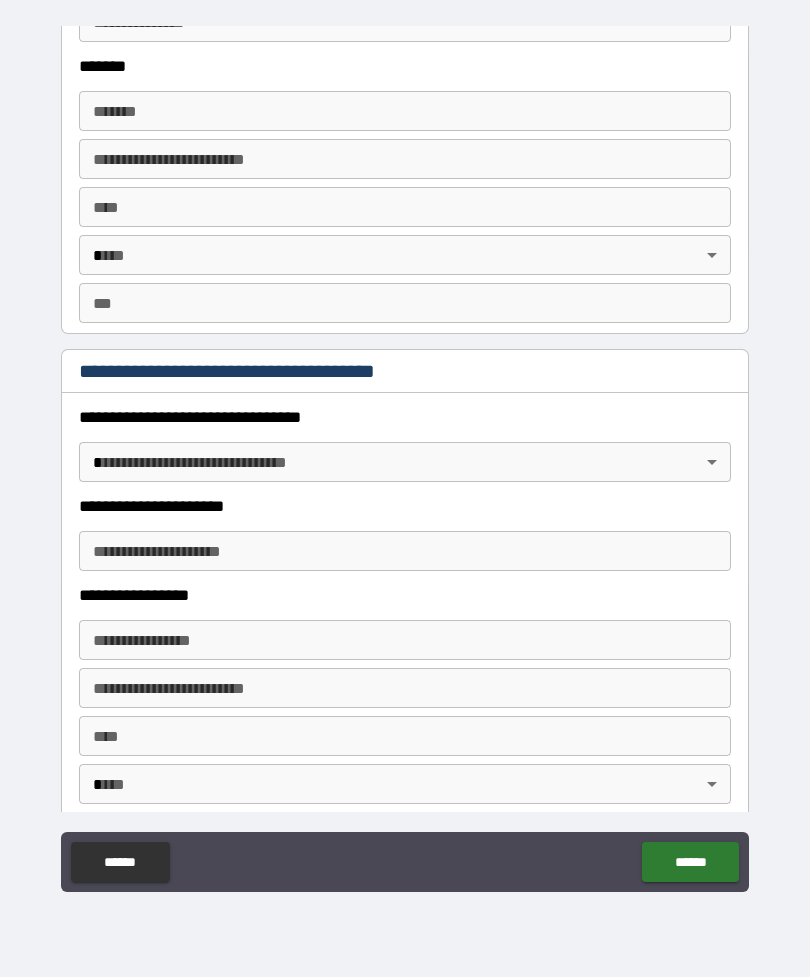 click on "**********" at bounding box center [405, 456] 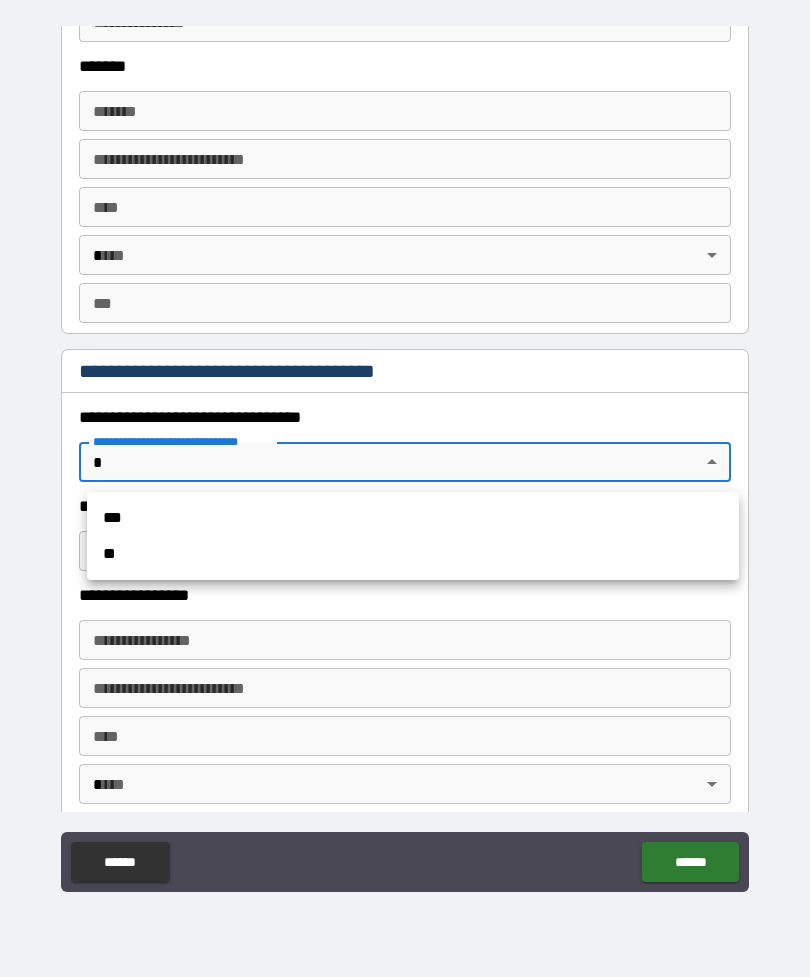 click on "***" at bounding box center [413, 518] 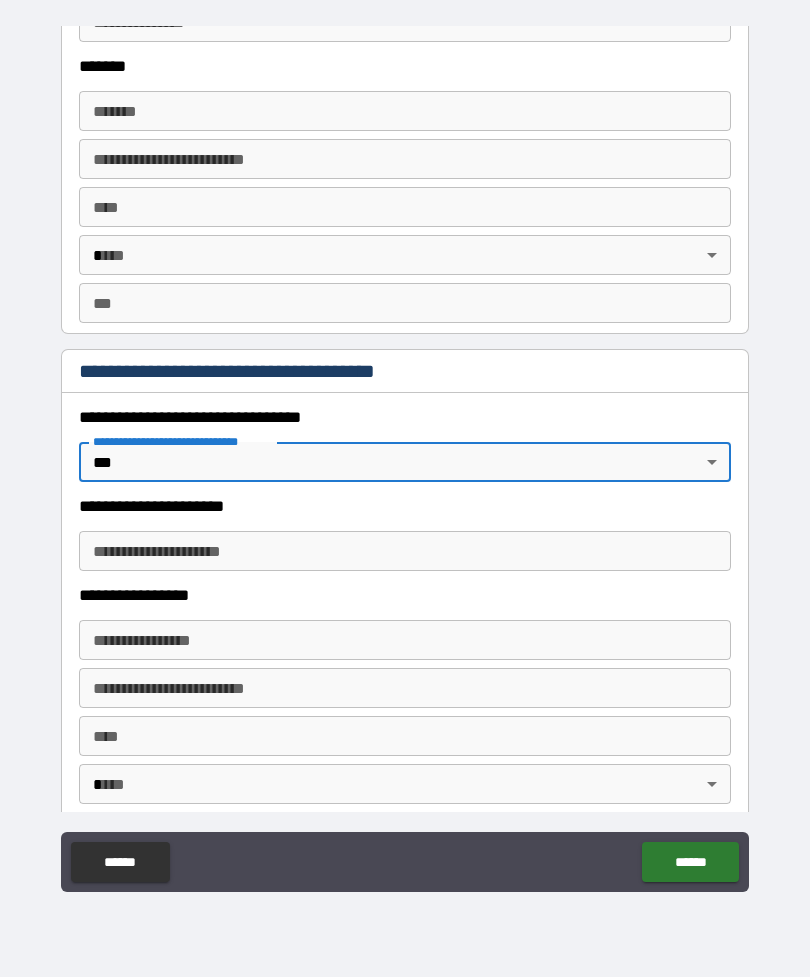 click on "**********" at bounding box center [405, 551] 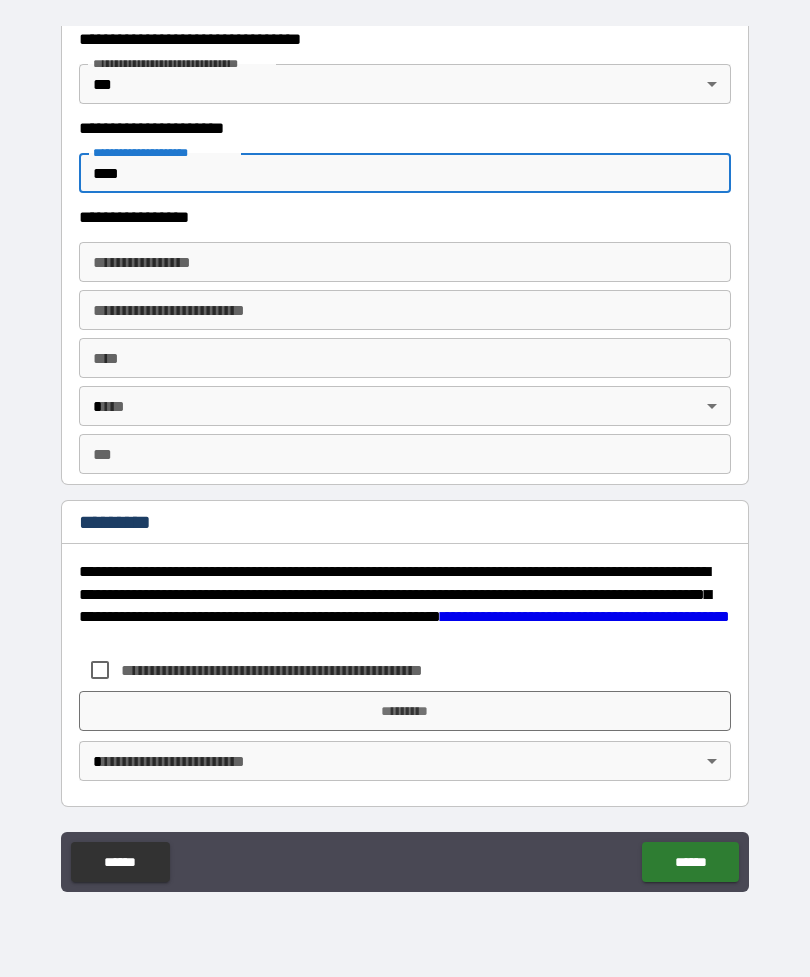 scroll, scrollTop: 3550, scrollLeft: 0, axis: vertical 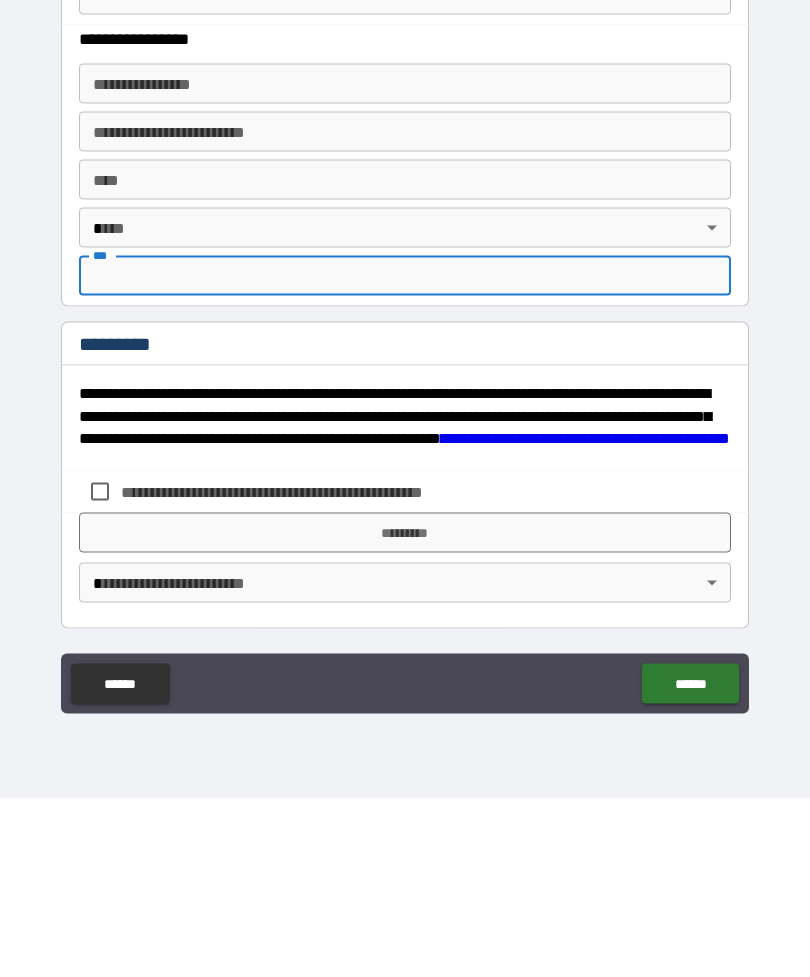 click on "**********" at bounding box center (305, 670) 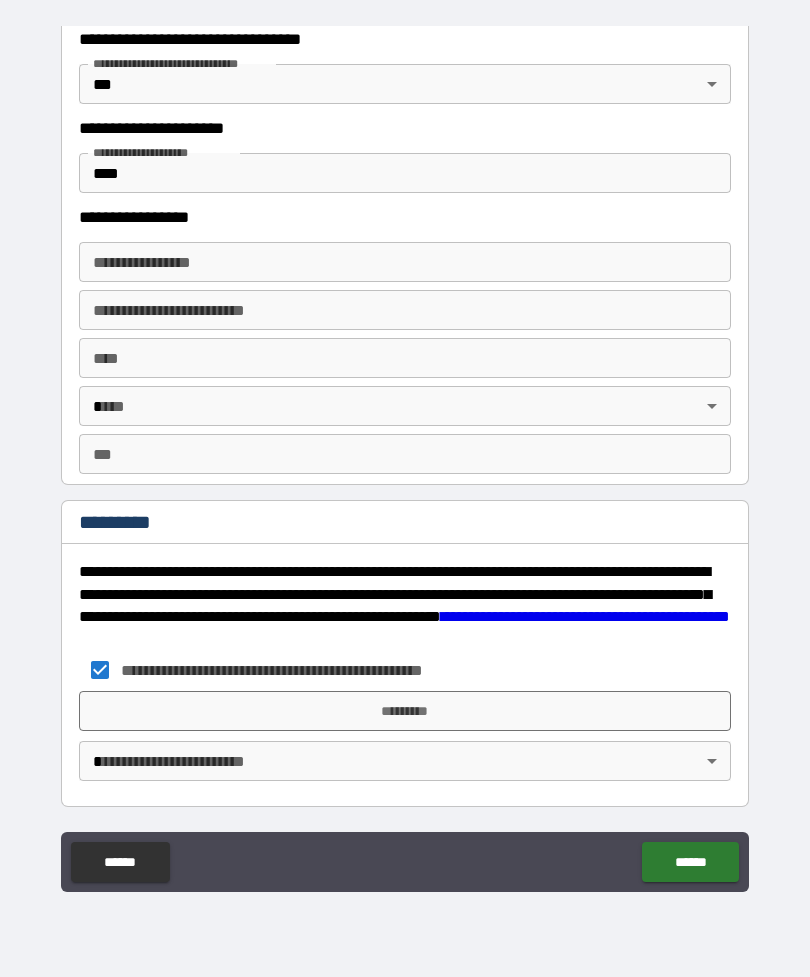 click on "*********" at bounding box center [405, 711] 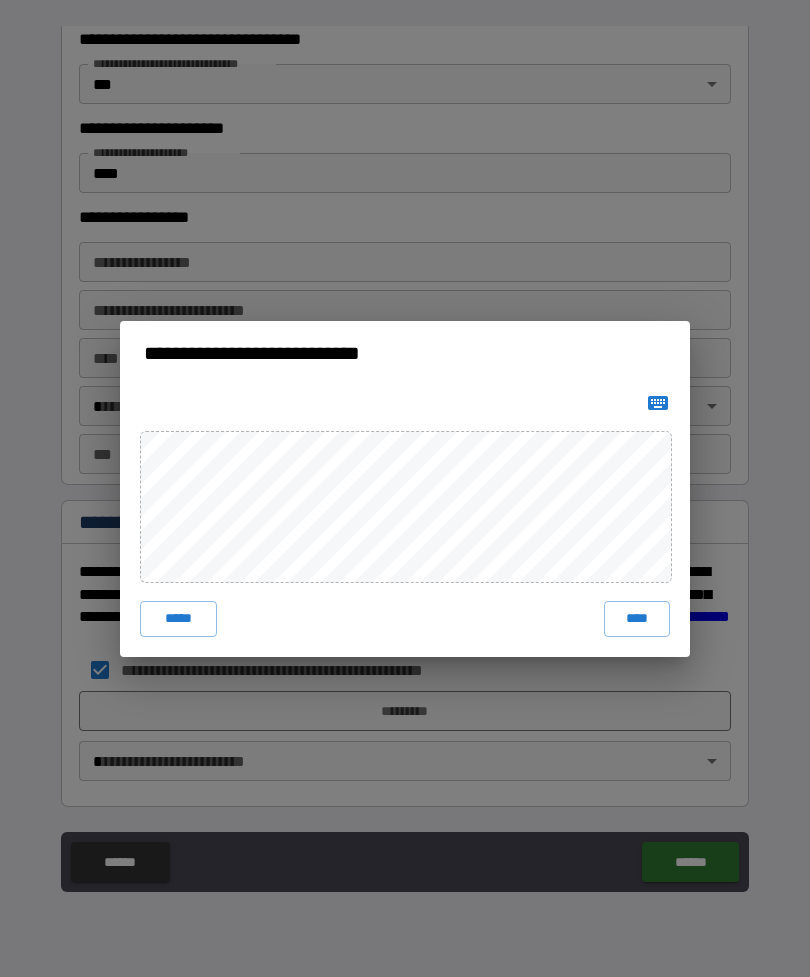 click on "****" at bounding box center [637, 619] 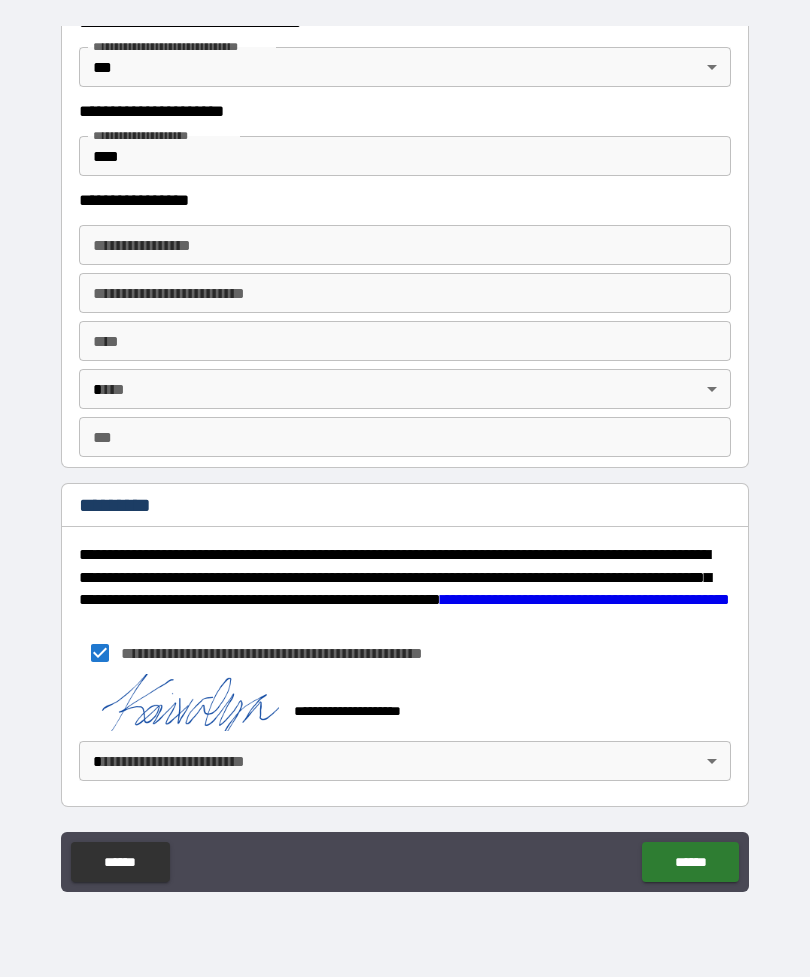 scroll, scrollTop: 3567, scrollLeft: 0, axis: vertical 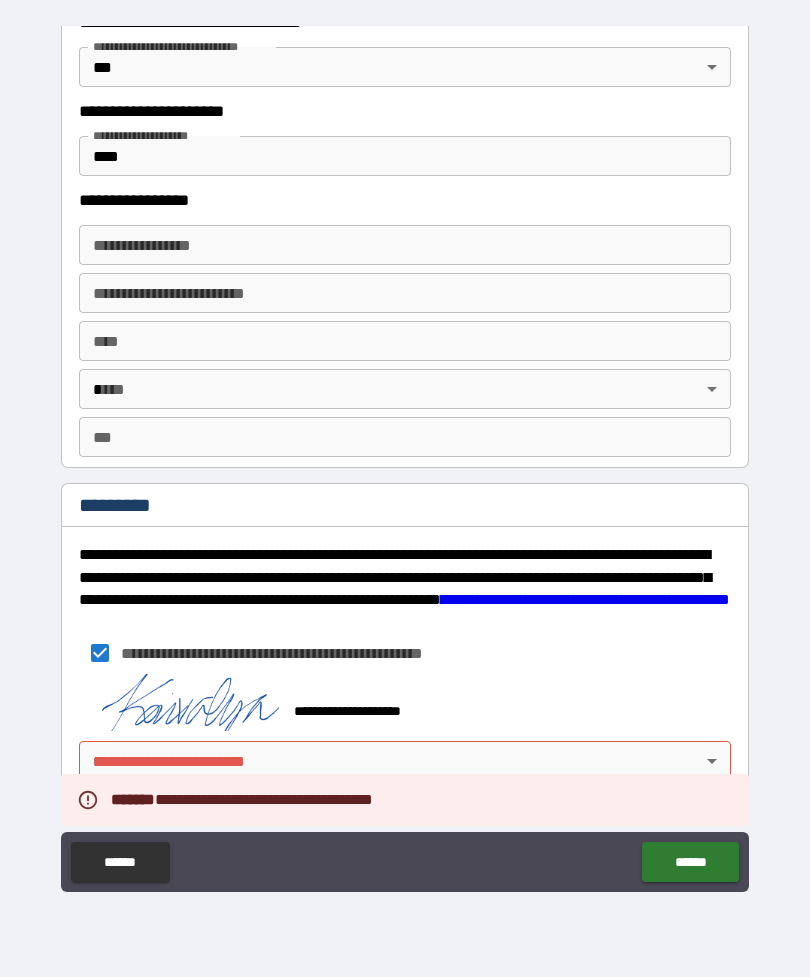 click on "**********" at bounding box center (405, 456) 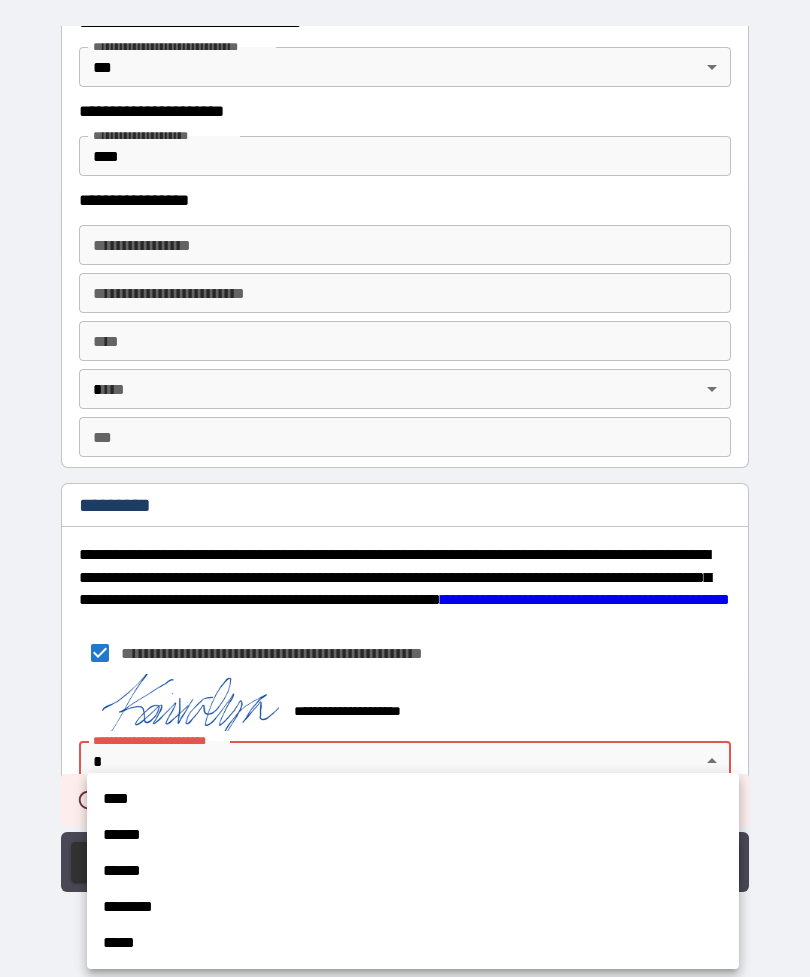 click on "****" at bounding box center (413, 799) 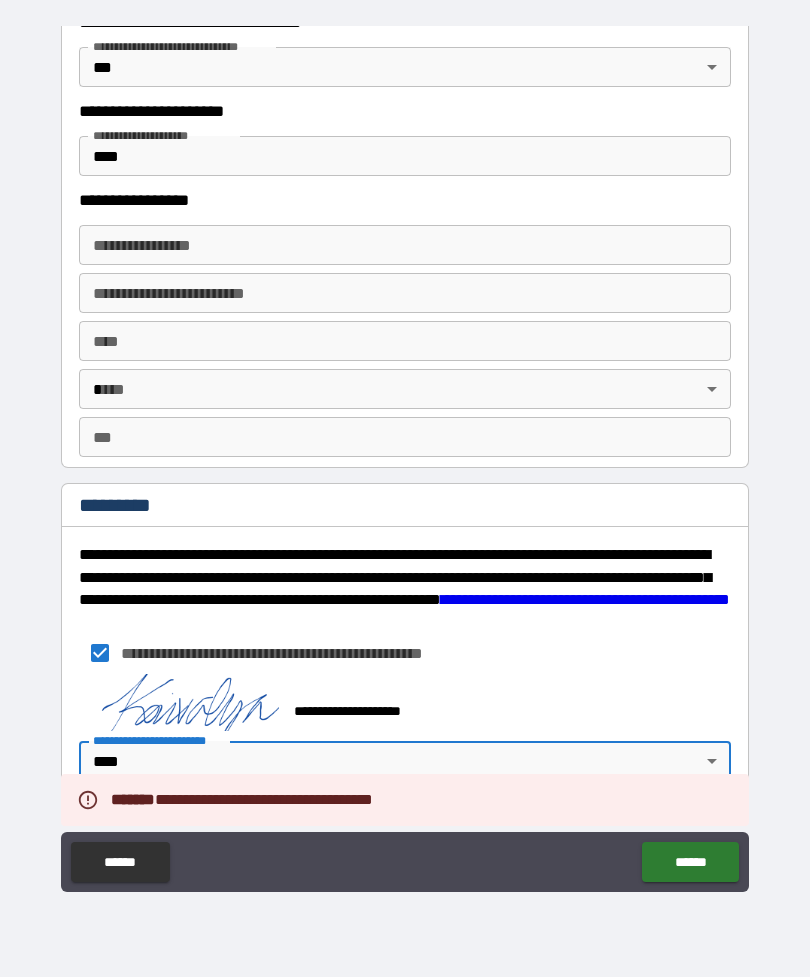scroll, scrollTop: 3567, scrollLeft: 0, axis: vertical 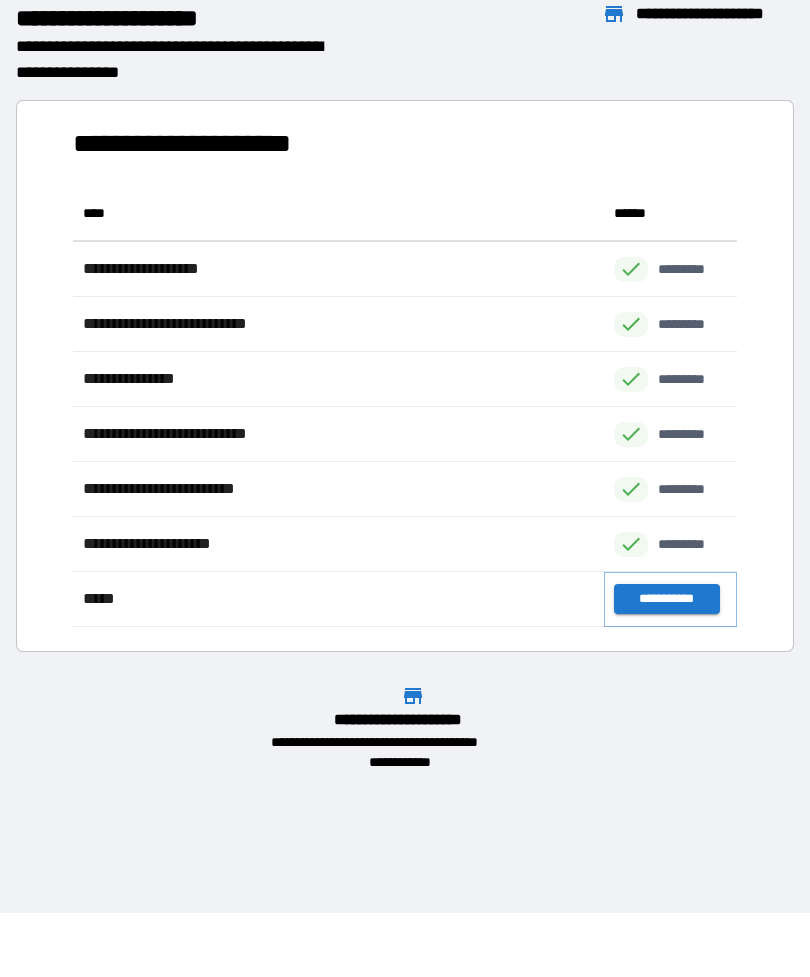 click on "**********" at bounding box center [666, 599] 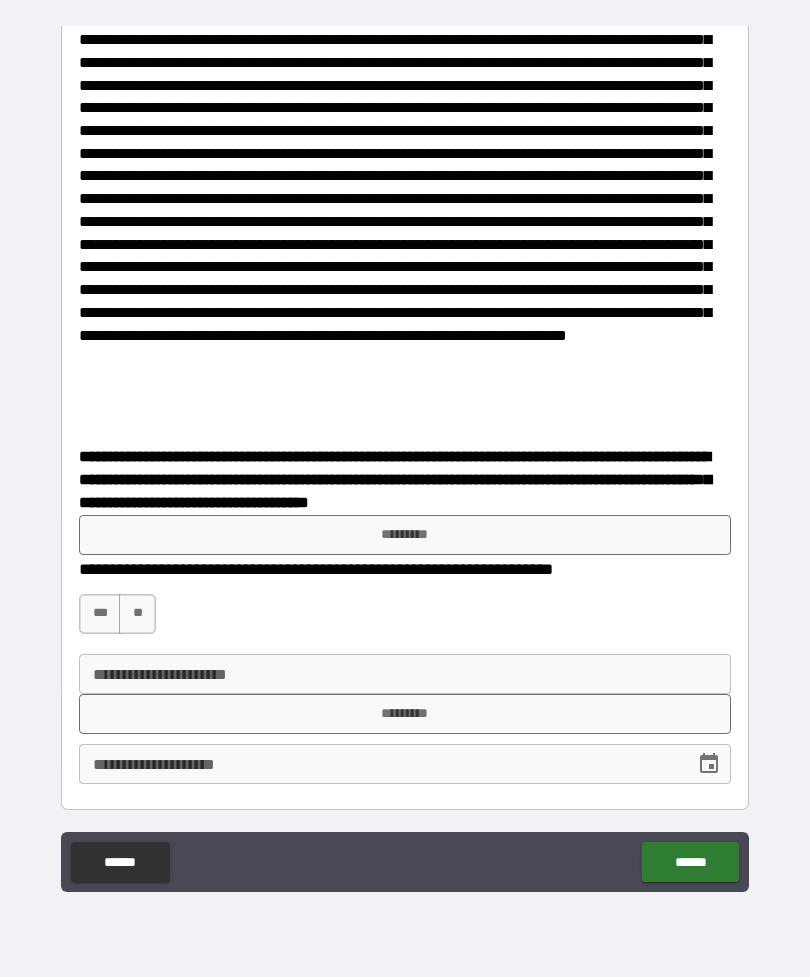 scroll, scrollTop: 118, scrollLeft: 0, axis: vertical 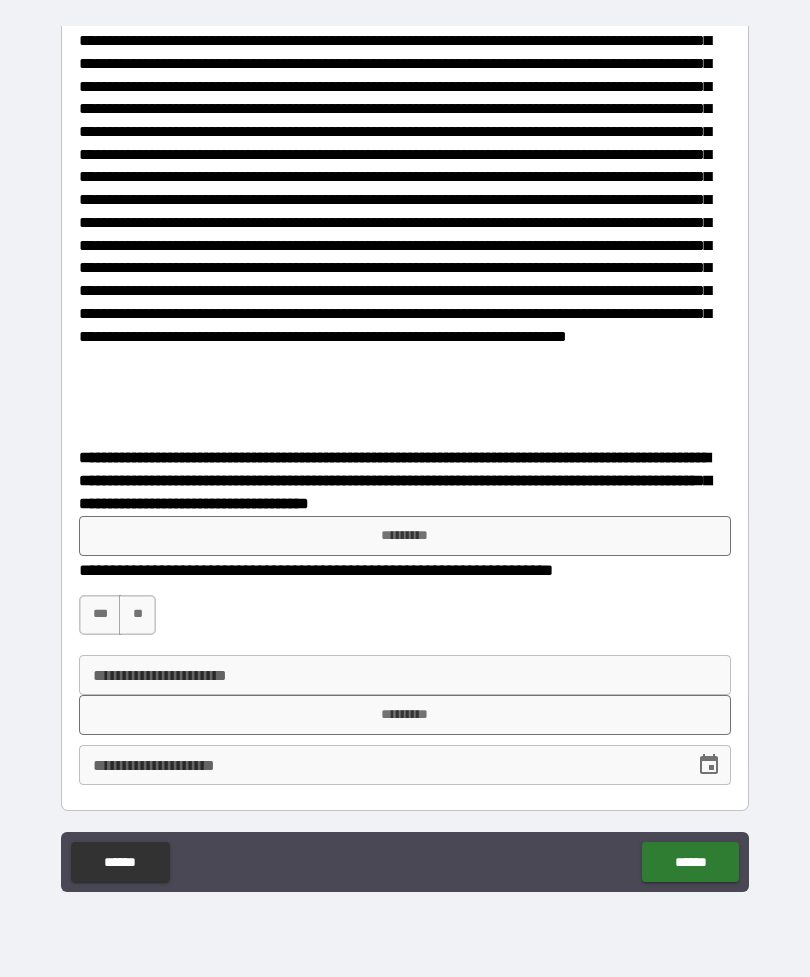 click on "*********" at bounding box center (405, 536) 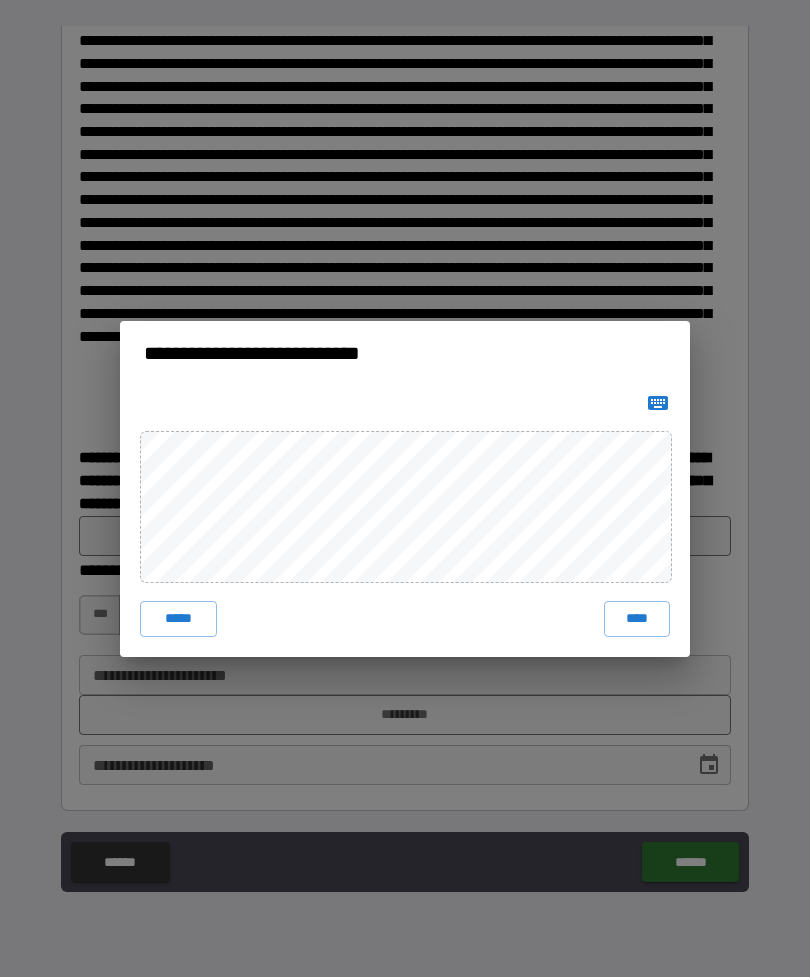 click on "****" at bounding box center (637, 619) 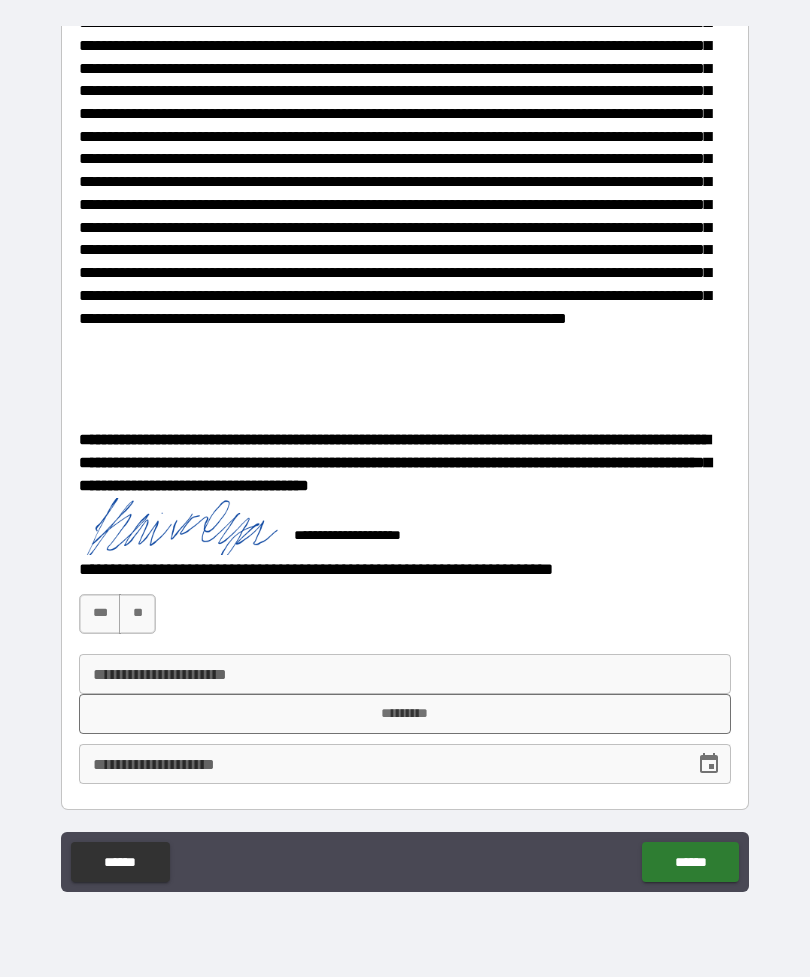 scroll, scrollTop: 135, scrollLeft: 0, axis: vertical 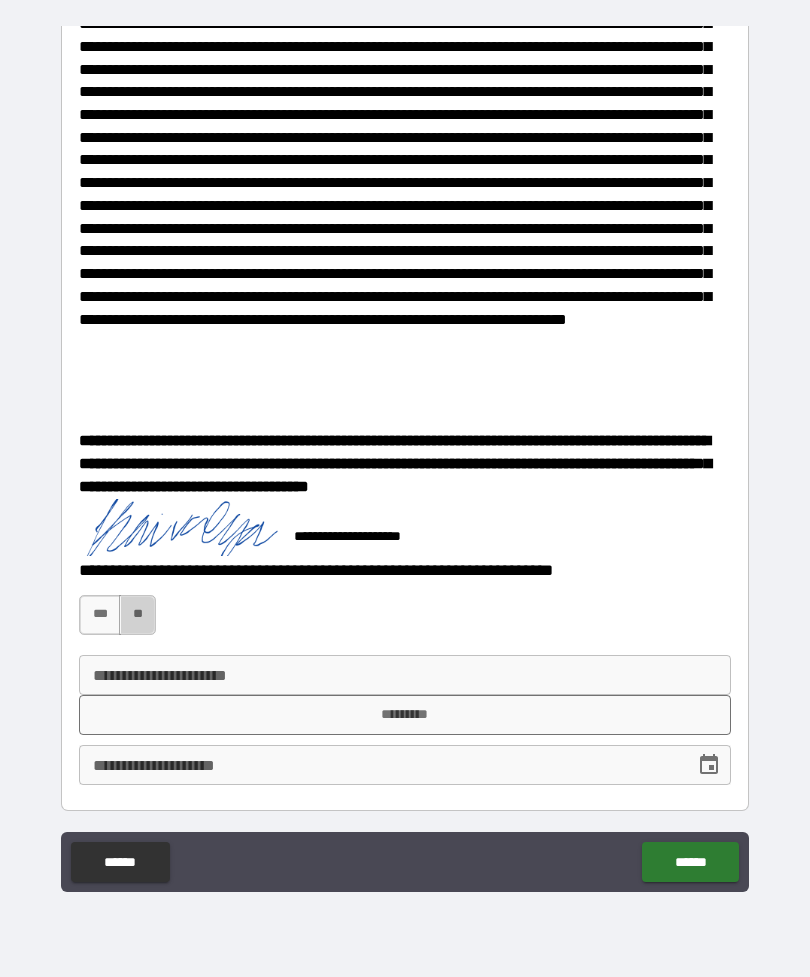 click on "**" at bounding box center [137, 615] 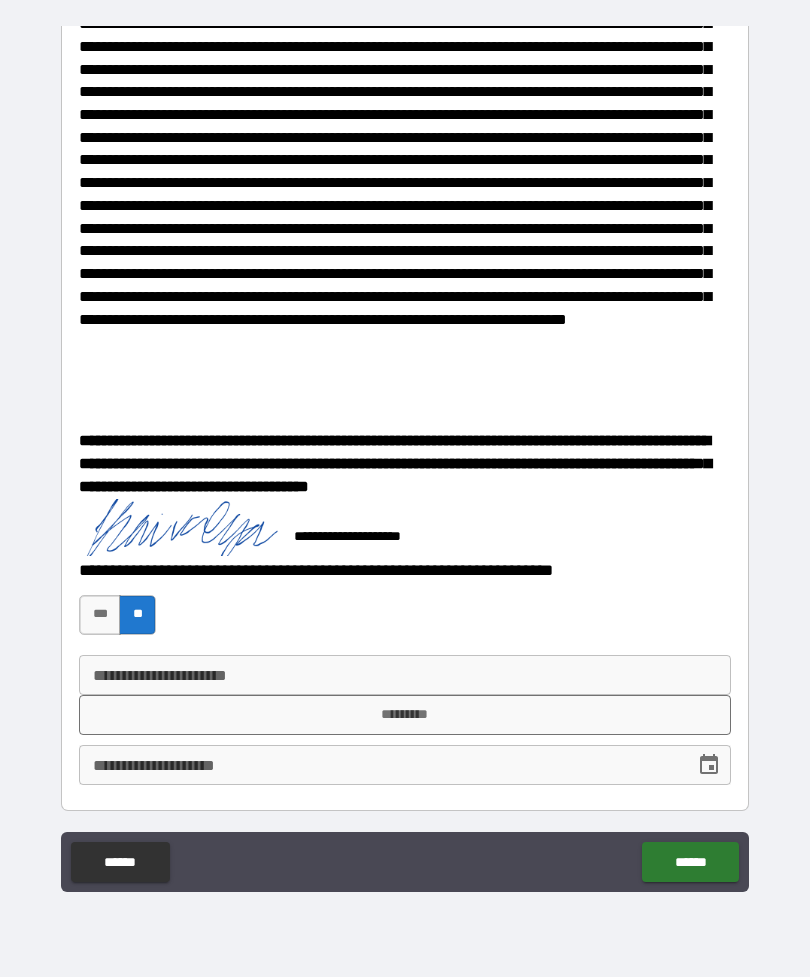 click on "**********" at bounding box center [405, 675] 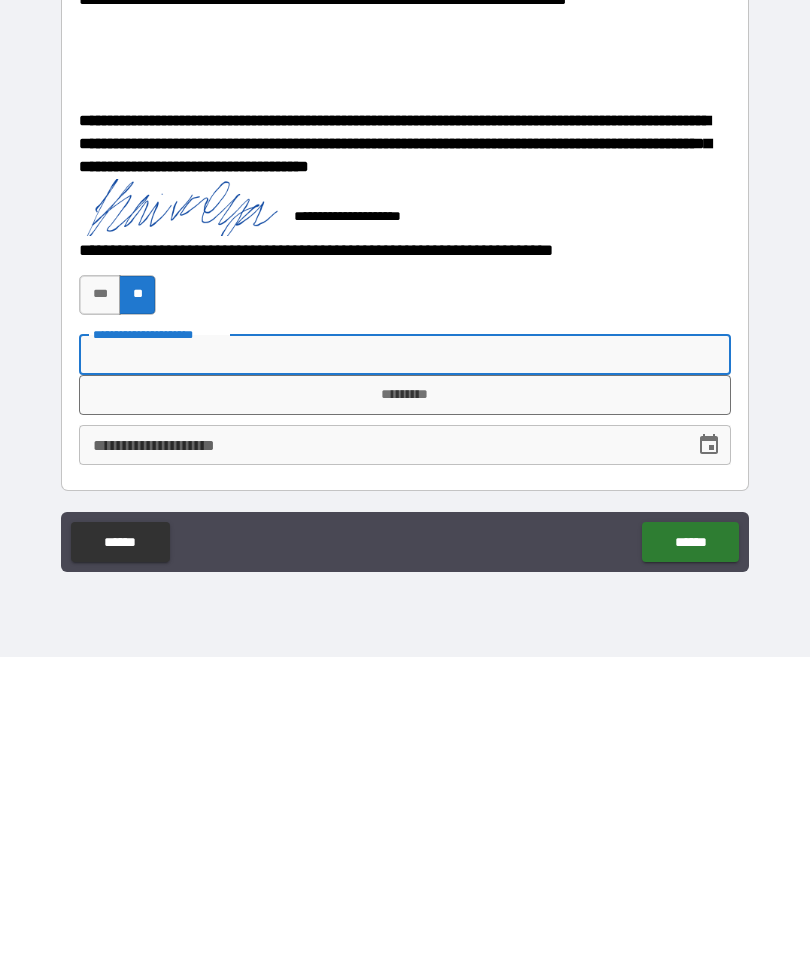 click on "*********" at bounding box center [405, 715] 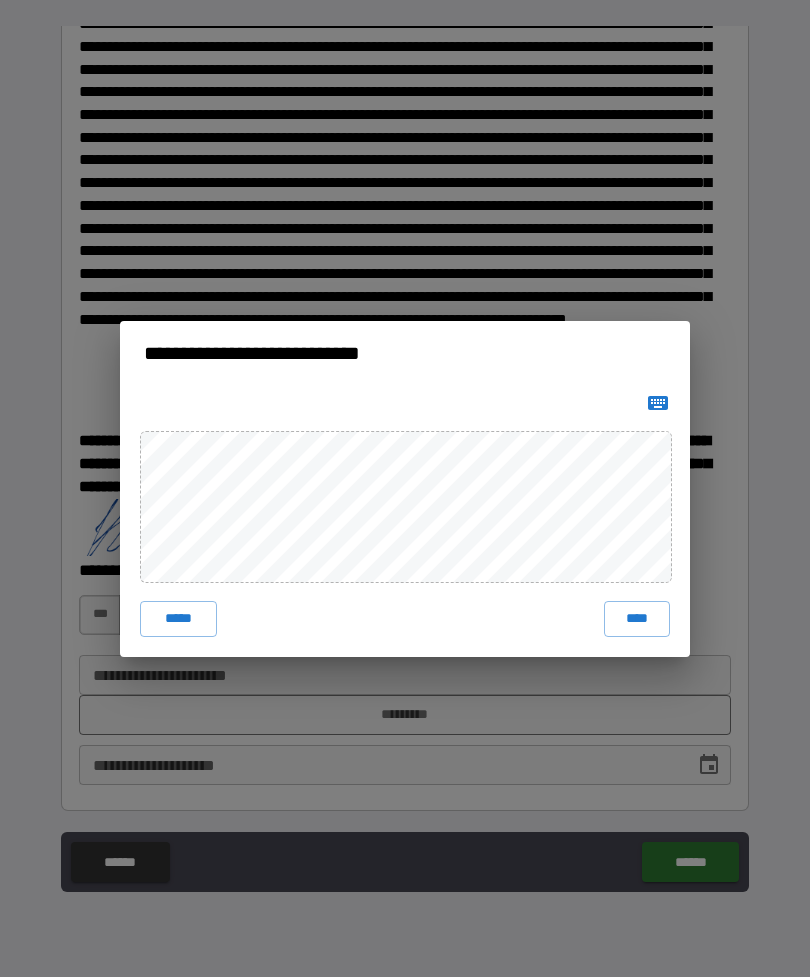 click on "****" at bounding box center [637, 619] 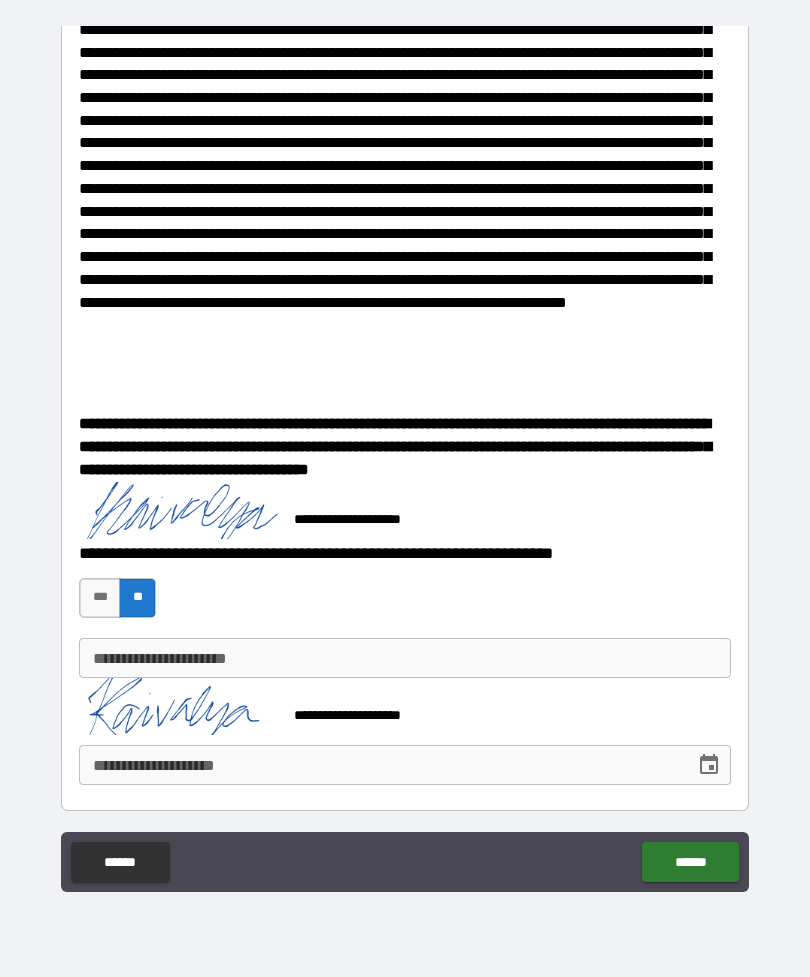 scroll, scrollTop: 152, scrollLeft: 0, axis: vertical 